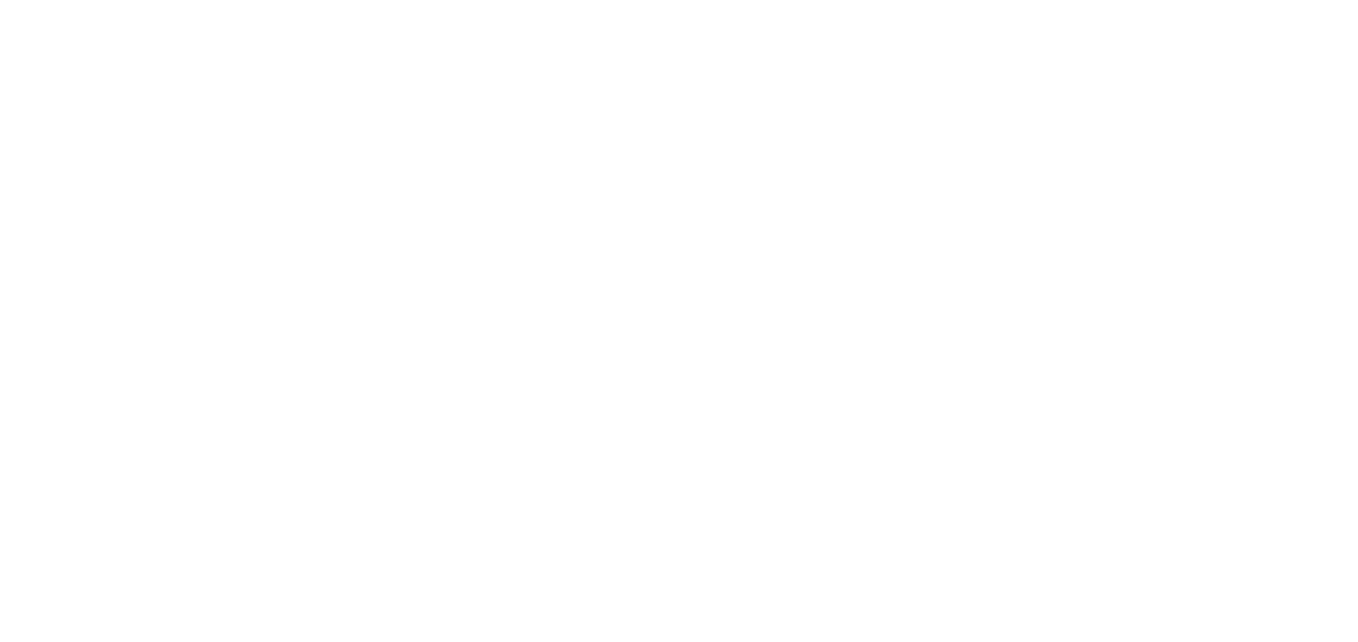 scroll, scrollTop: 0, scrollLeft: 0, axis: both 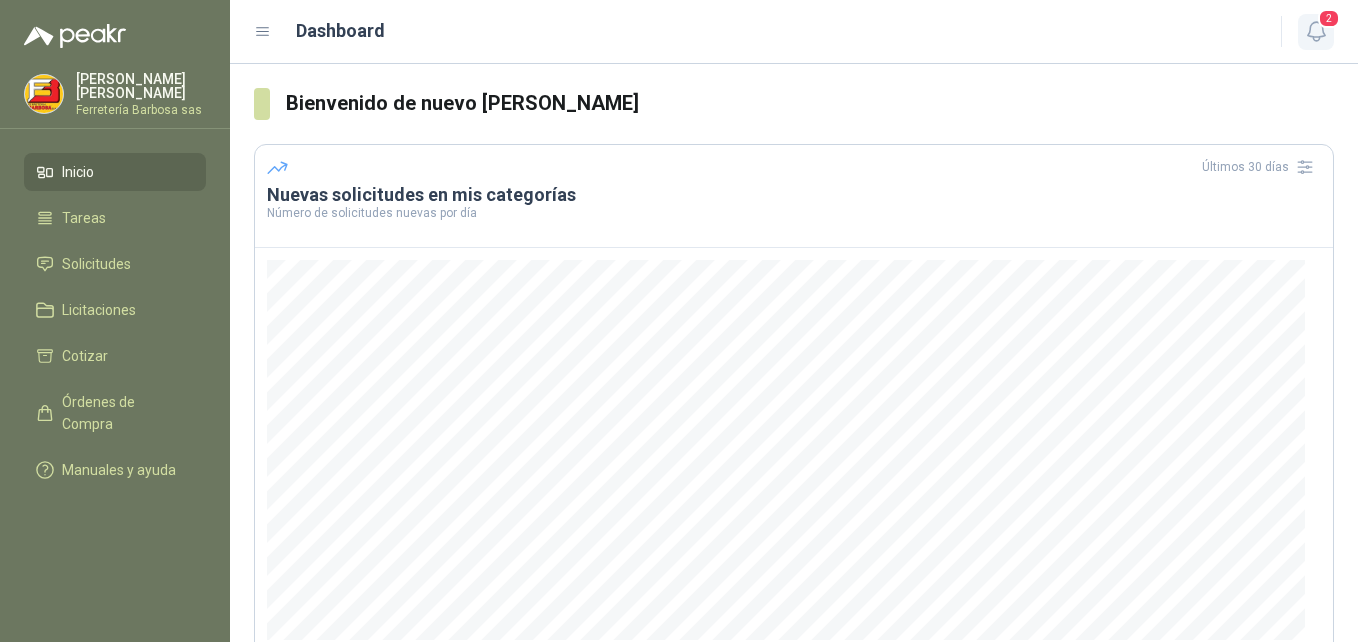 click 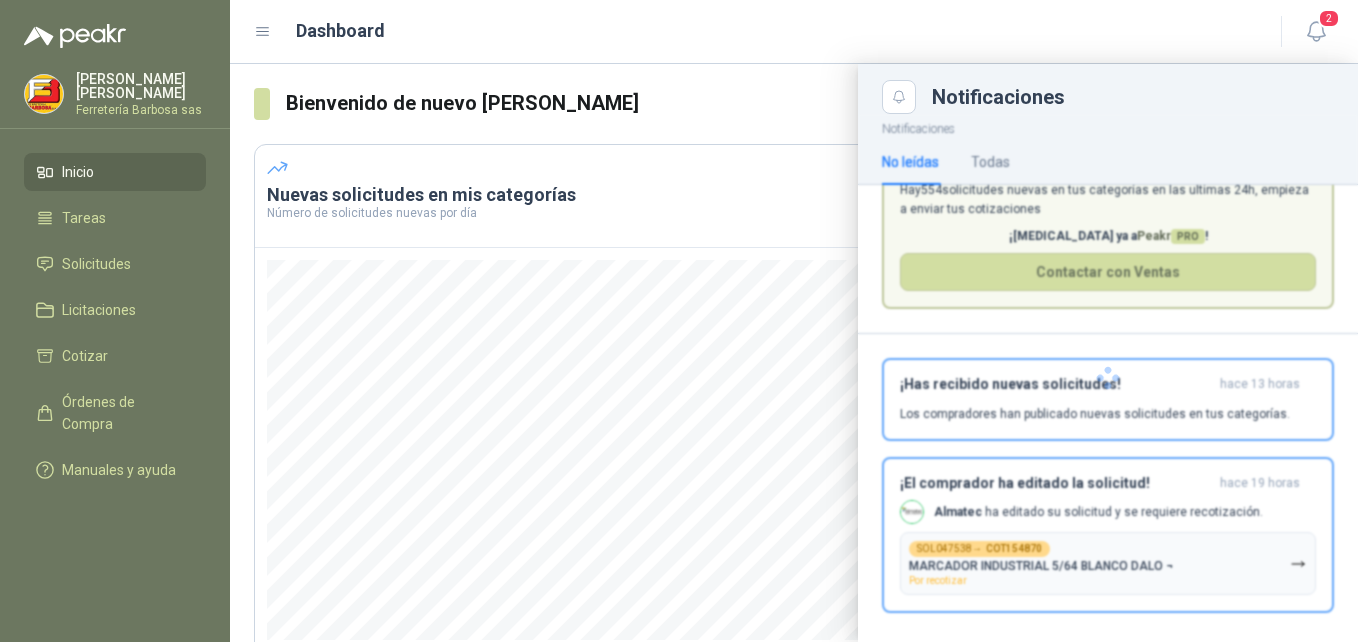 scroll, scrollTop: 85, scrollLeft: 0, axis: vertical 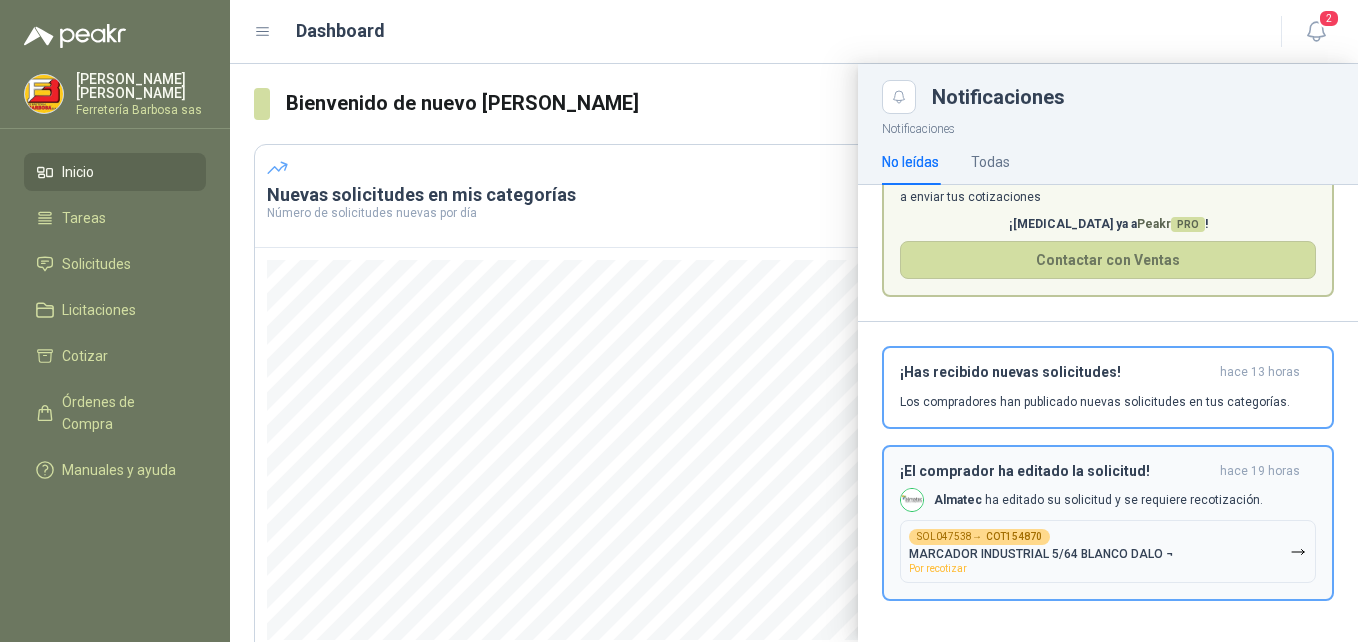 click on "COT154870" at bounding box center (1014, 537) 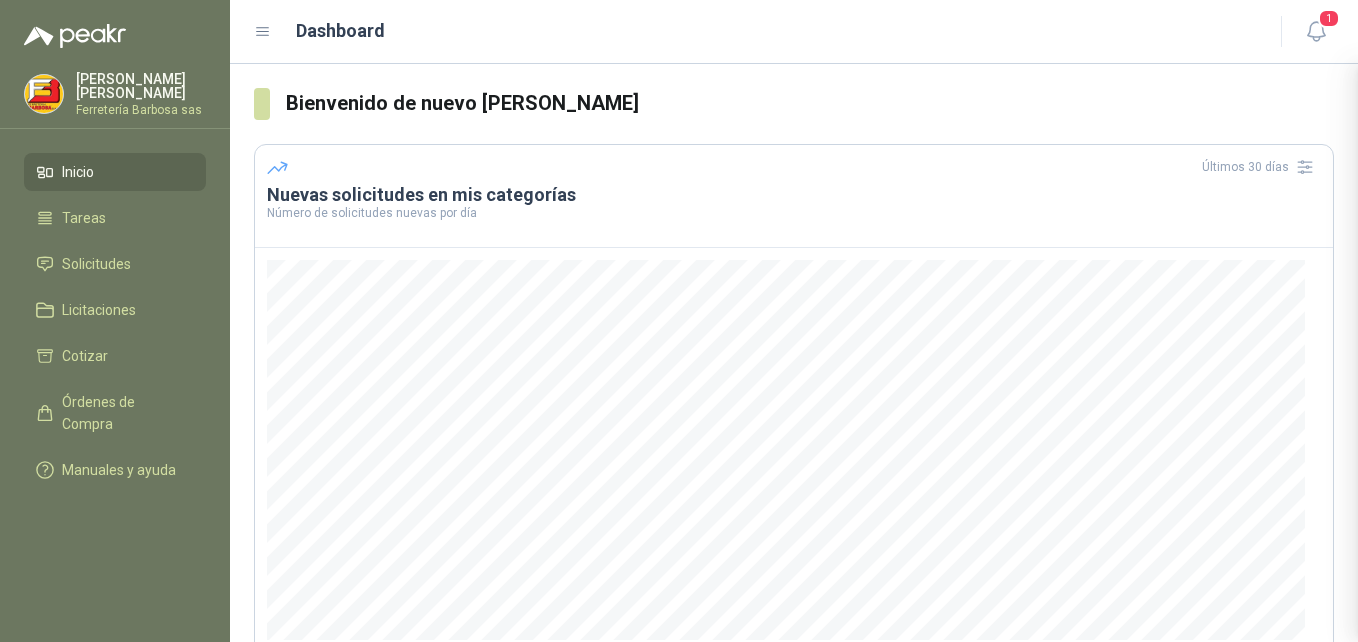 scroll, scrollTop: 0, scrollLeft: 0, axis: both 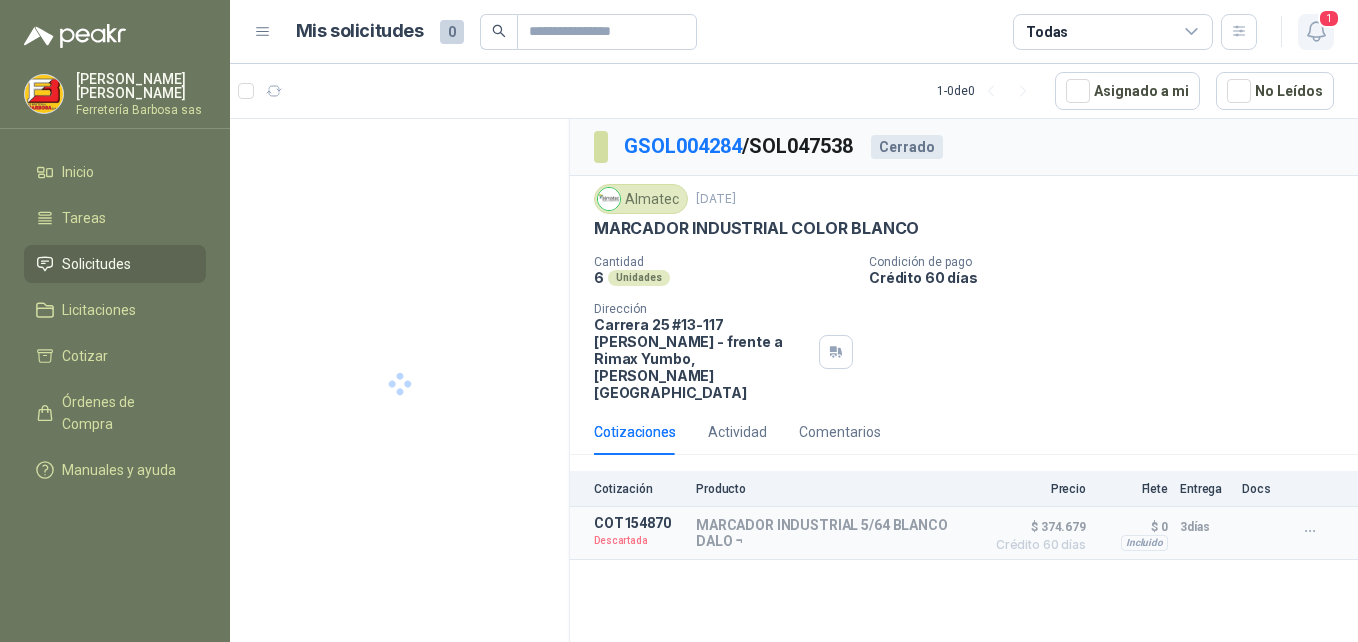 click 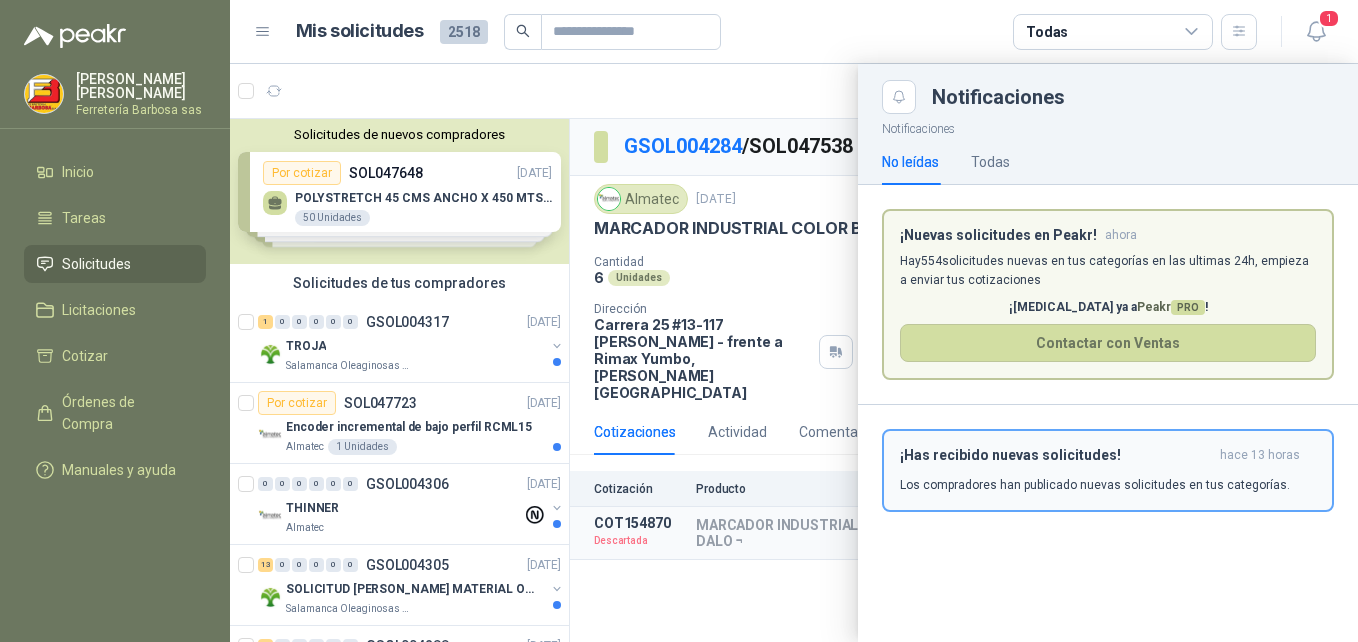 click on "¡Has recibido nuevas solicitudes!" at bounding box center (1056, 455) 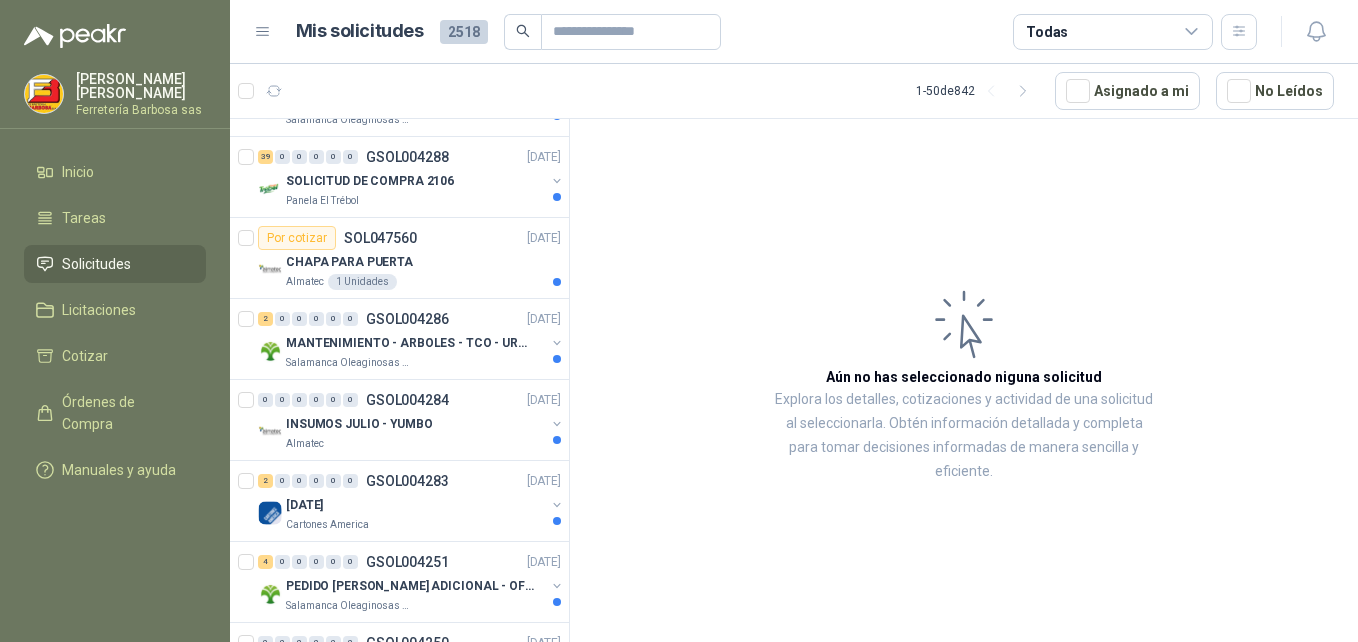 scroll, scrollTop: 456, scrollLeft: 0, axis: vertical 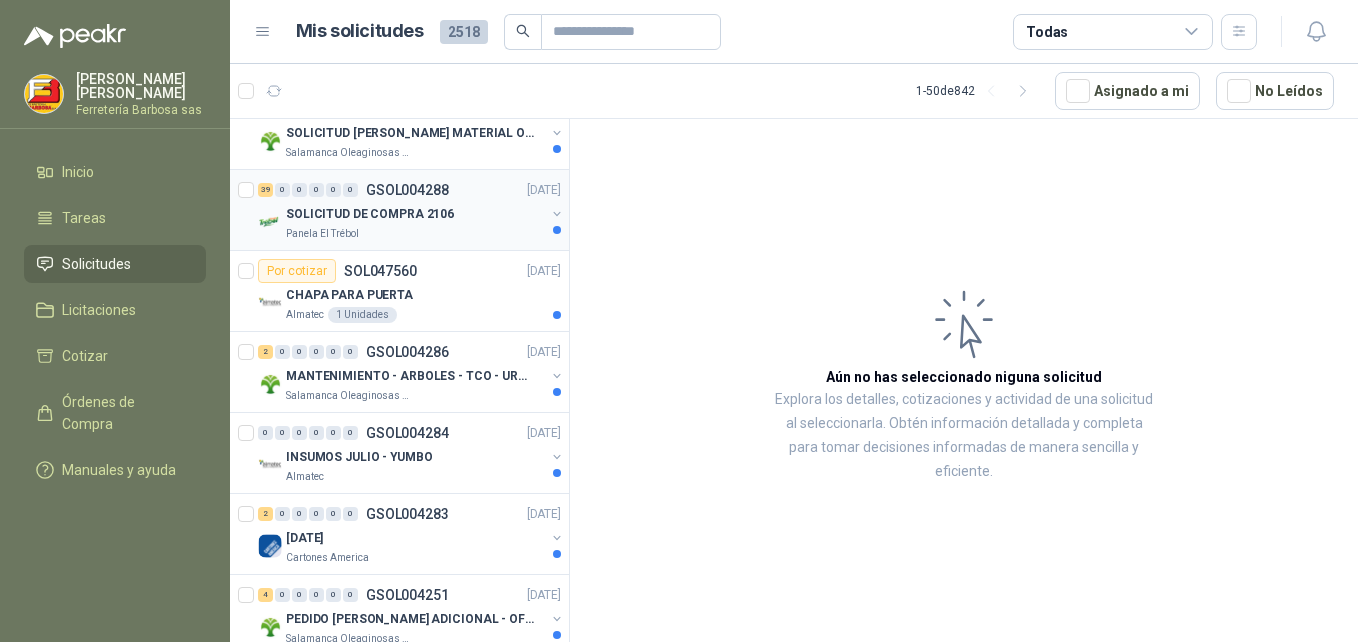 click on "SOLICITUD DE COMPRA 2106" at bounding box center [370, 214] 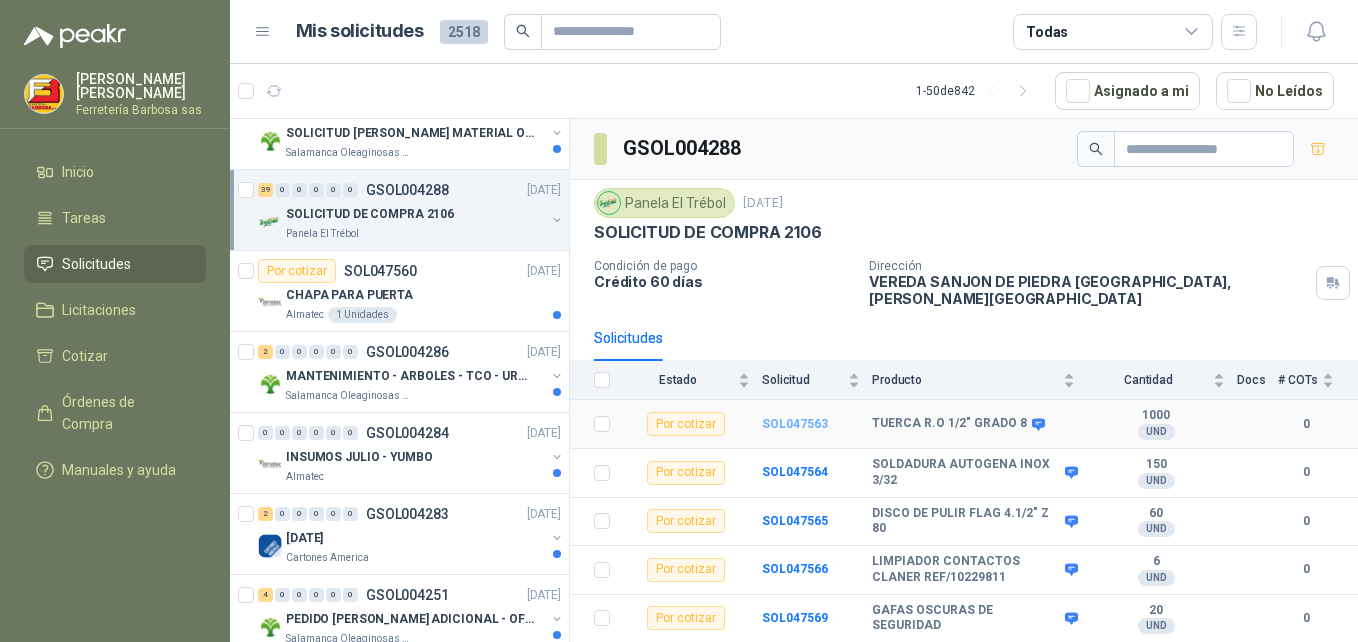 click on "SOL047563" at bounding box center (795, 424) 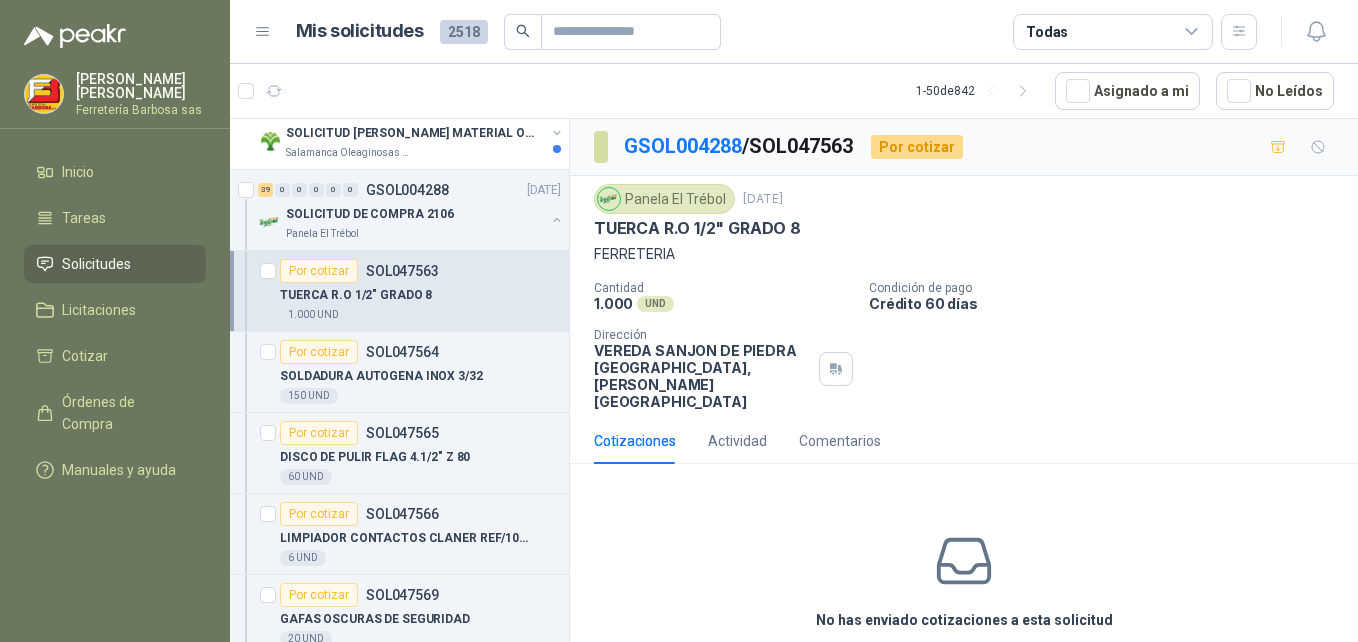 click on "Cotizar" at bounding box center [964, 666] 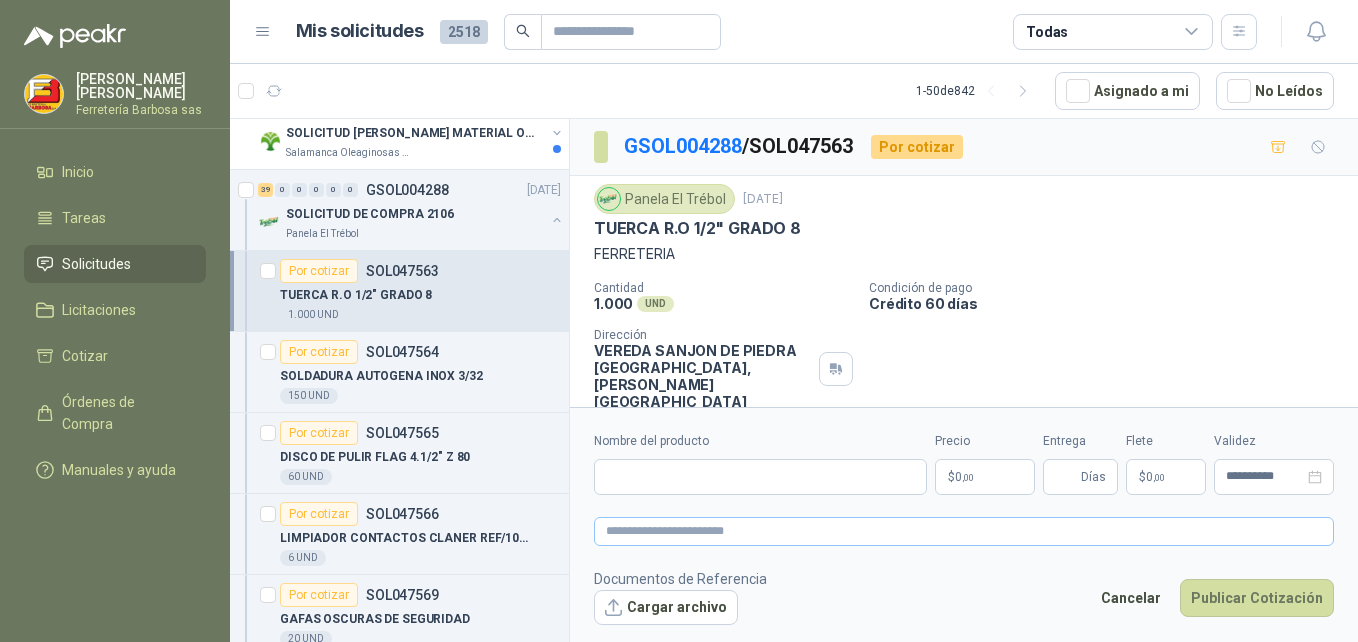 type 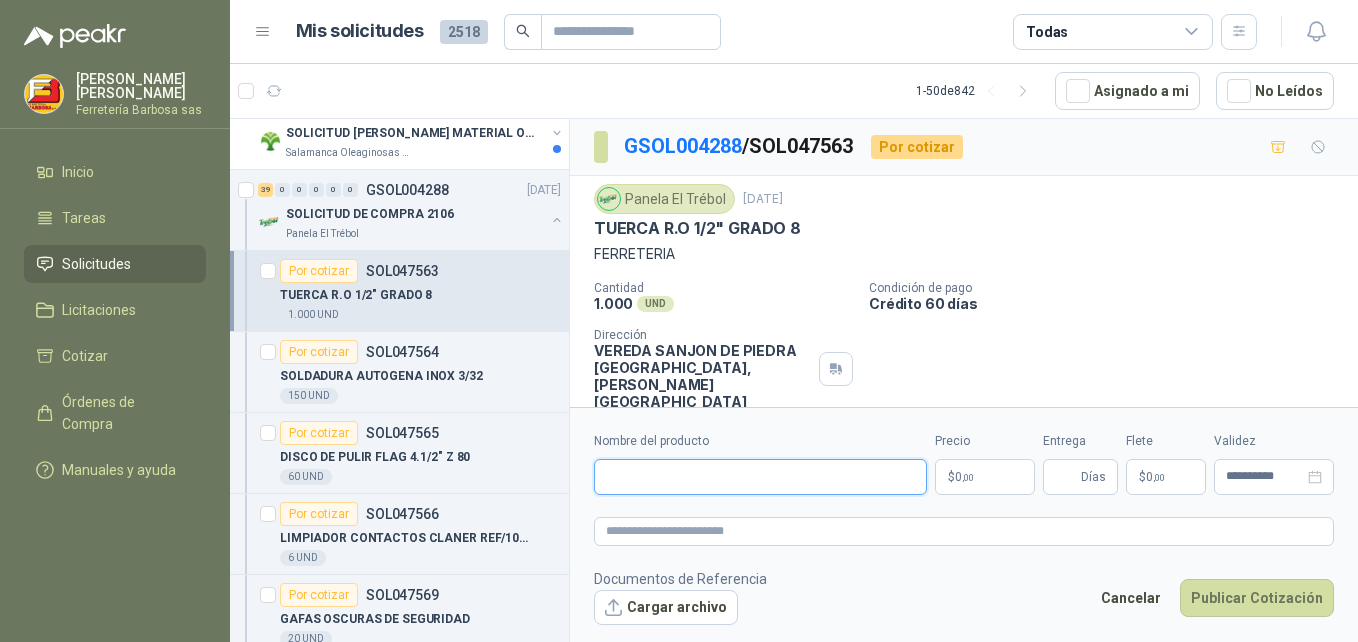 click on "Nombre del producto" at bounding box center [760, 477] 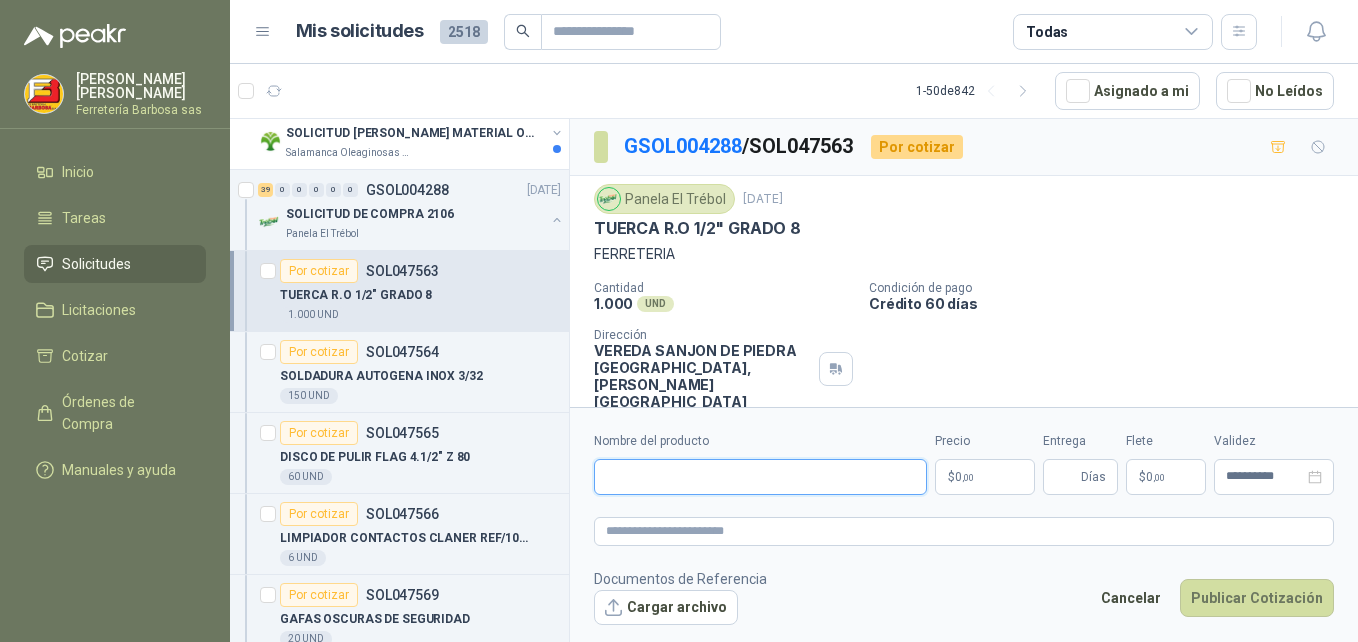 paste on "**********" 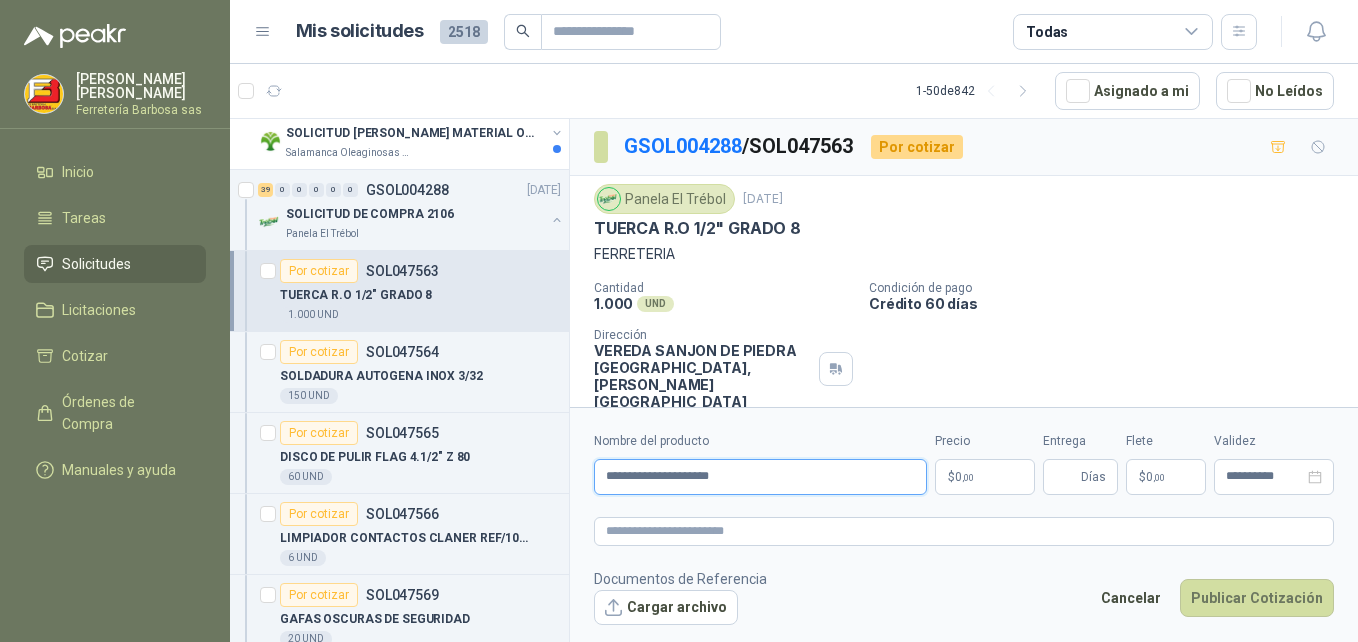 type on "**********" 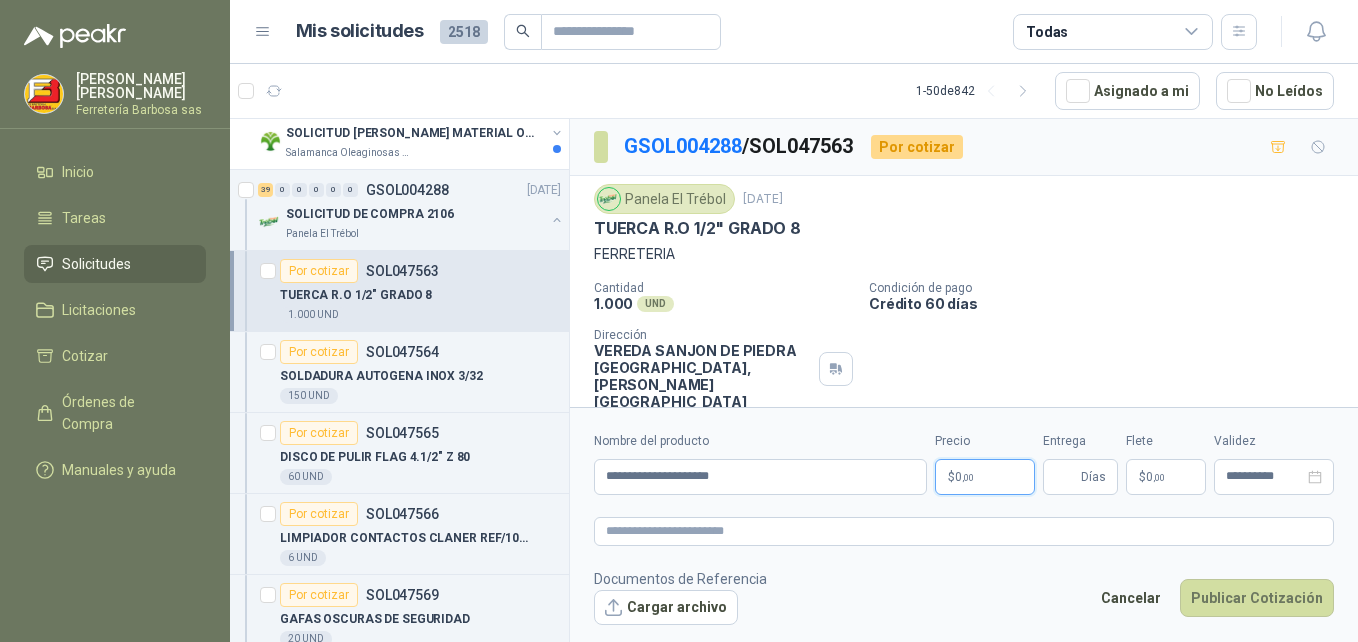 click on ",00" at bounding box center (968, 477) 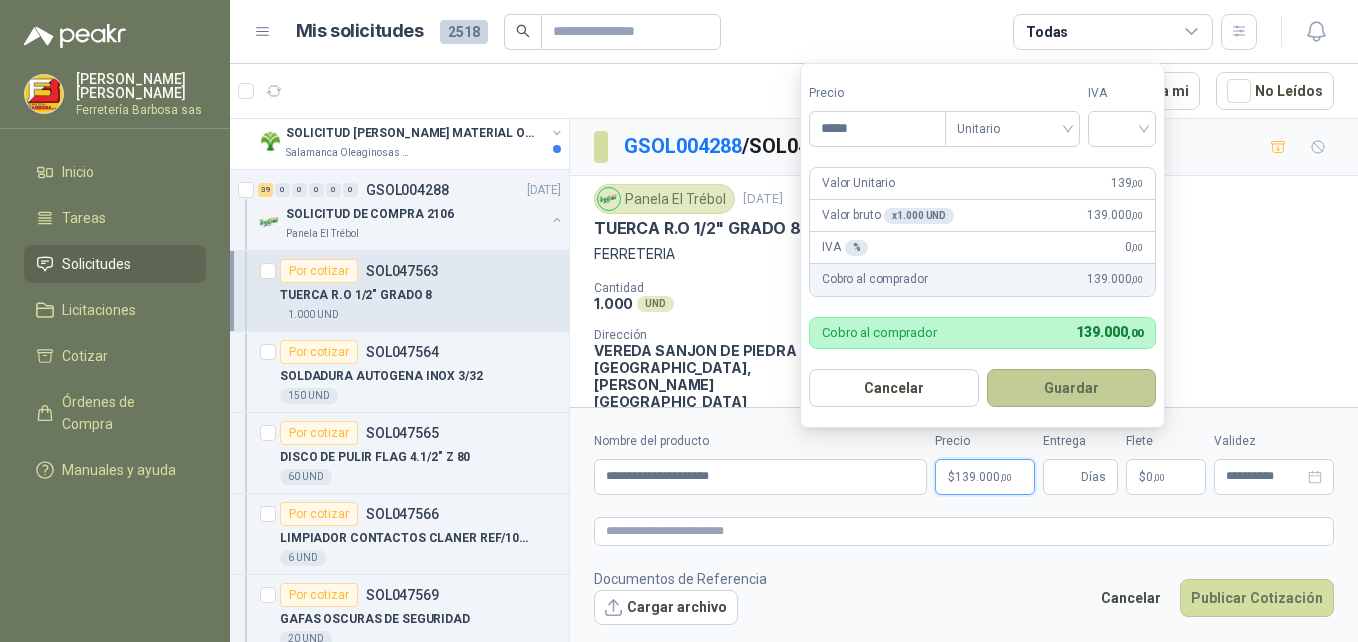 type on "*****" 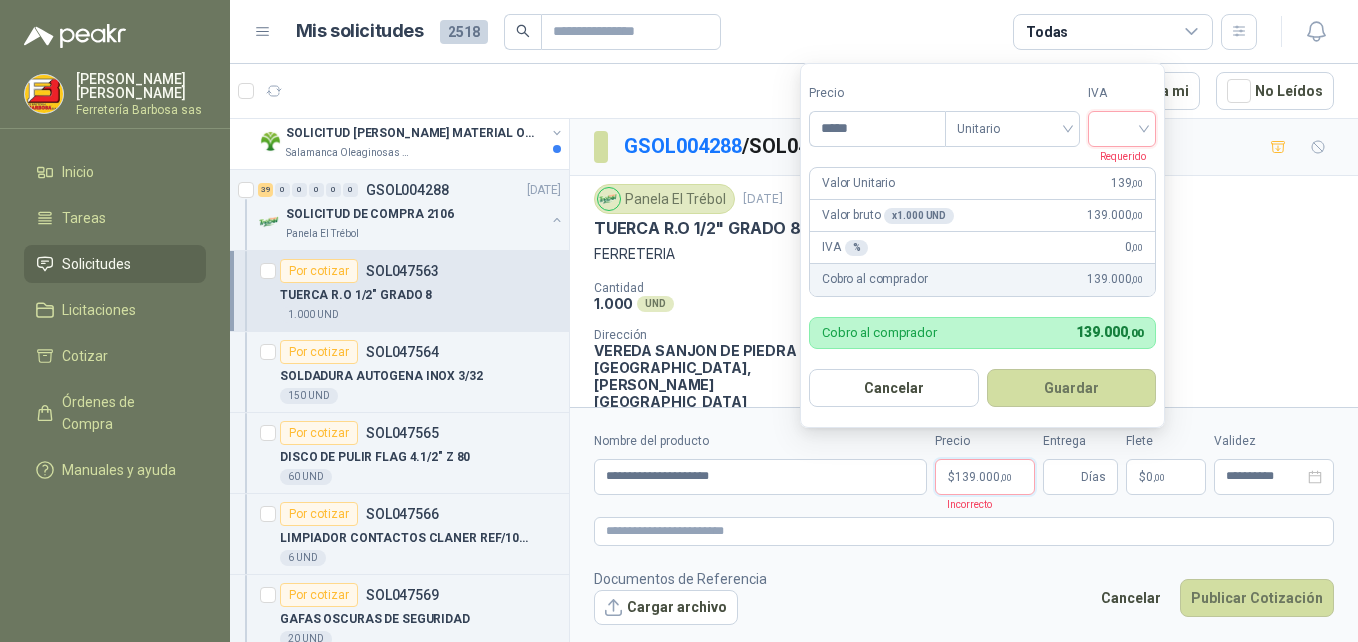 click at bounding box center (1122, 127) 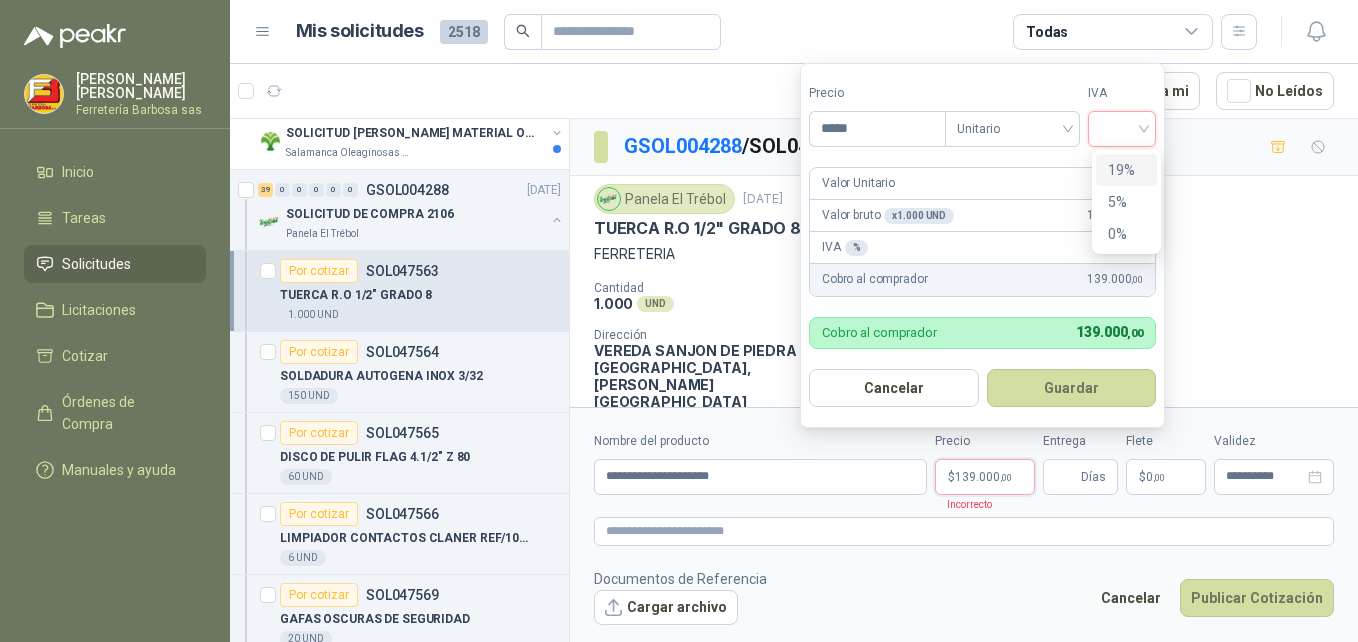 click on "19%" at bounding box center (1126, 170) 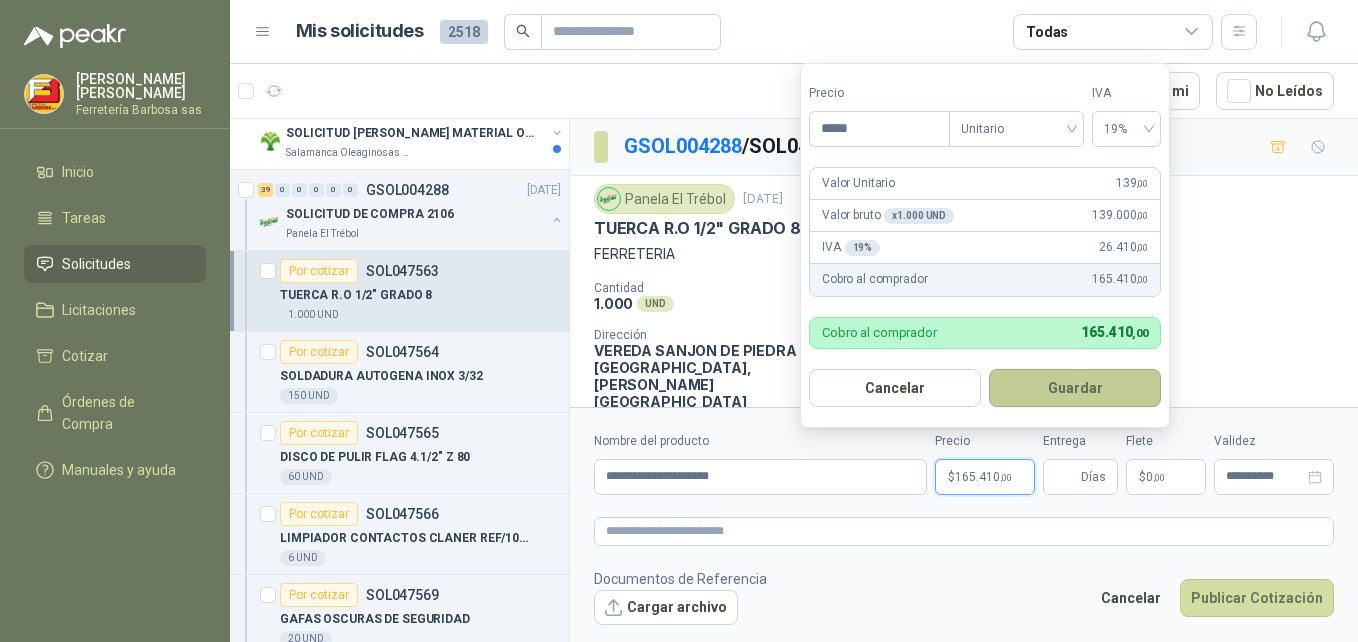 click on "Guardar" at bounding box center [1075, 388] 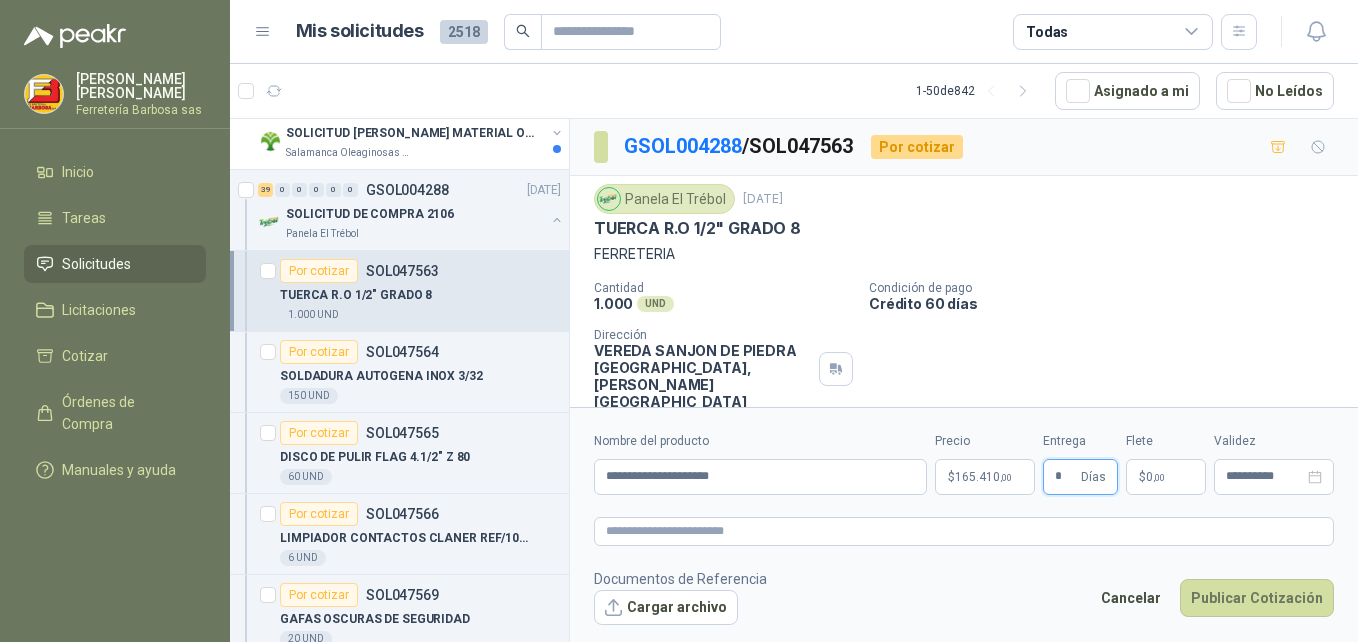 type on "*" 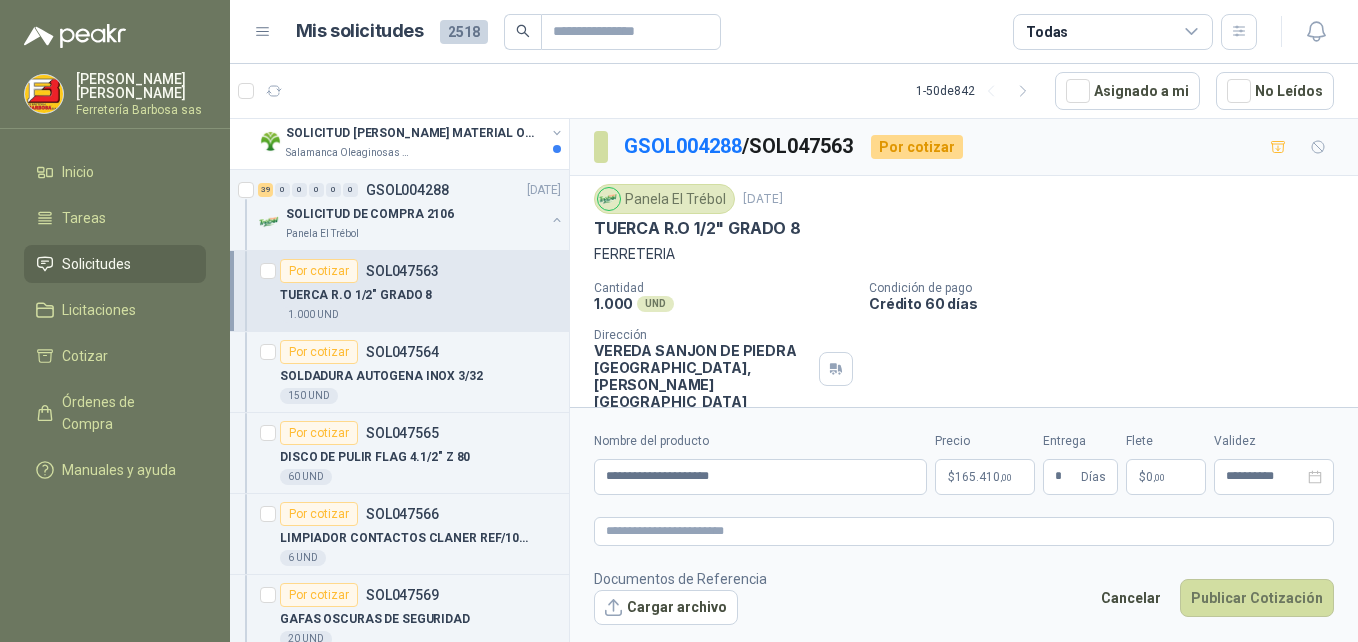 click on "$    0 ,00" at bounding box center [1166, 477] 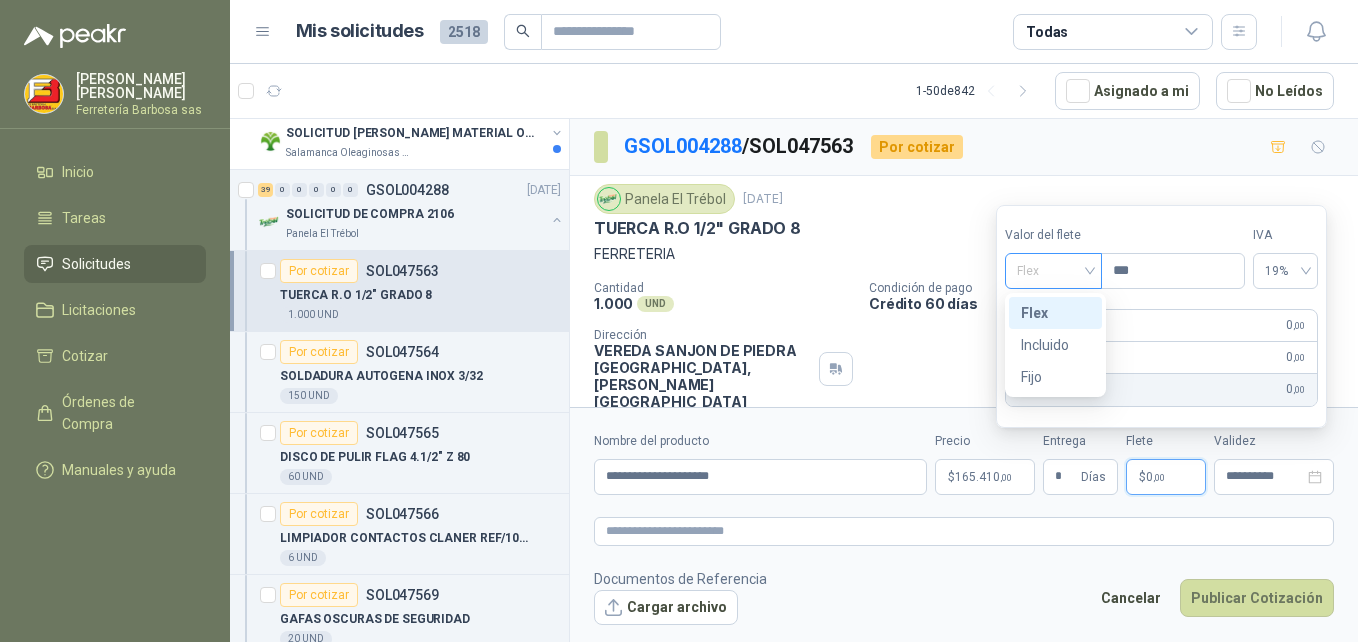 click on "Flex" at bounding box center (1053, 271) 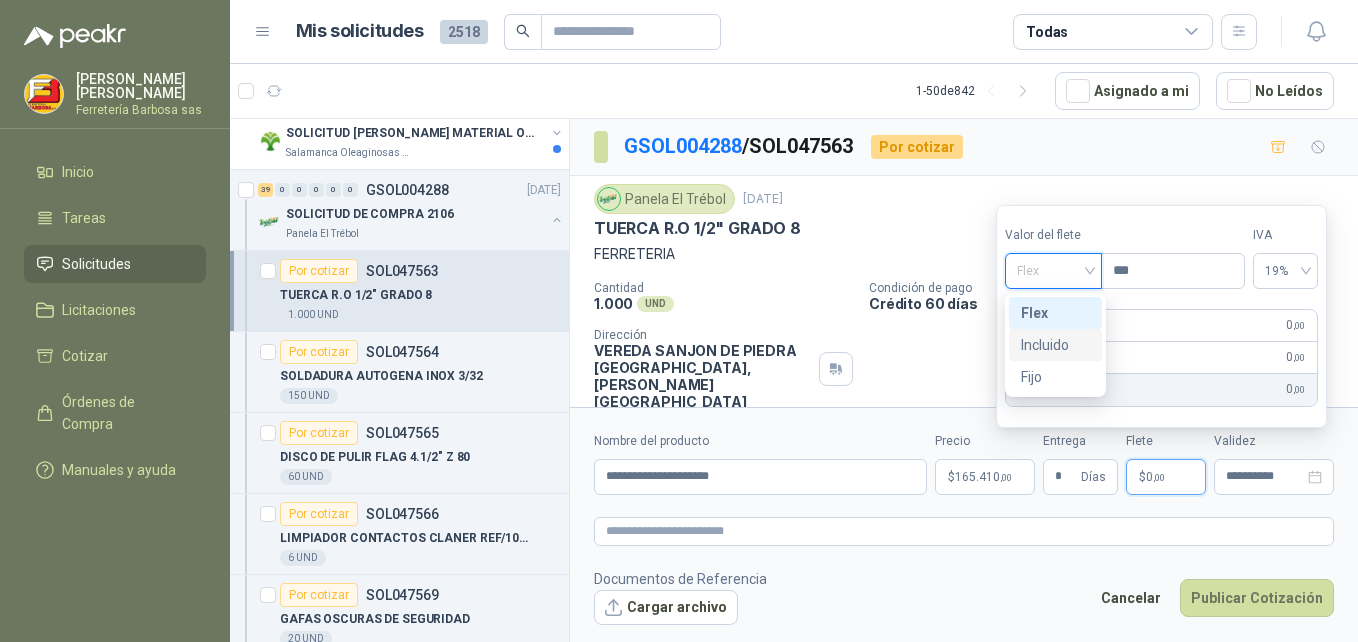 click on "Incluido" at bounding box center [1055, 345] 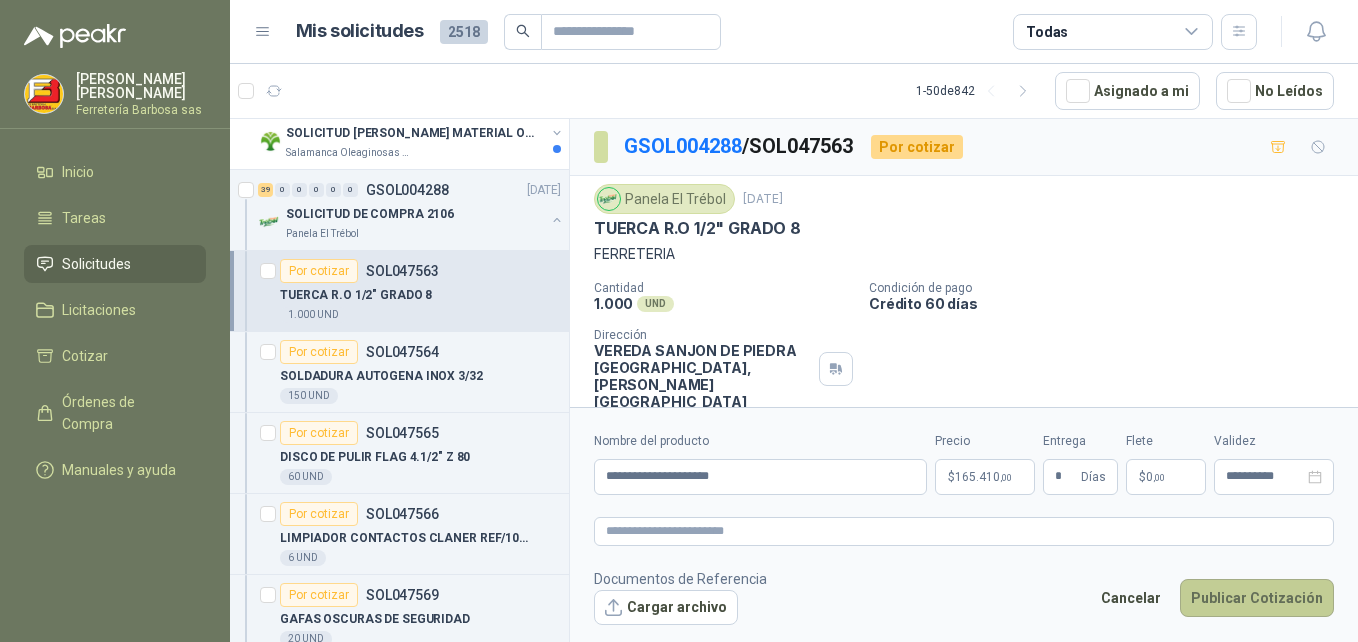 click on "Publicar Cotización" at bounding box center [1257, 598] 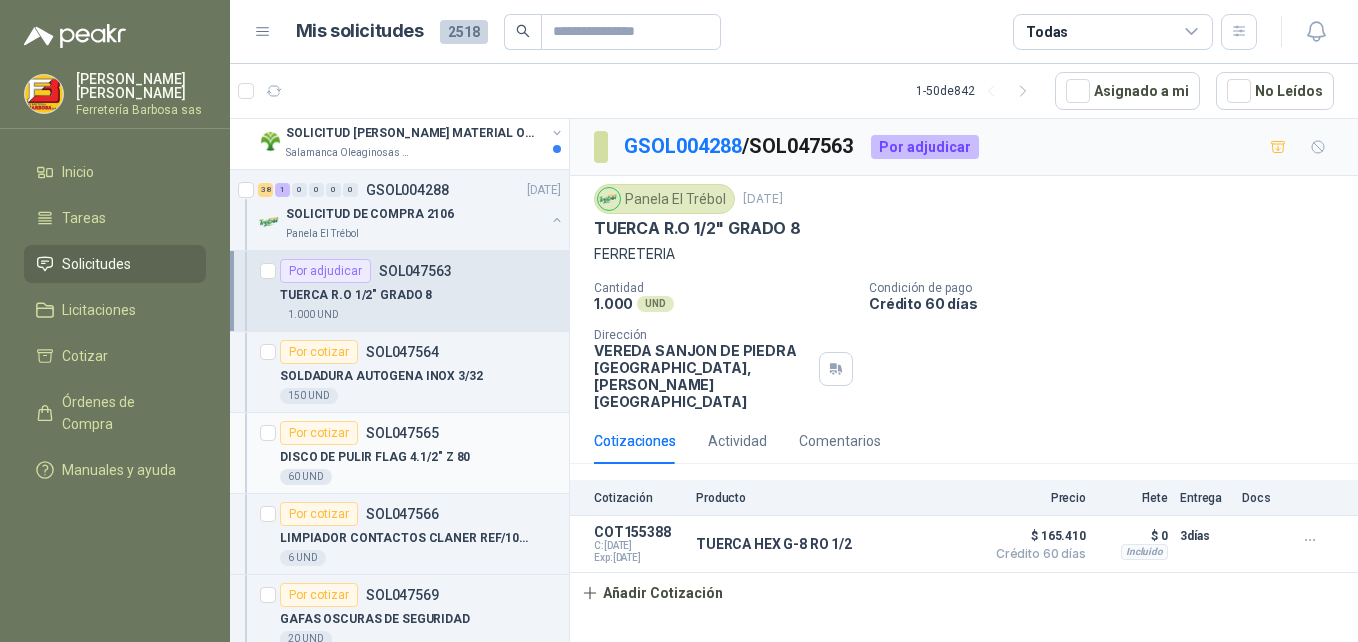 click on "Por cotizar" at bounding box center [319, 433] 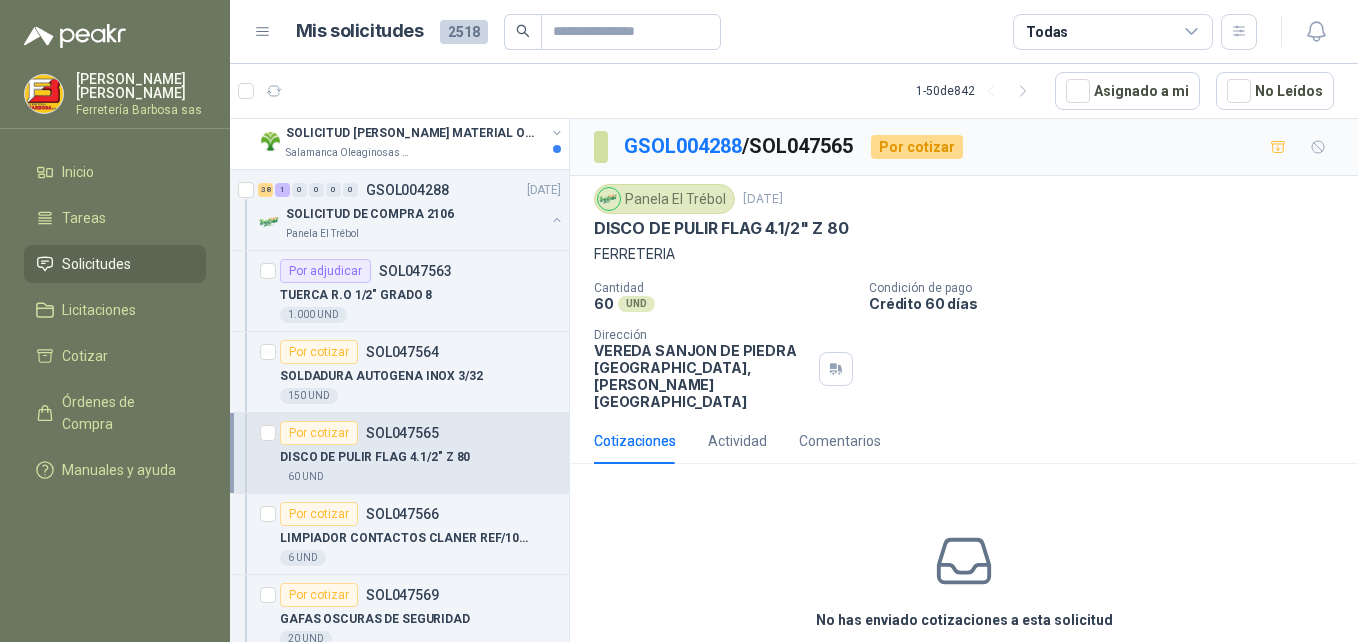 click on "Cotizar" at bounding box center (964, 666) 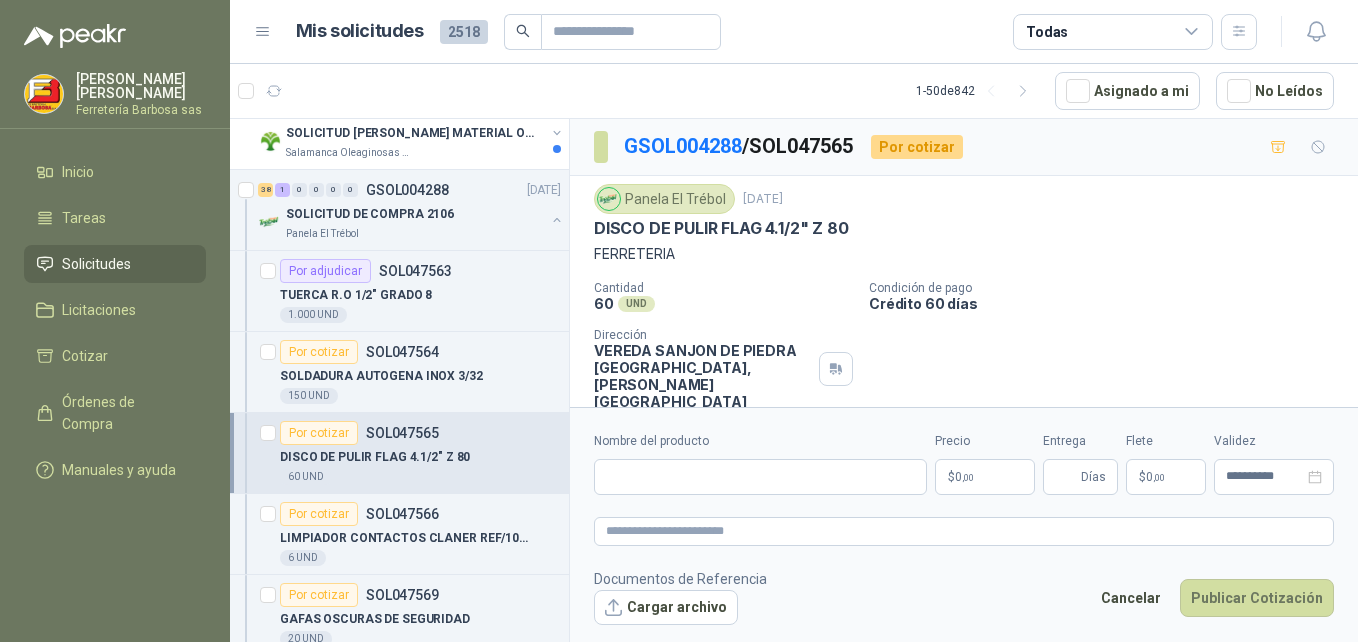 type 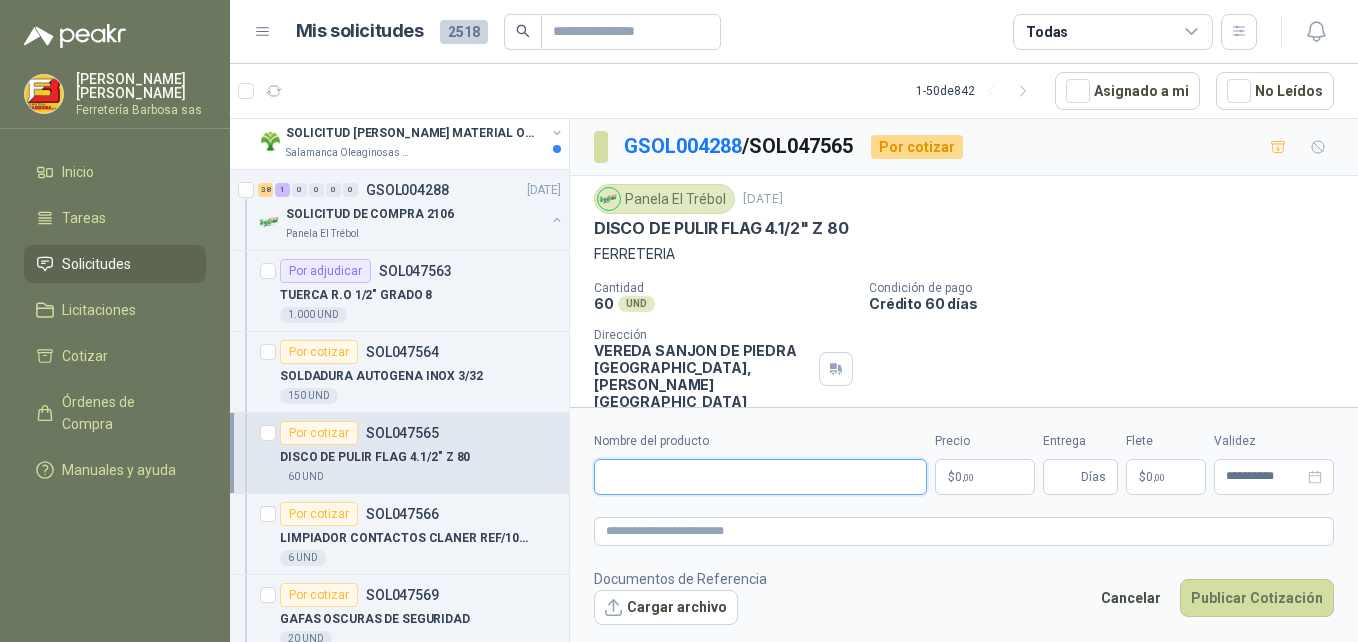 click on "Nombre del producto" at bounding box center (760, 477) 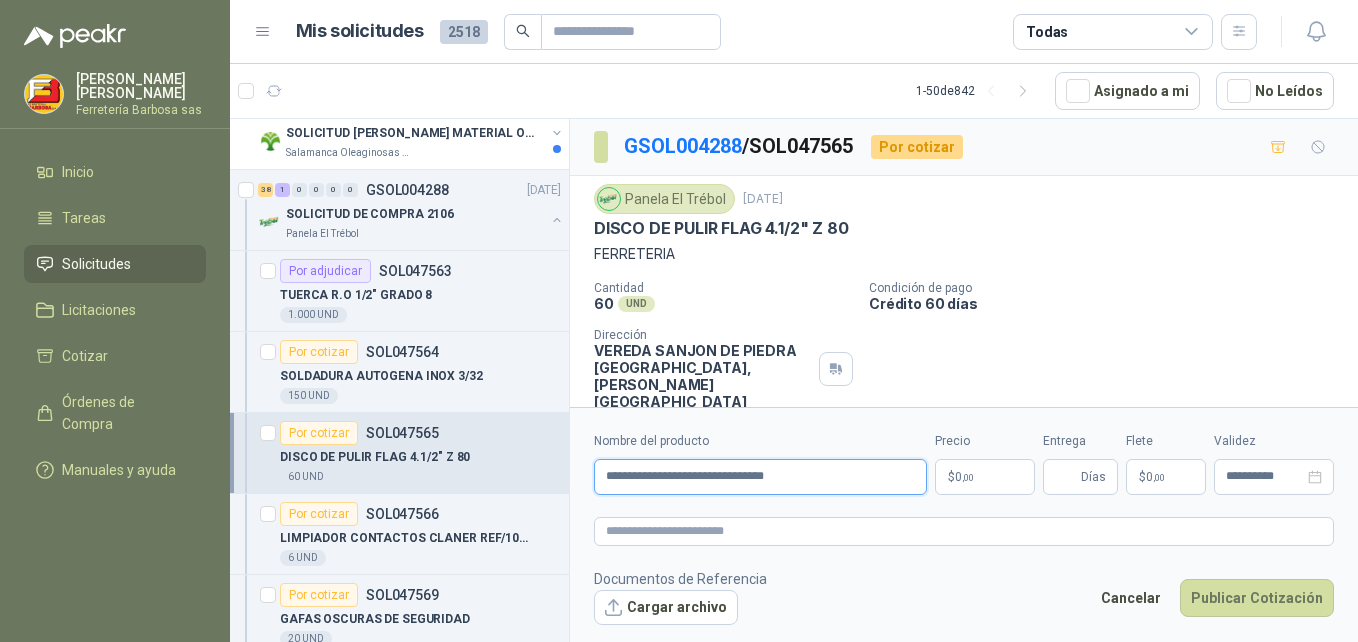 type on "**********" 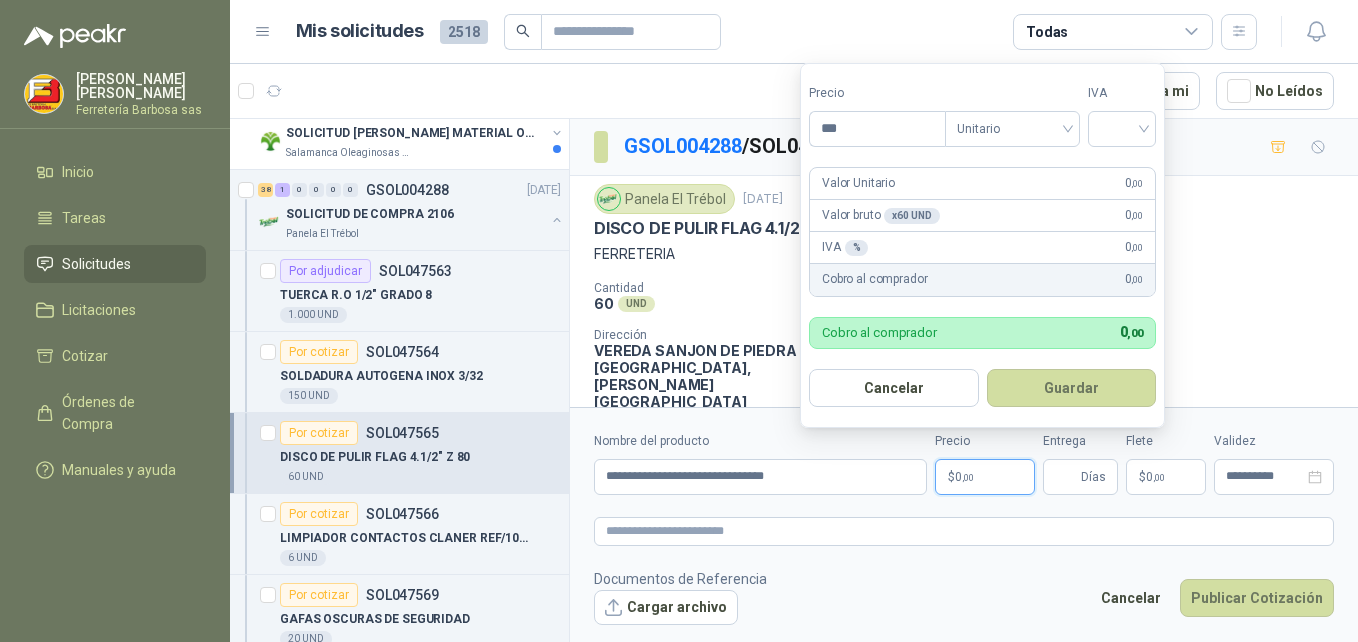 click on "$  0 ,00" at bounding box center (985, 477) 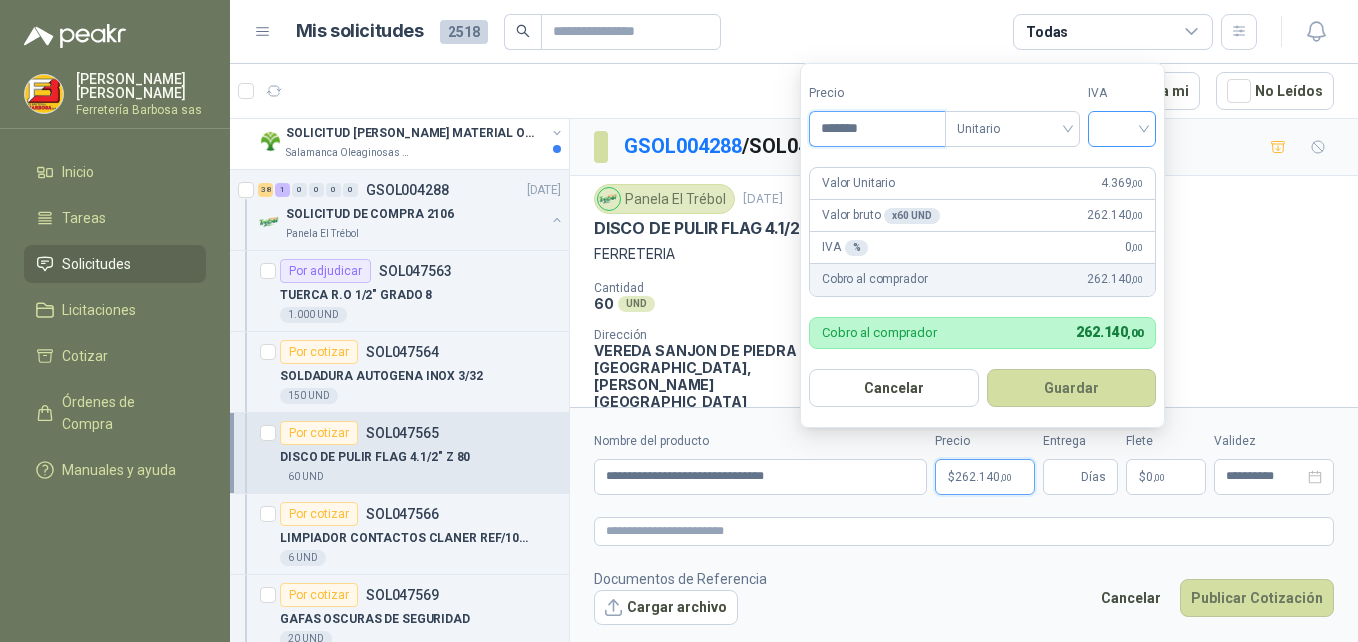 click at bounding box center (1122, 129) 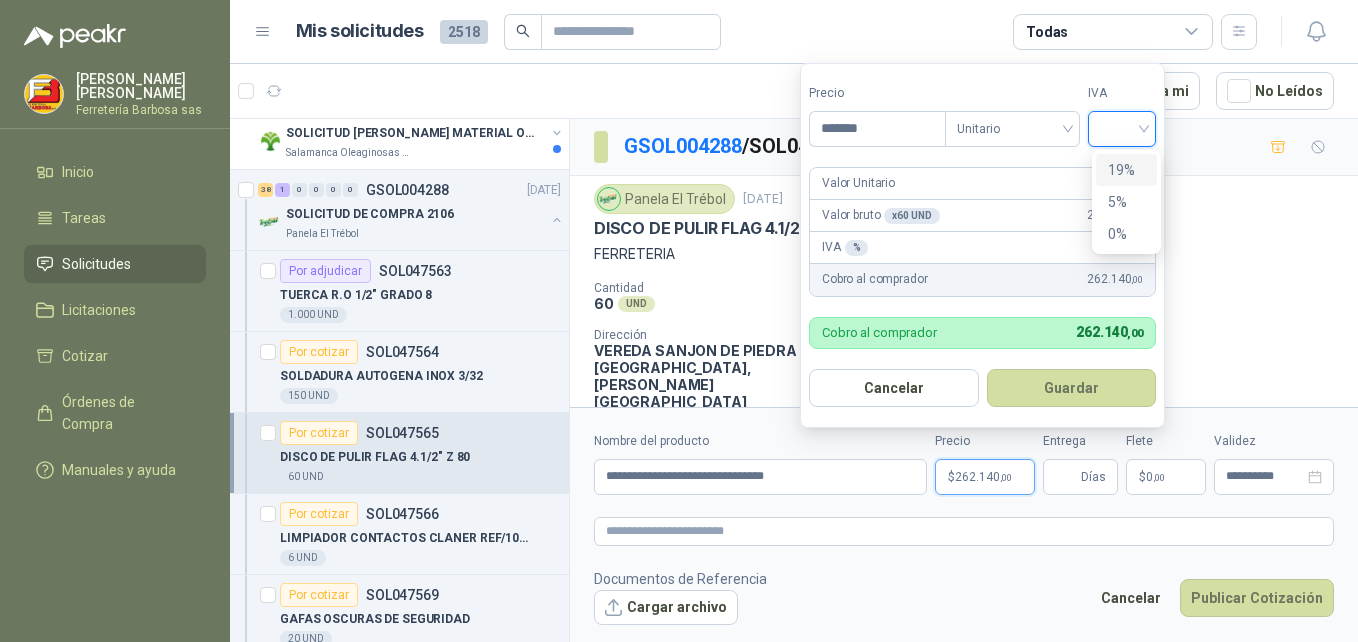 click on "19%" at bounding box center (1126, 170) 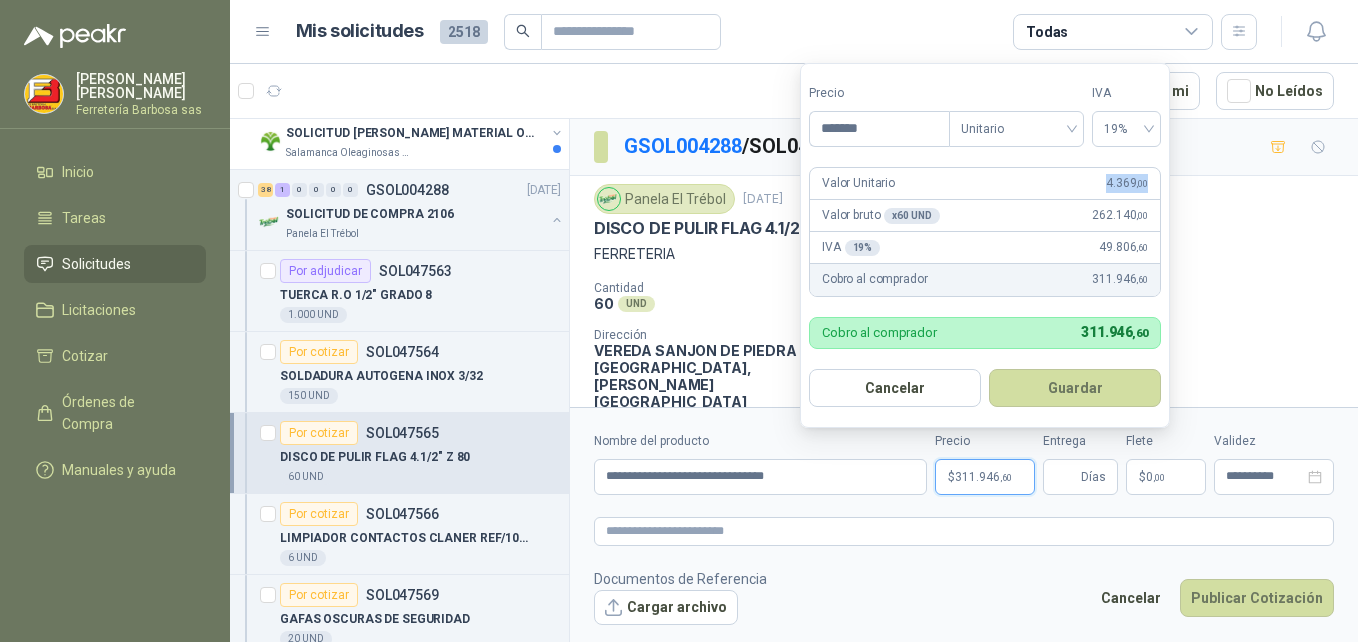 click on "Valor Unitario 4.369 ,00" at bounding box center (985, 184) 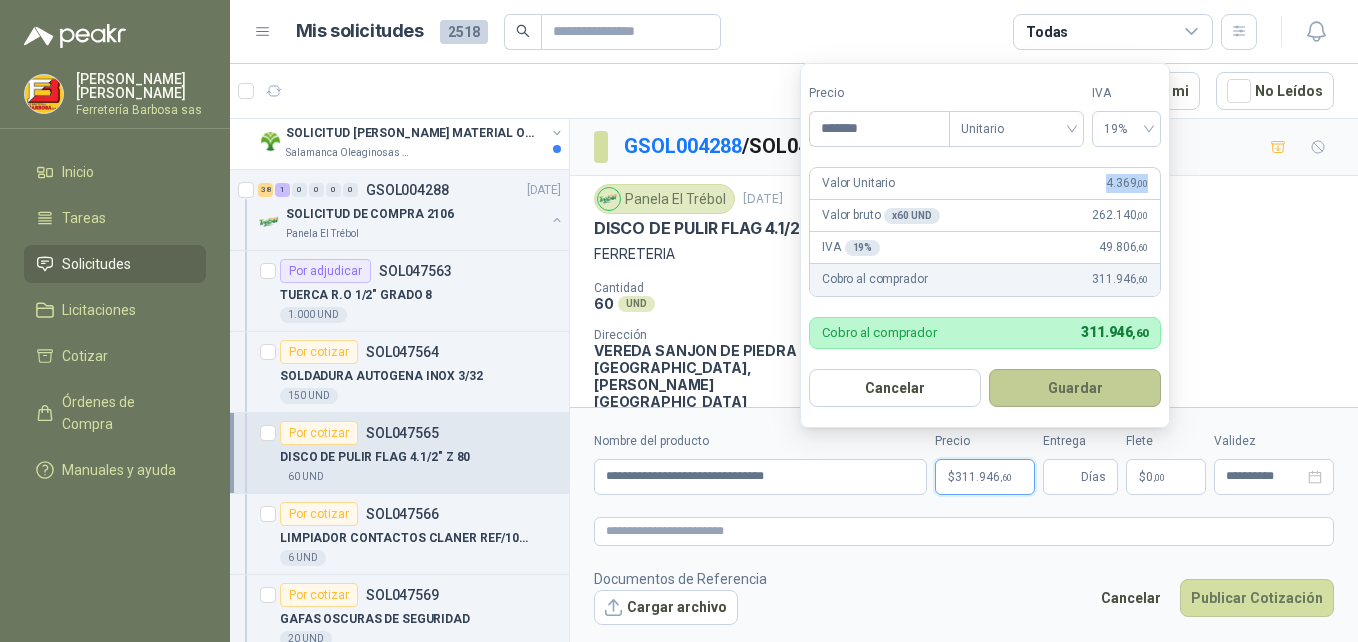 click on "Guardar" at bounding box center [1075, 388] 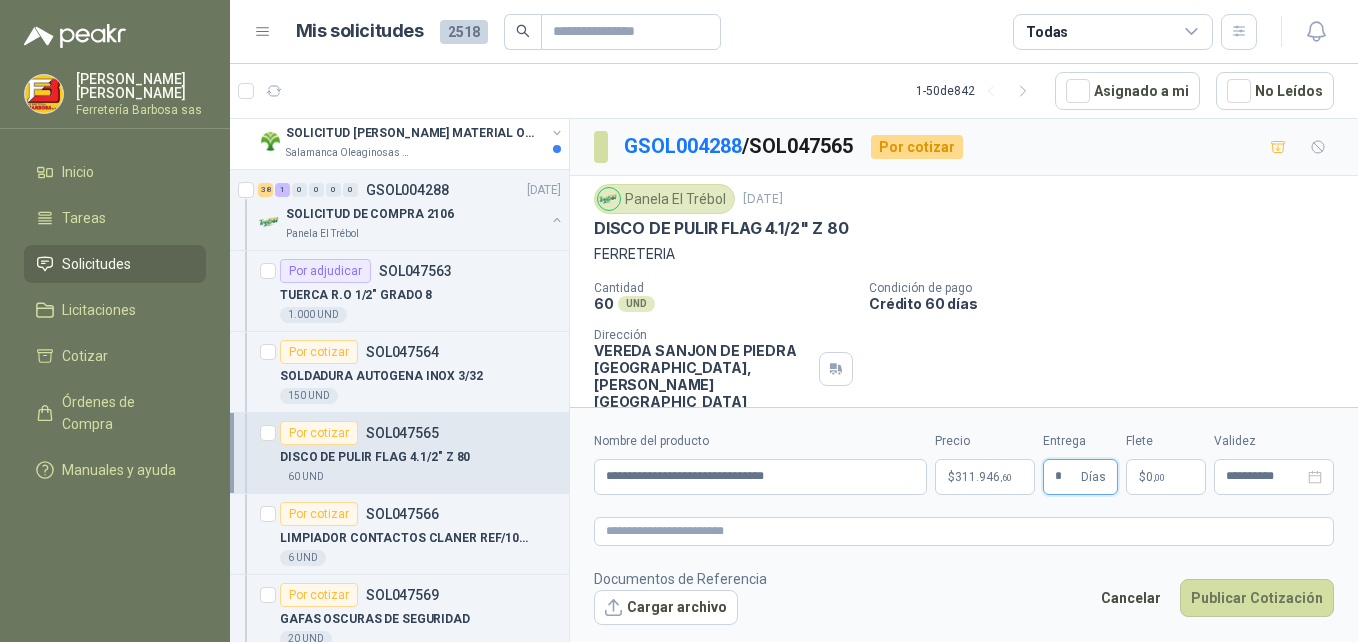 type on "*" 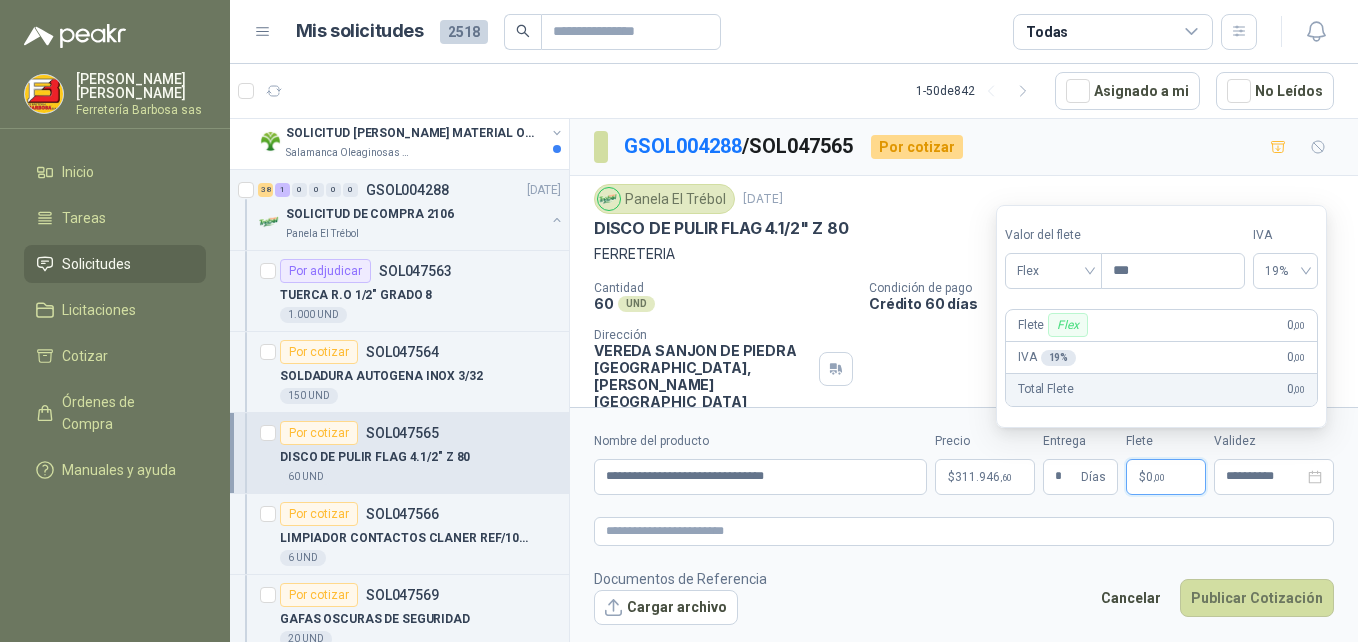 click on "$    0 ,00" at bounding box center [1166, 477] 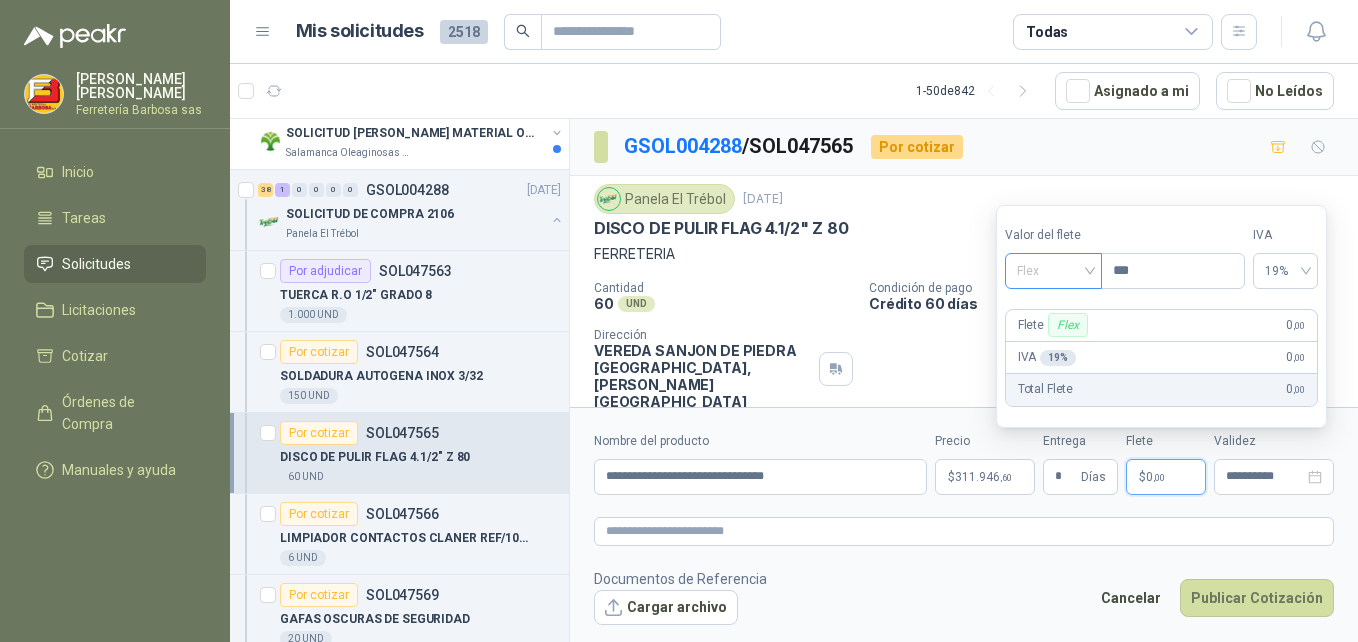click on "Flex" at bounding box center [1053, 271] 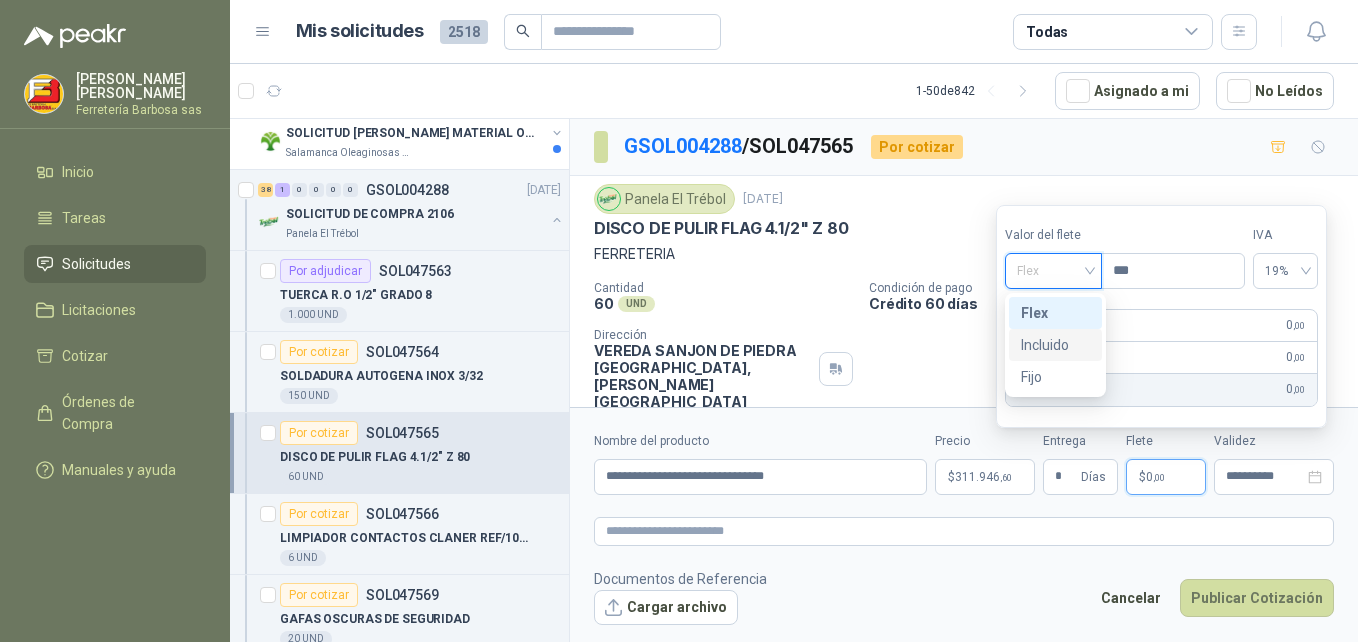 click on "Incluido" at bounding box center [1055, 345] 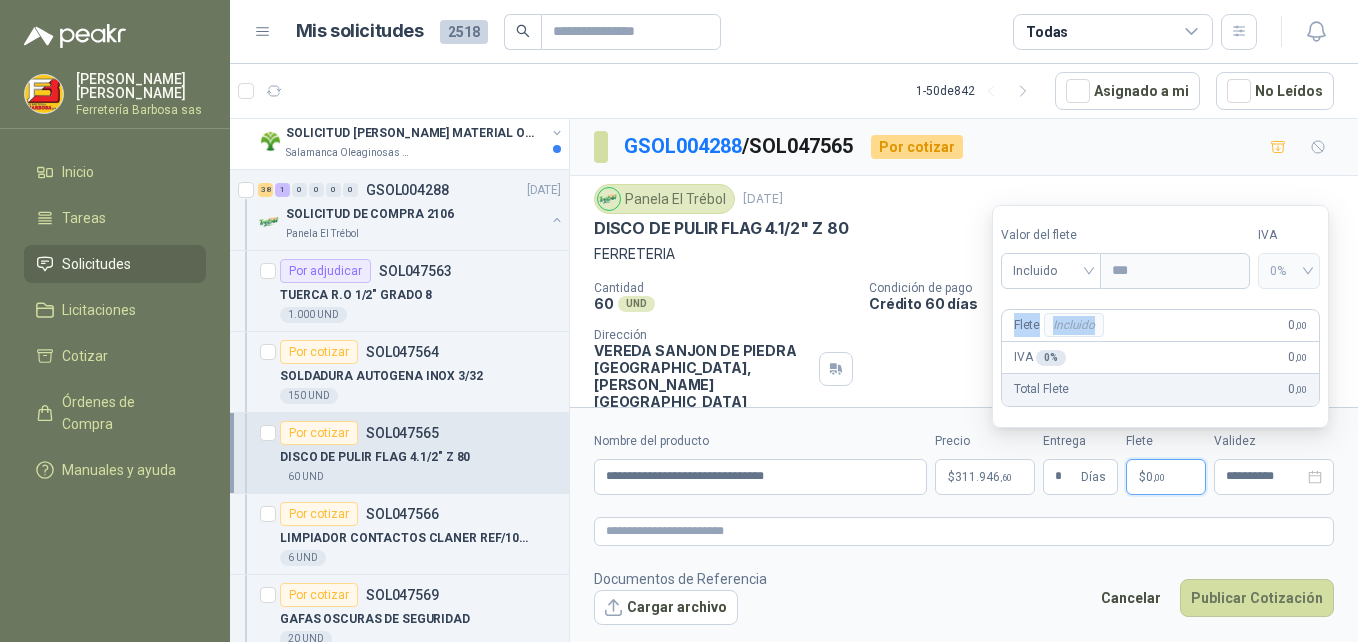 click on "Incluido" at bounding box center [1074, 325] 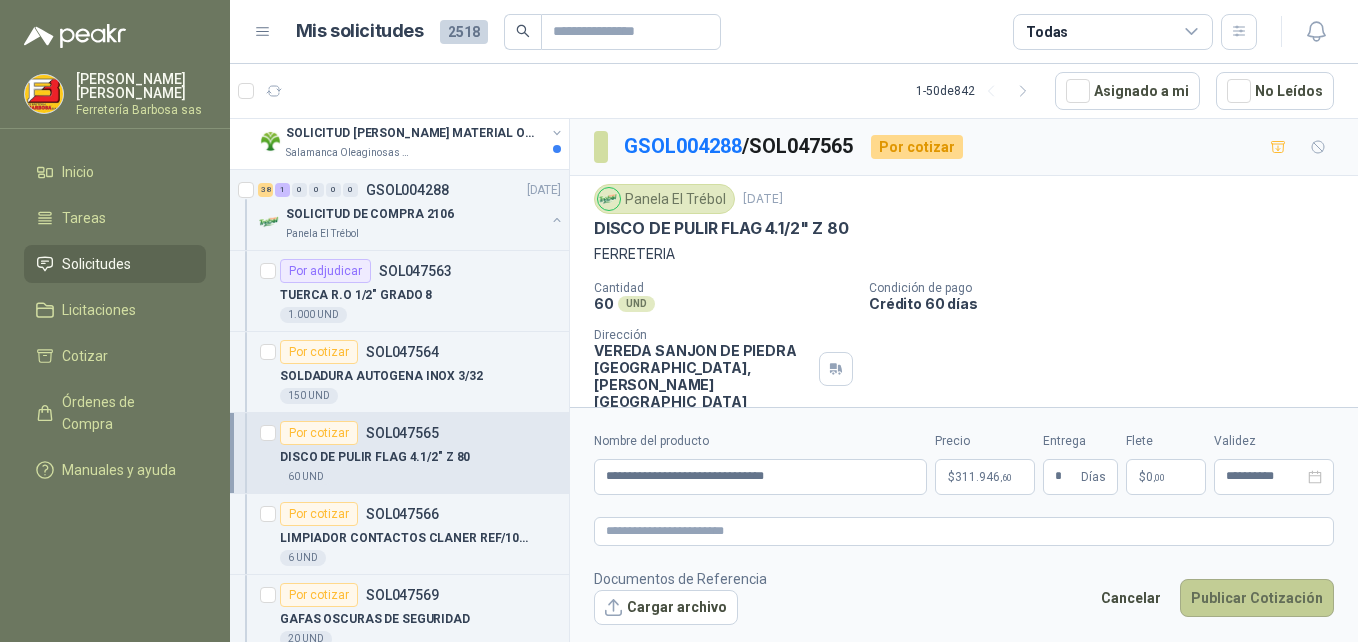 click on "Publicar Cotización" at bounding box center (1257, 598) 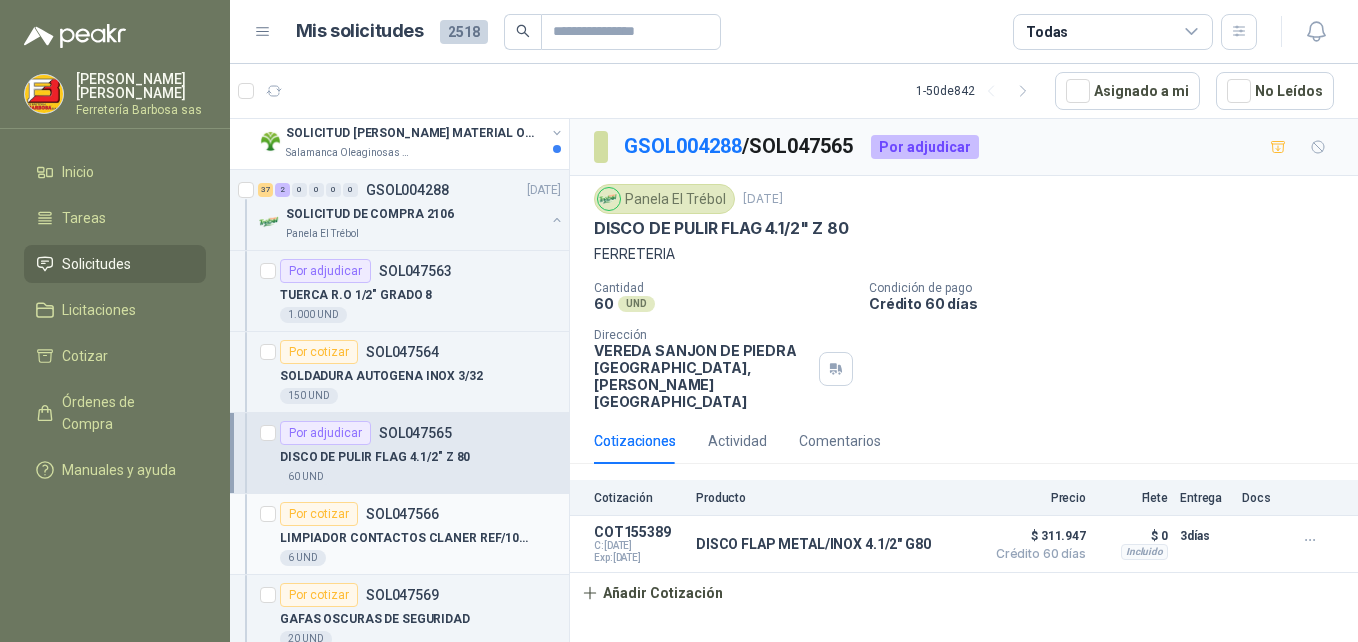 click on "Por cotizar" at bounding box center (319, 514) 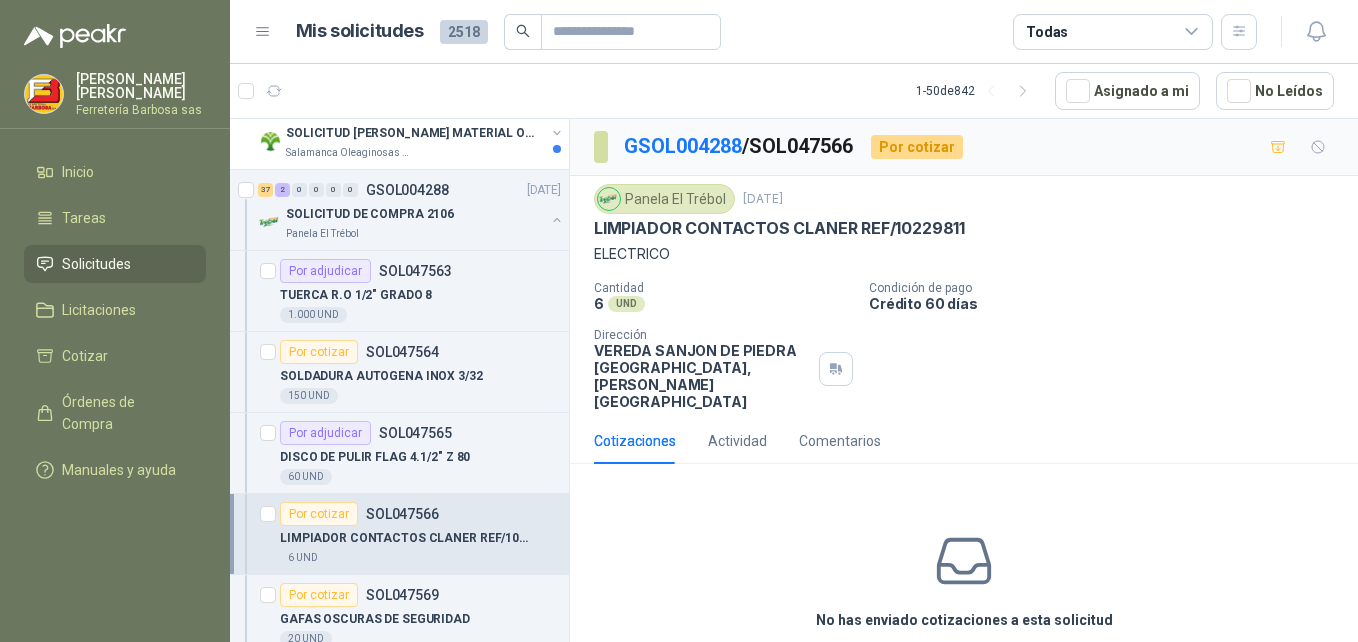click on "Cotizar" at bounding box center (964, 666) 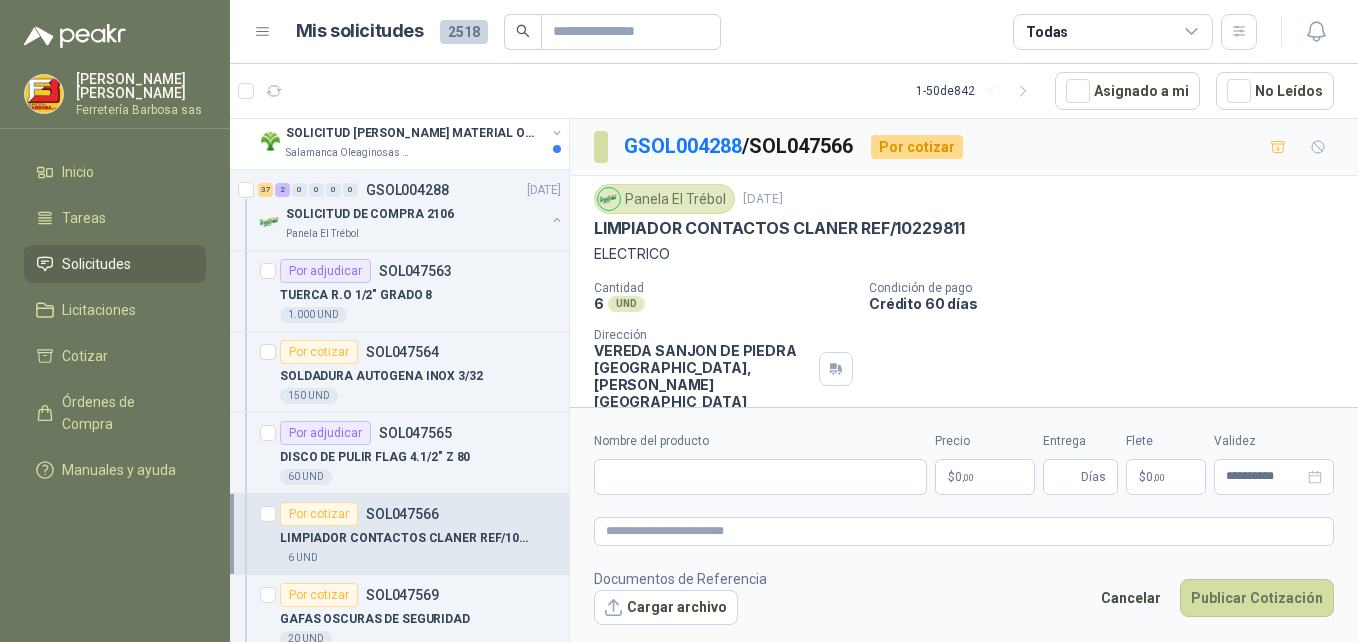 type 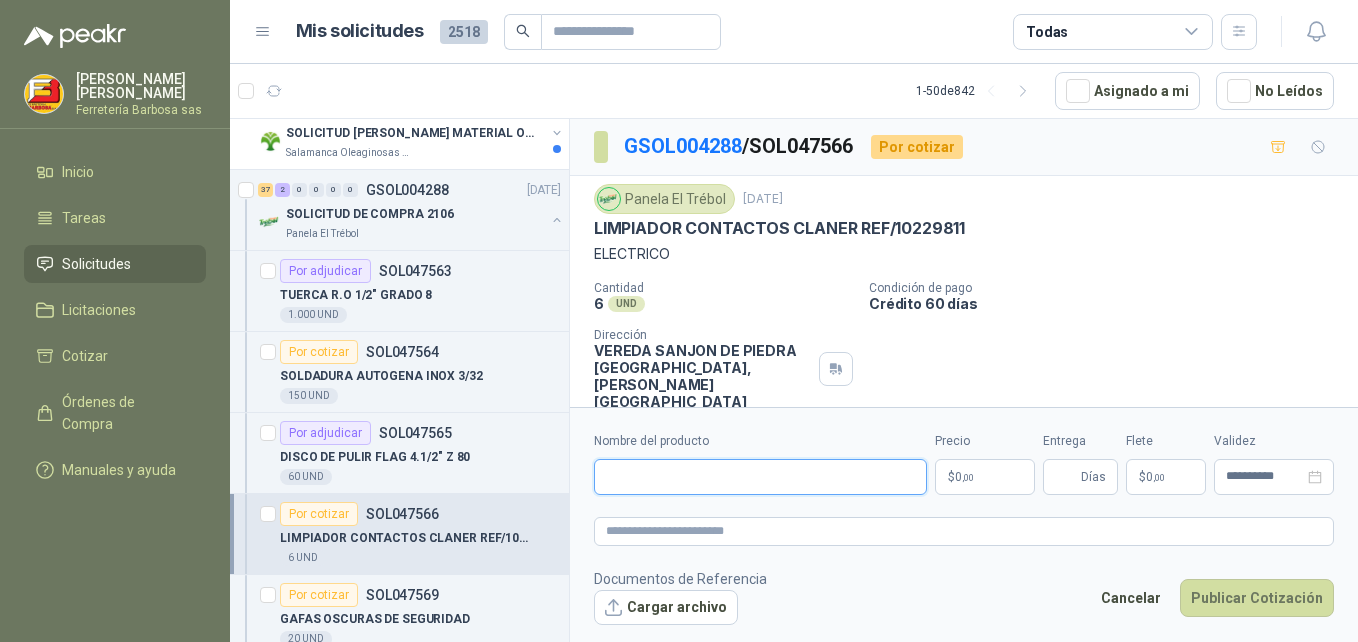 click on "Nombre del producto" at bounding box center [760, 477] 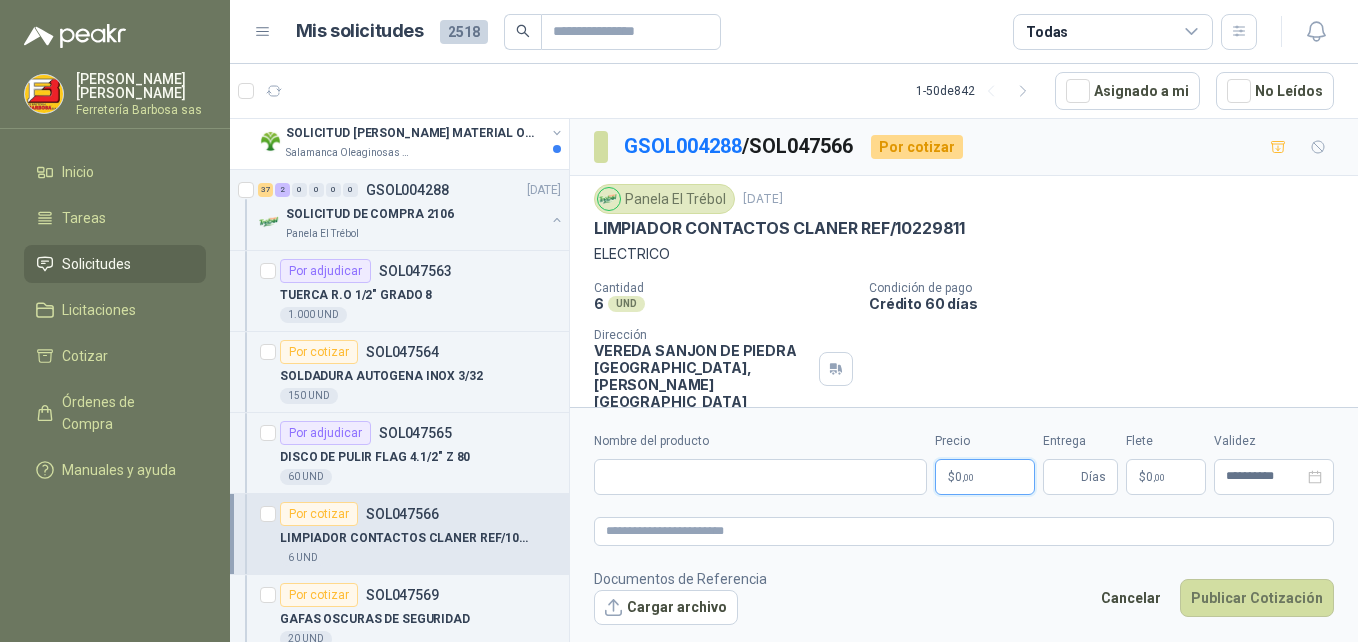 click on "0 ,00" at bounding box center (964, 477) 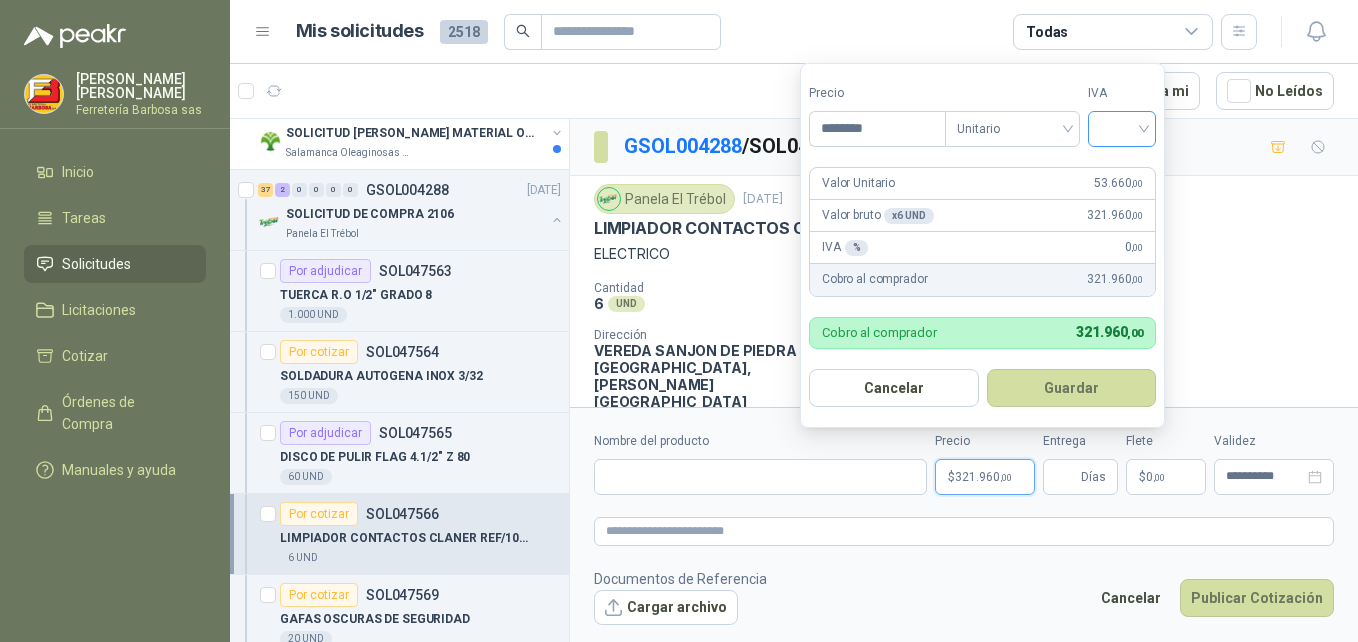 type on "********" 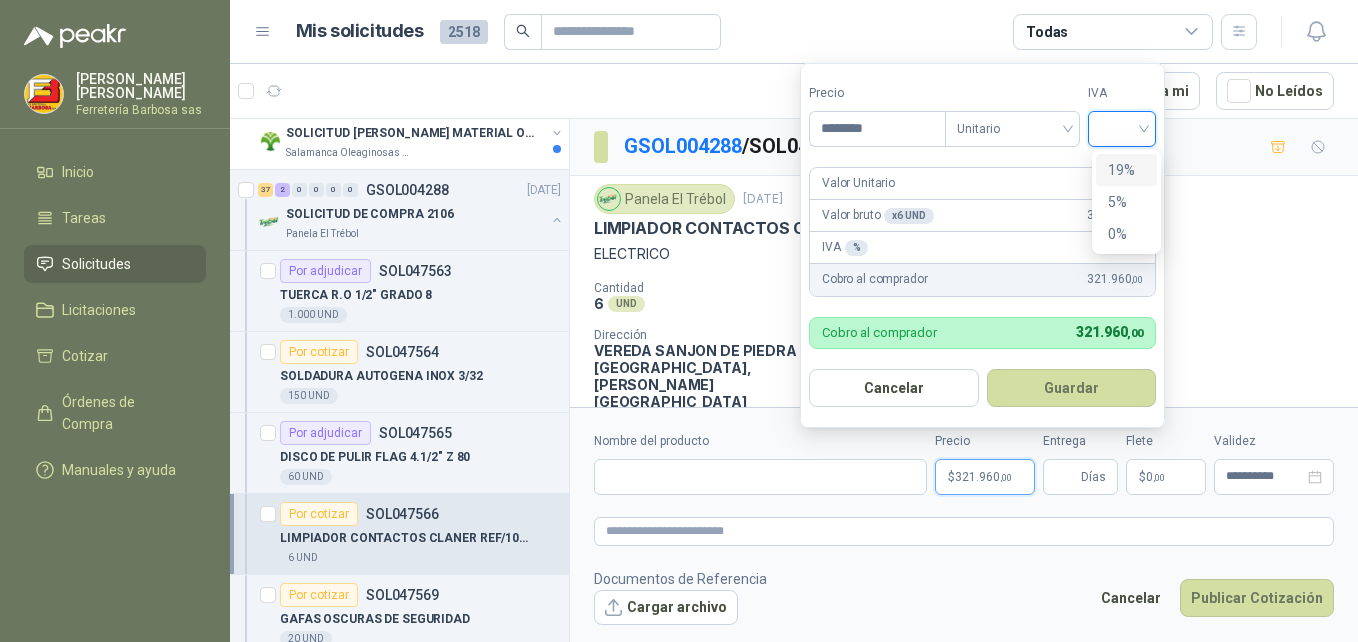 click on "19%" at bounding box center (1126, 170) 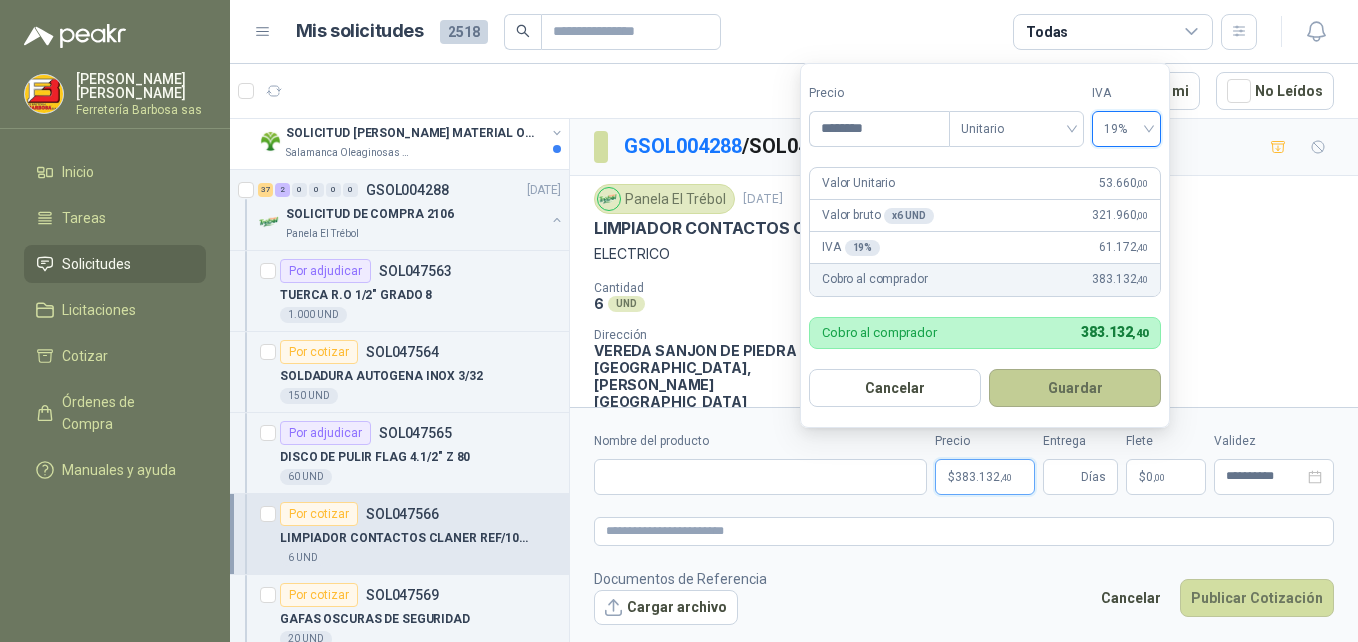 click on "Guardar" at bounding box center (1075, 388) 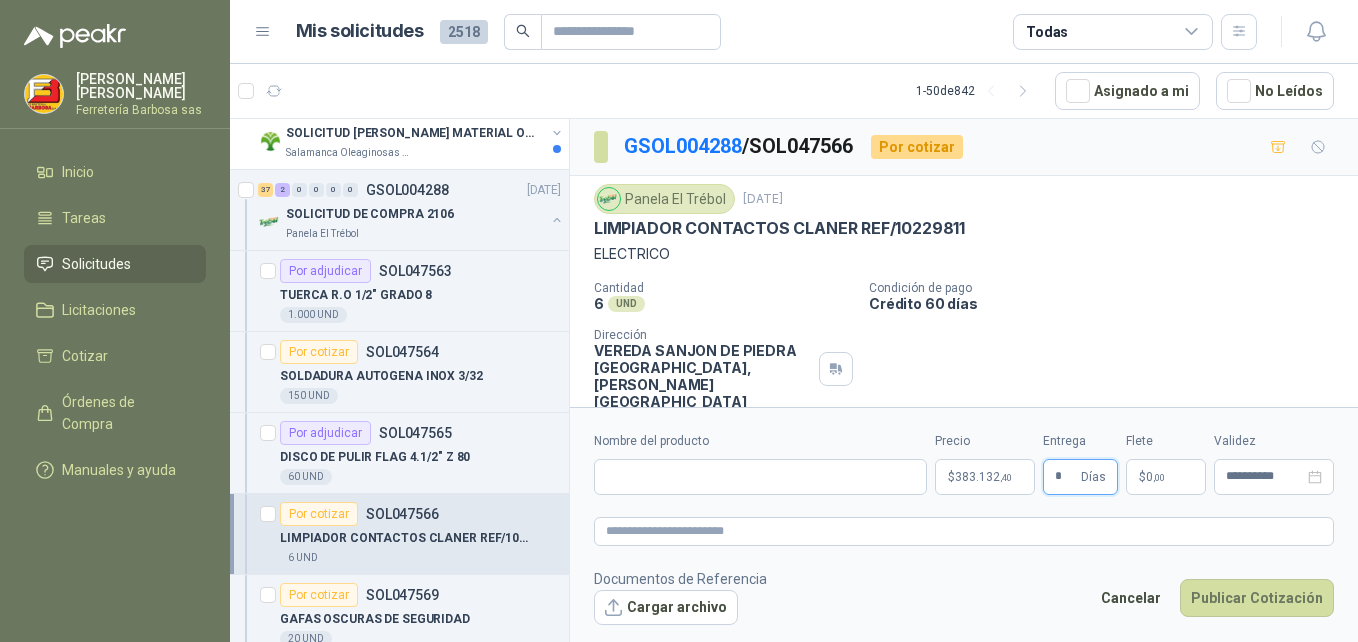 type on "*" 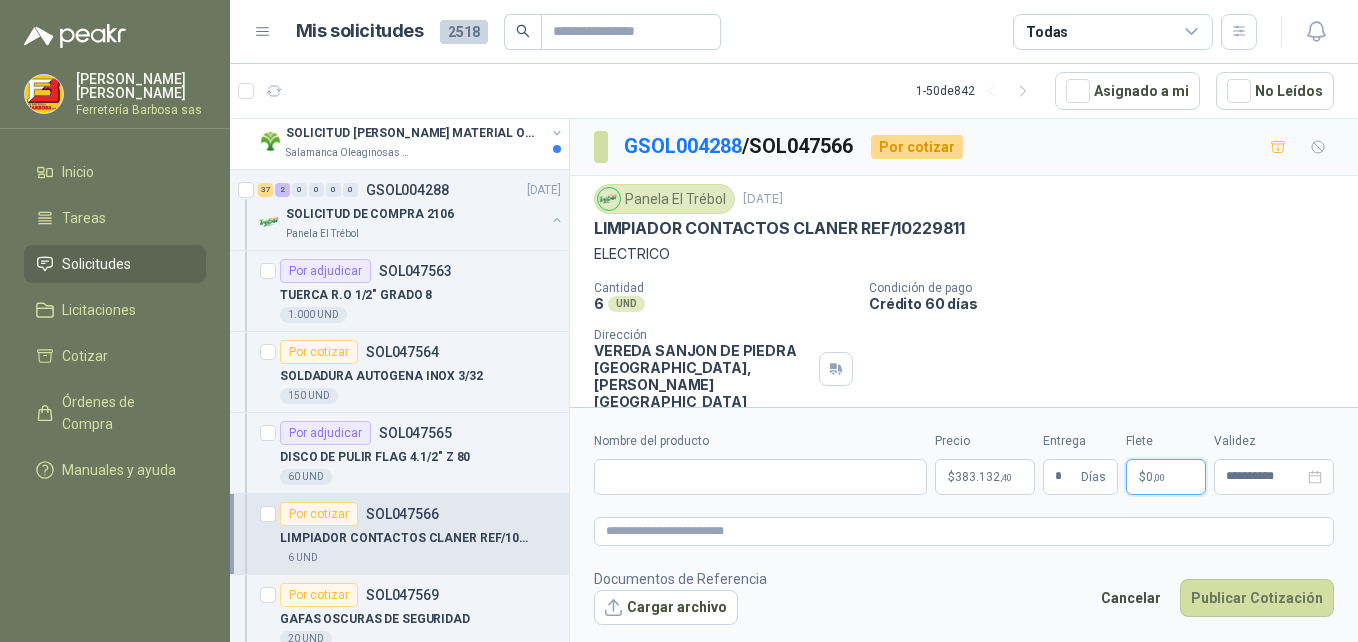 click on "$    0 ,00" at bounding box center (1166, 477) 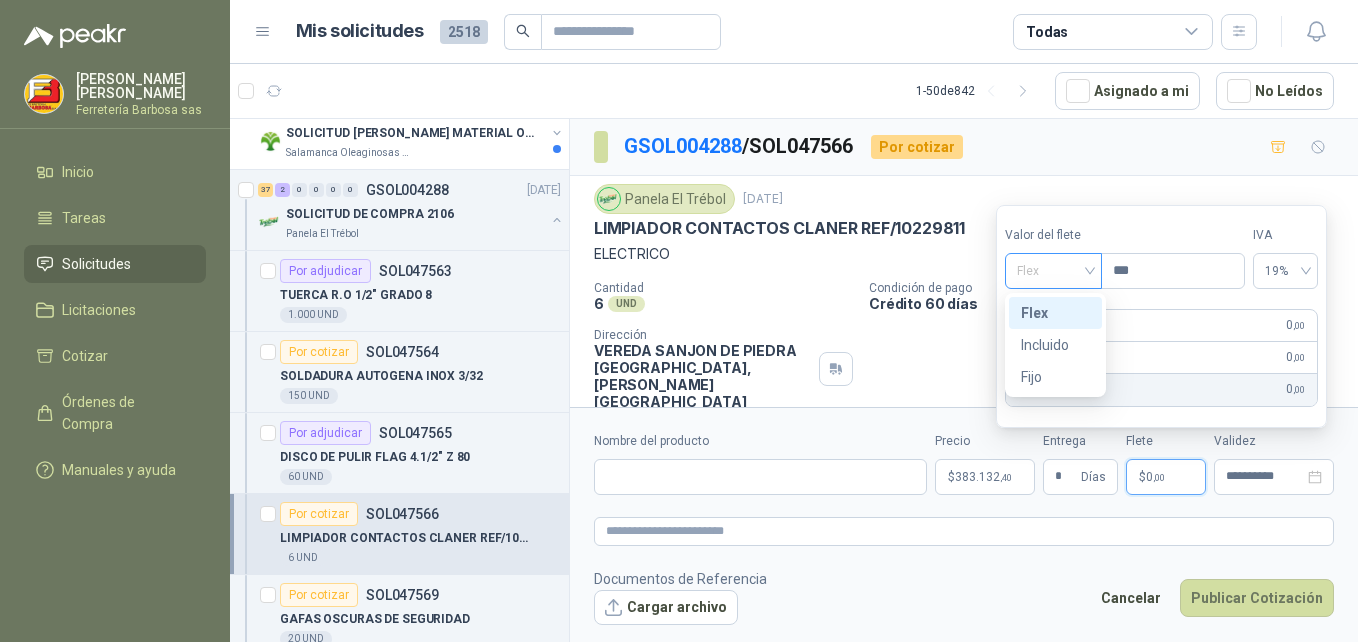 click on "Flex" at bounding box center [1053, 271] 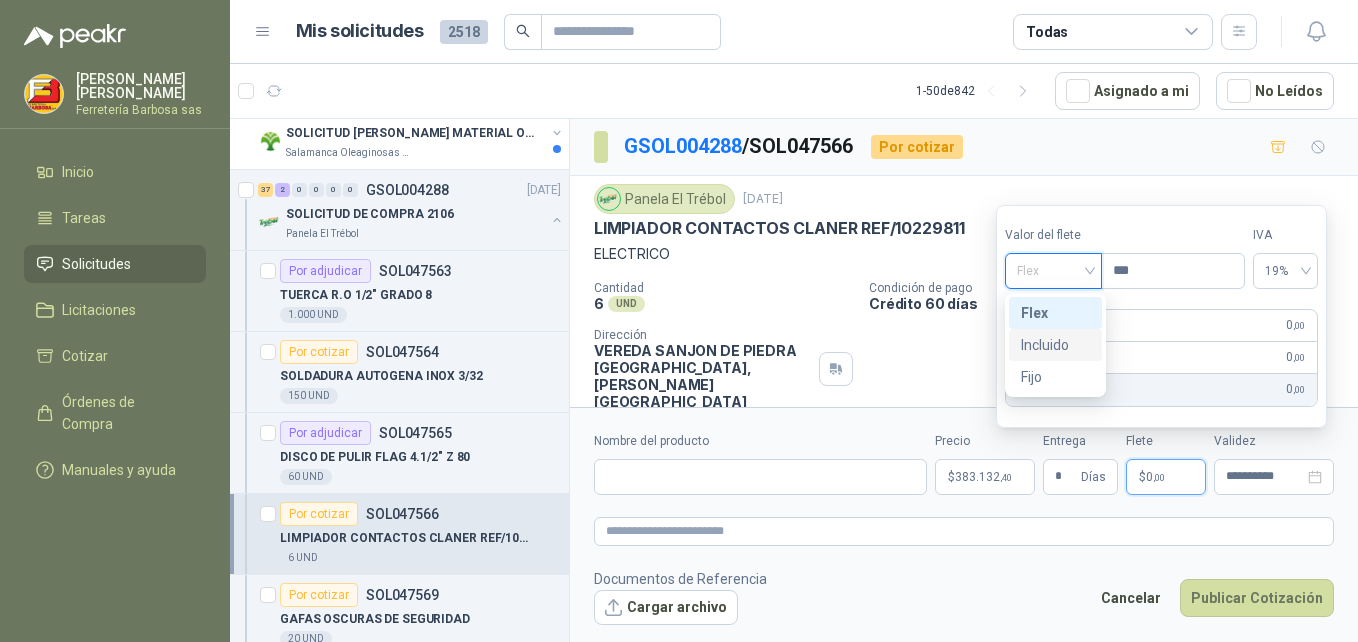 click on "Incluido" at bounding box center (1055, 345) 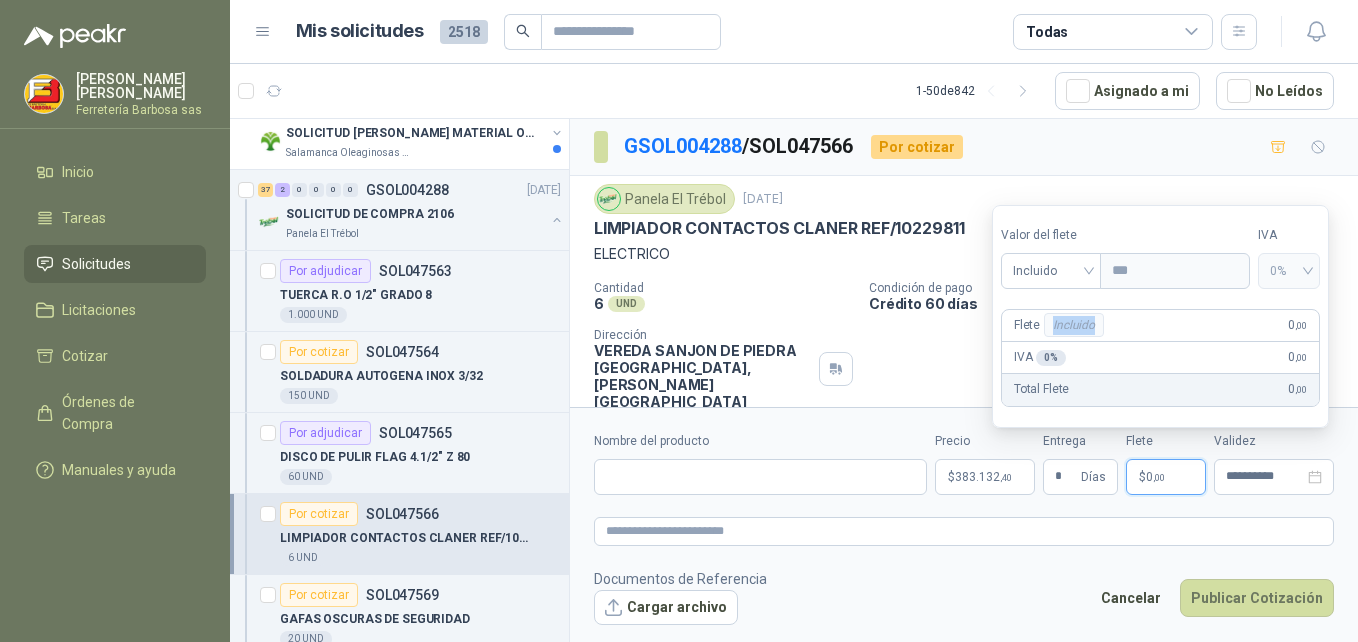 click on "Incluido" at bounding box center [1074, 325] 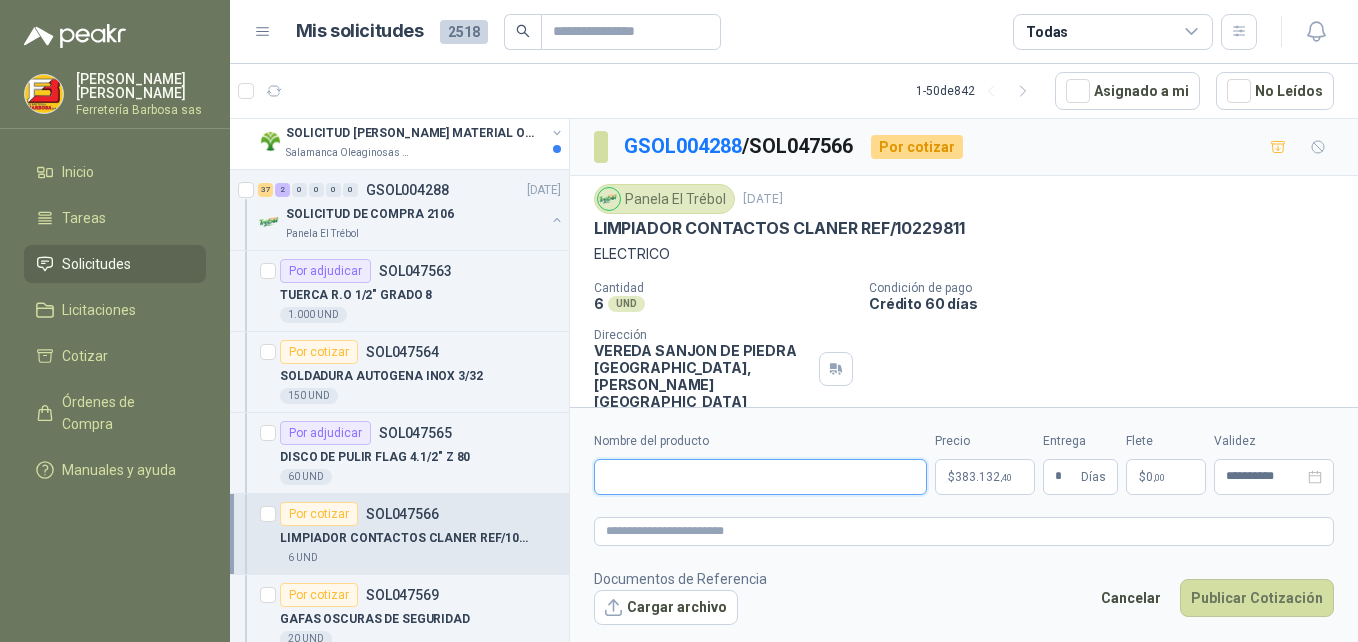 click on "Nombre del producto" at bounding box center [760, 477] 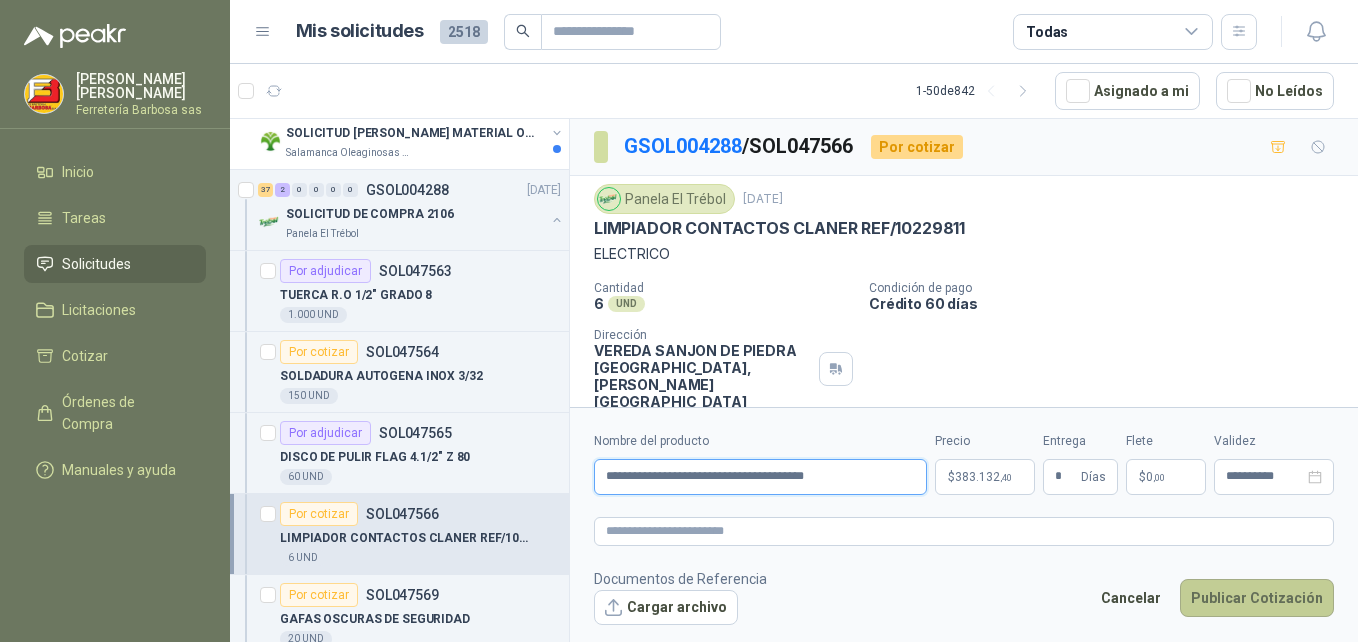 type on "**********" 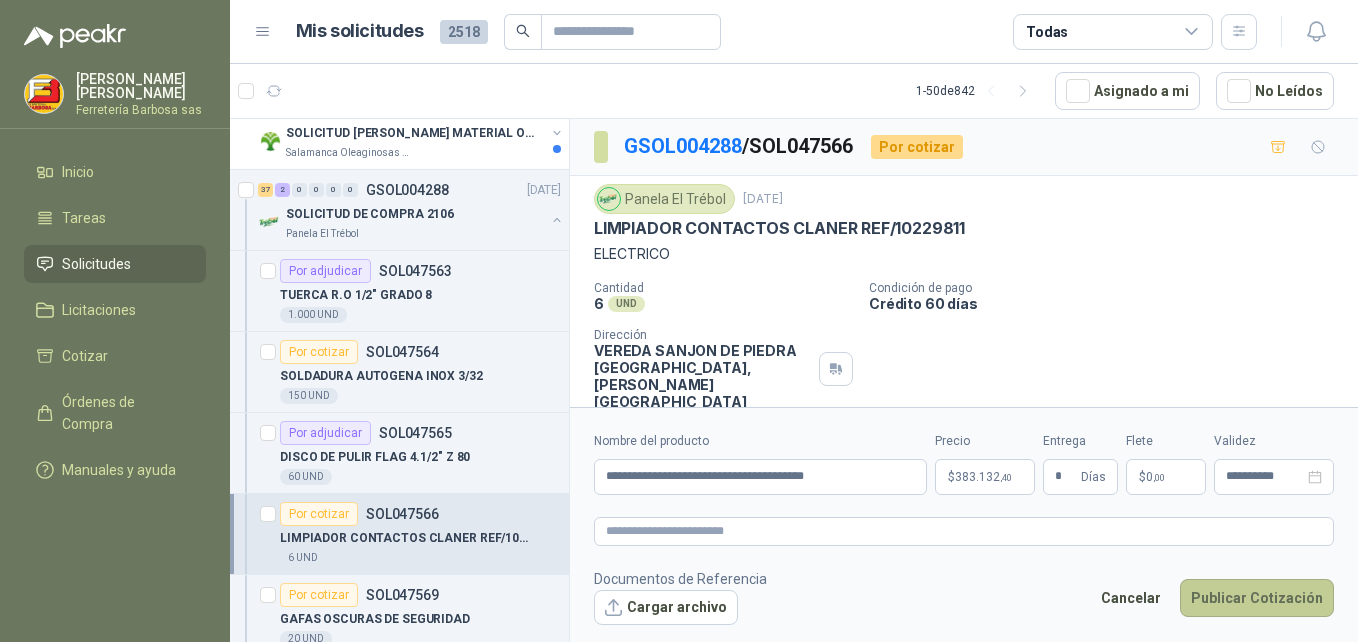 click on "Publicar Cotización" at bounding box center (1257, 598) 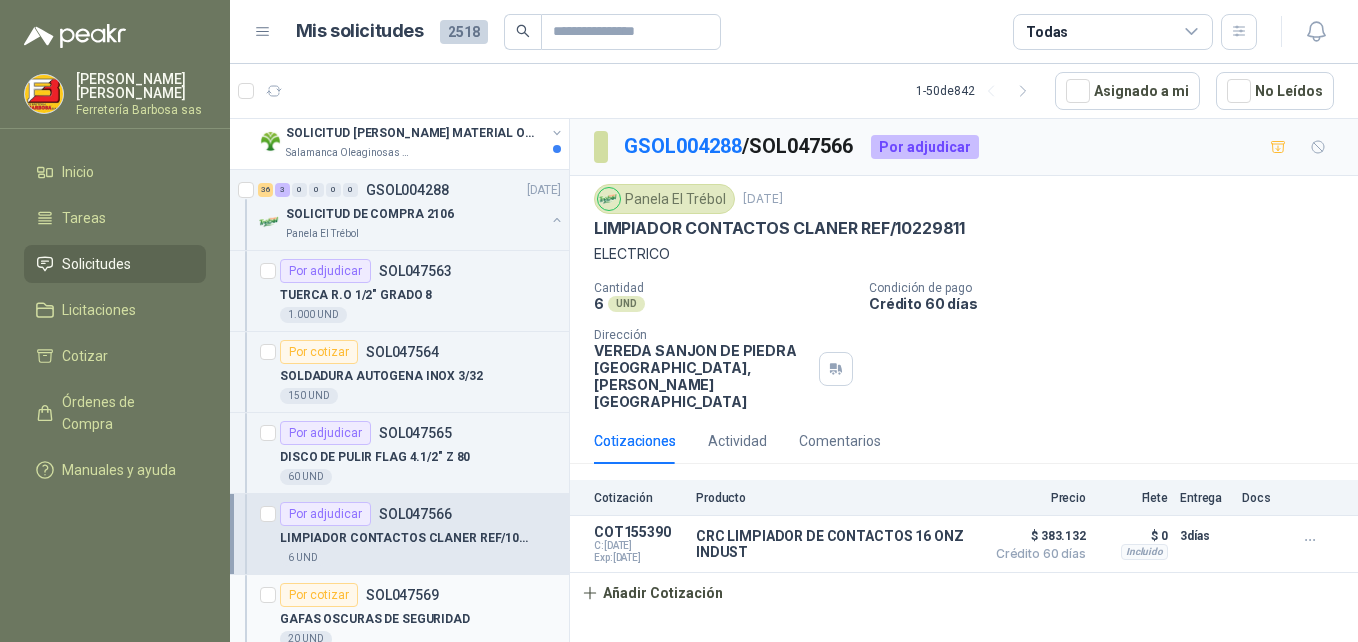 click on "Por cotizar SOL047569" at bounding box center [420, 595] 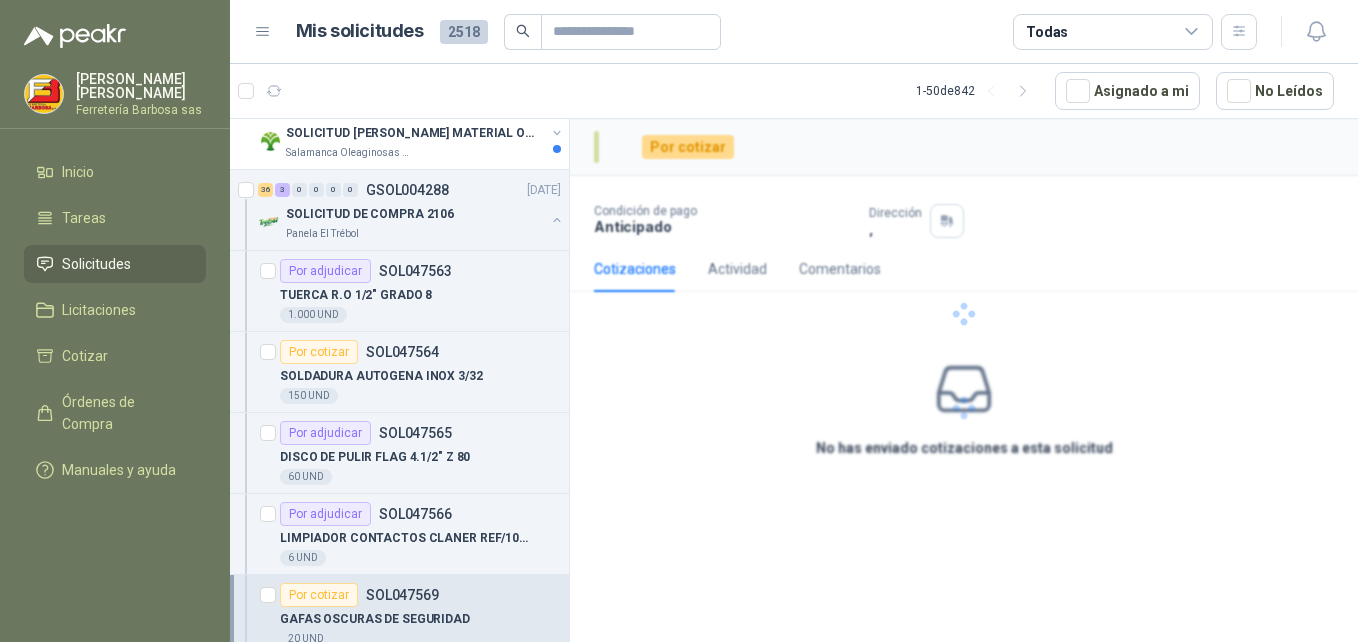 click on "Por cotizar SOL047569" at bounding box center [420, 595] 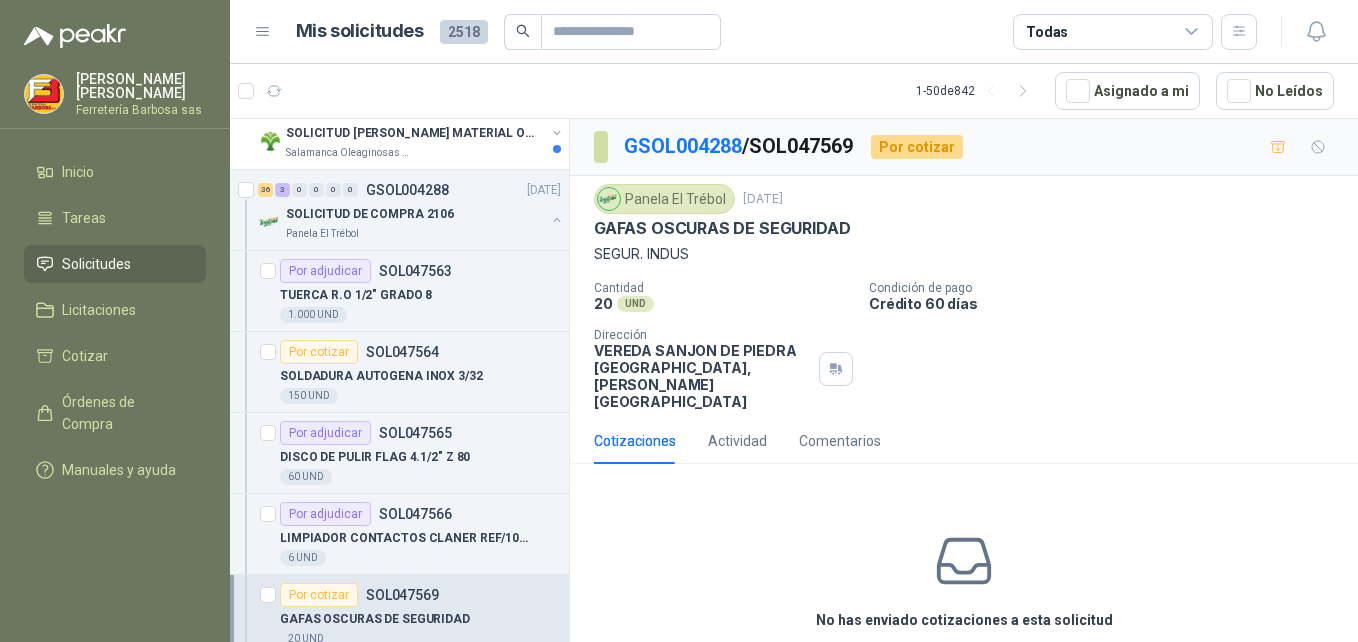 click on "Cotizar" at bounding box center (964, 666) 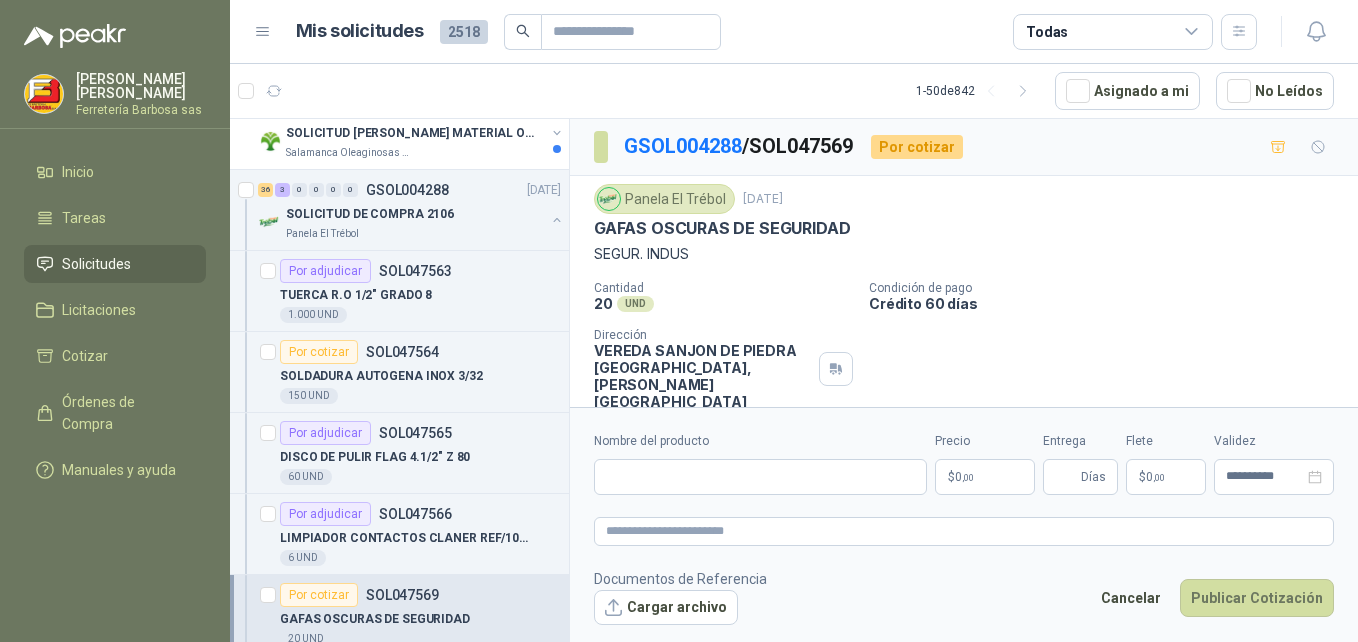 type 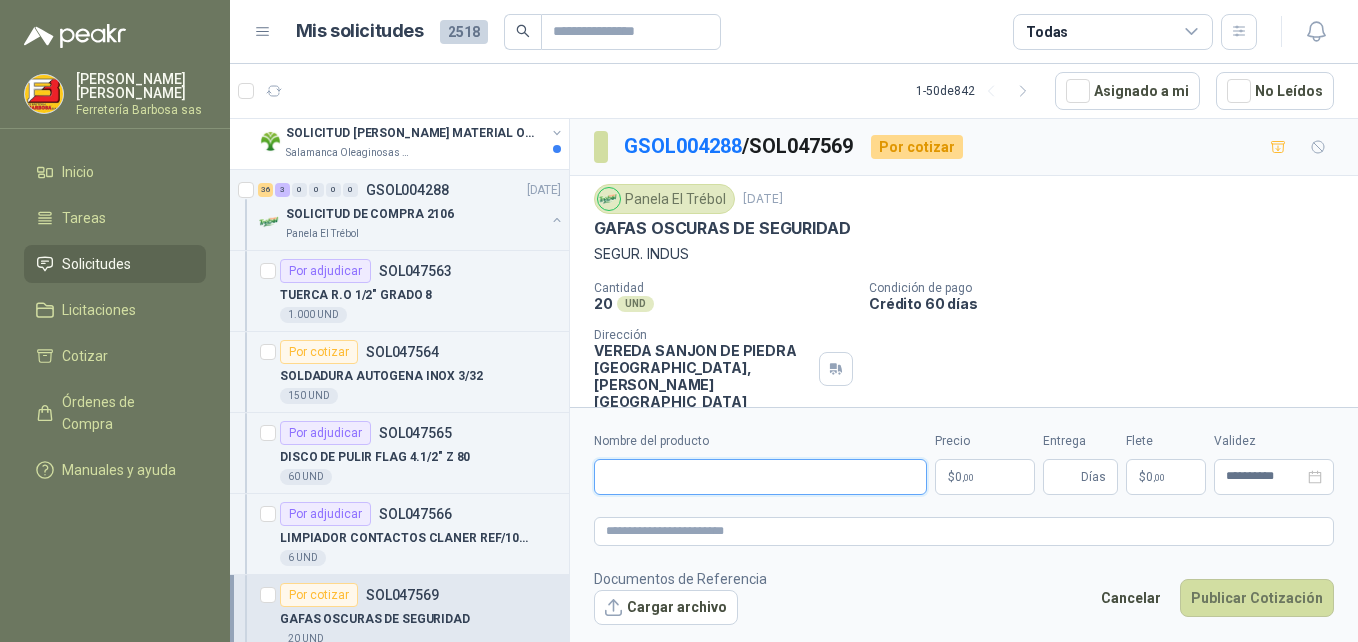 click on "Nombre del producto" at bounding box center (760, 477) 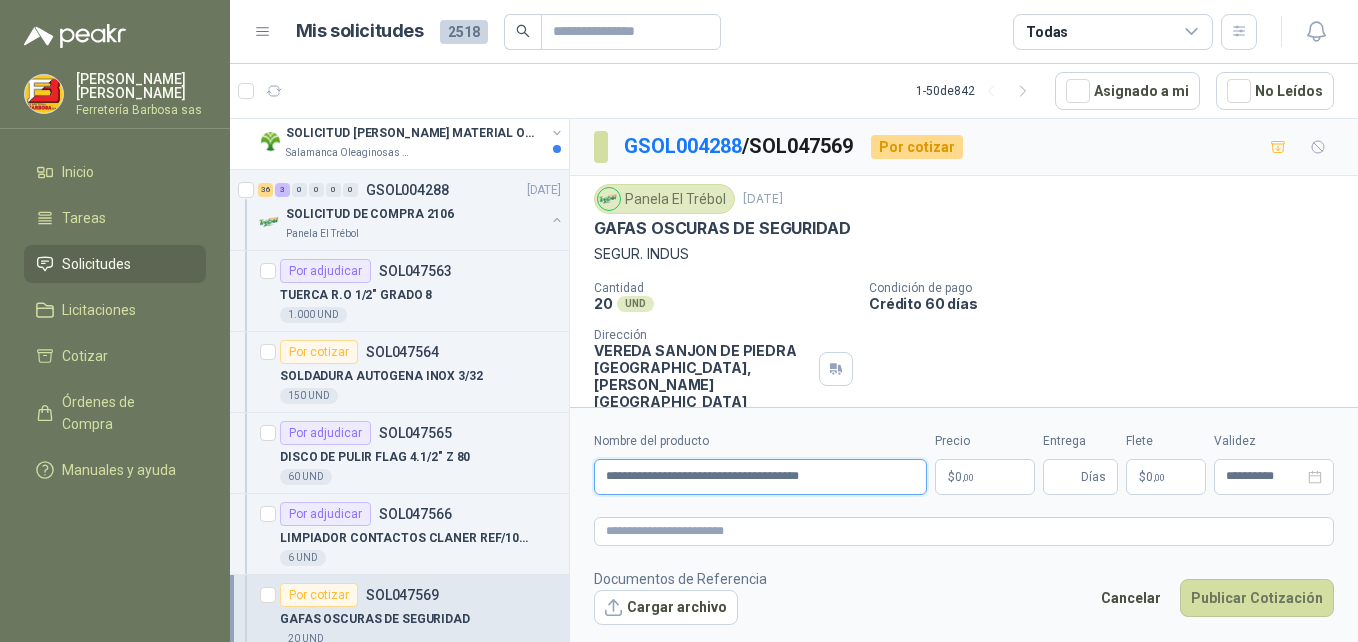 type on "**********" 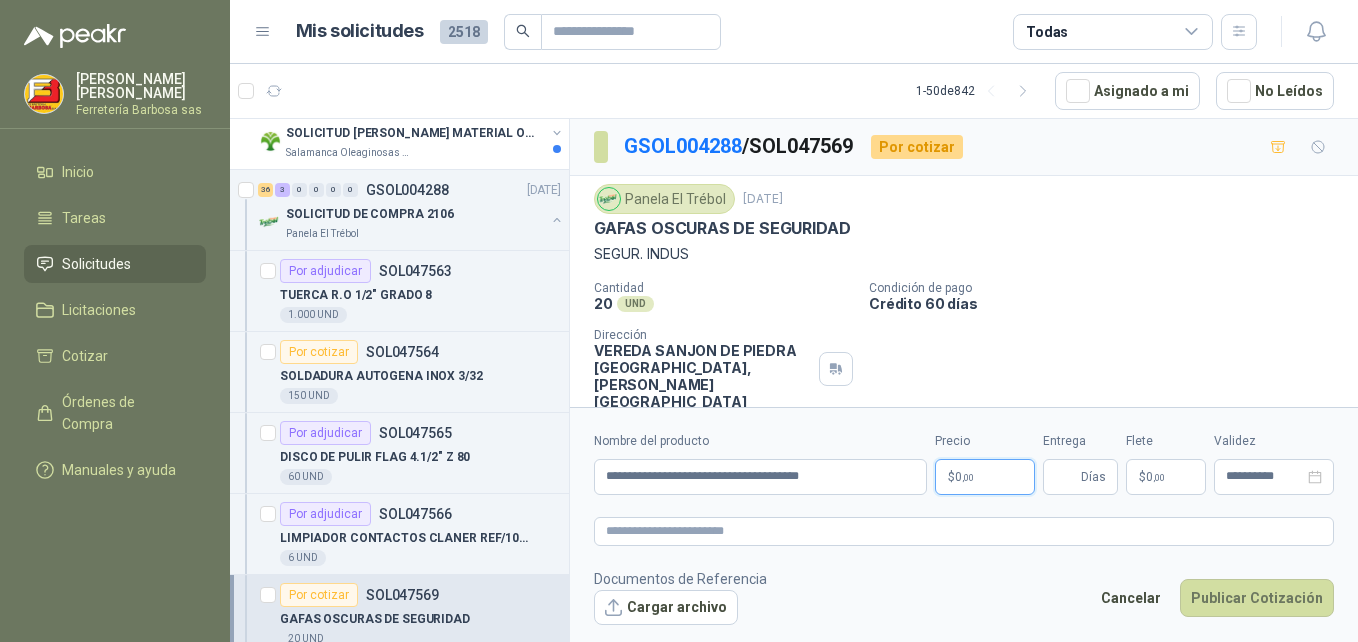click on "$  0 ,00" at bounding box center (985, 477) 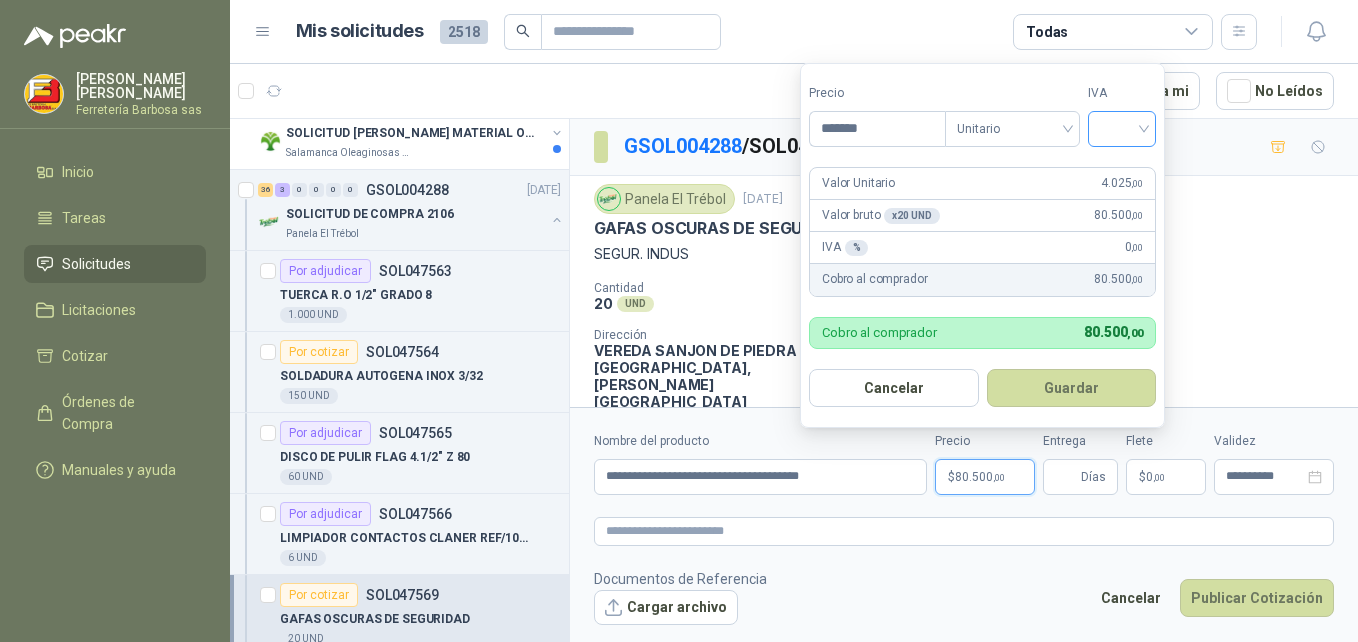 click at bounding box center (1122, 129) 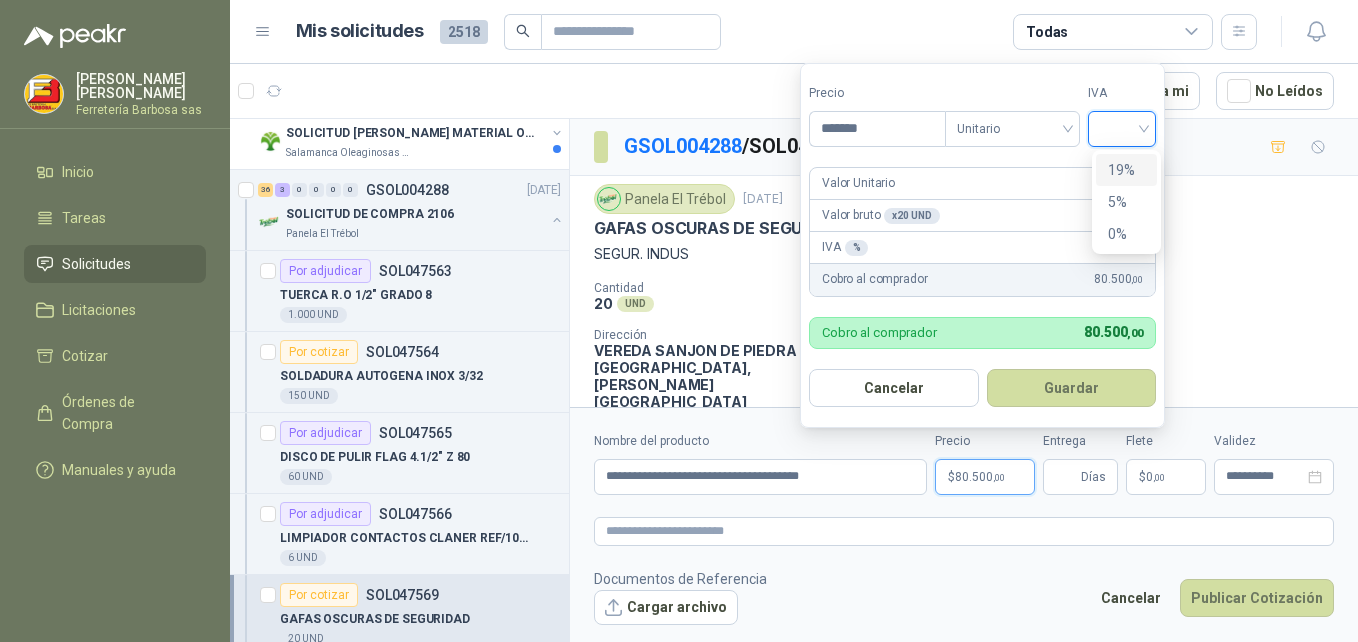 click on "19%" at bounding box center (1126, 170) 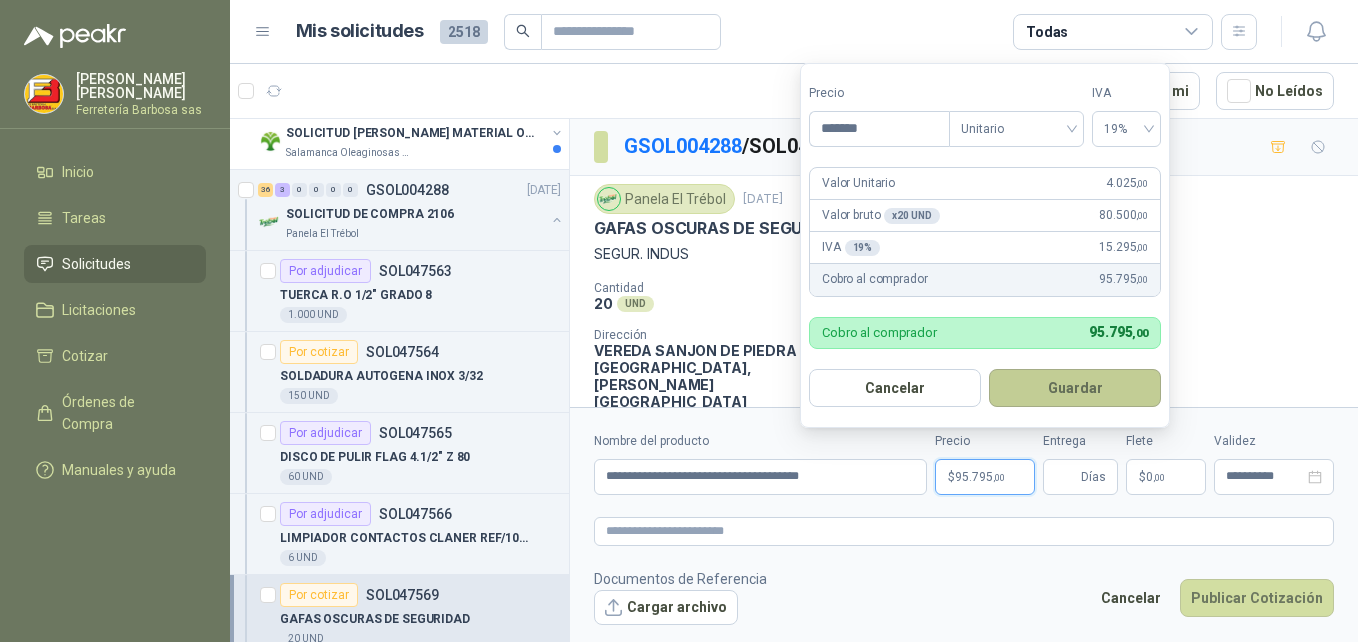click on "Guardar" at bounding box center (1075, 388) 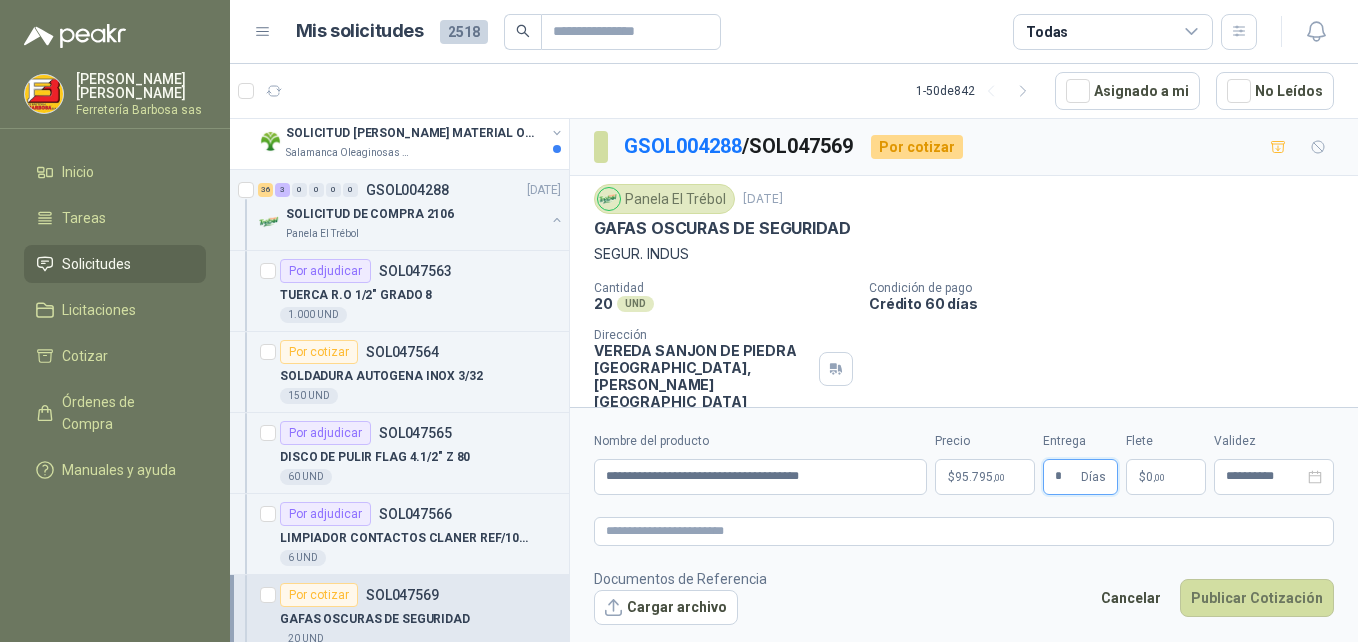 type on "*" 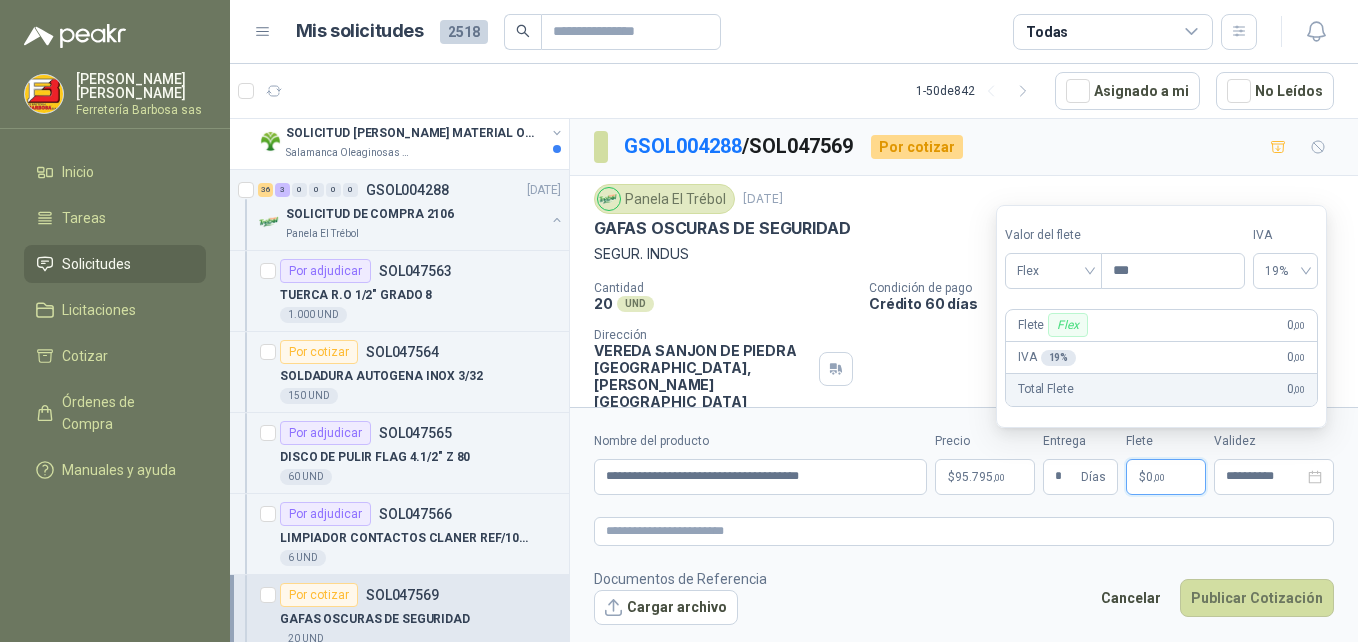 click on "$    0 ,00" at bounding box center (1166, 477) 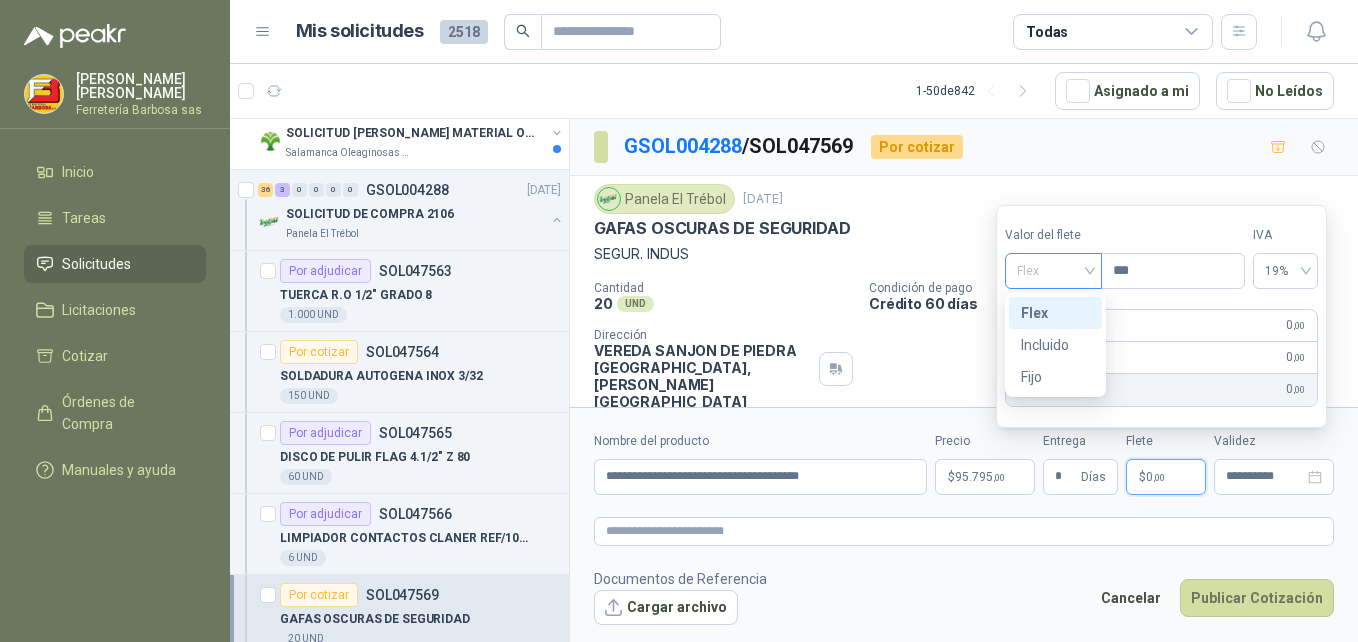 click on "Flex" at bounding box center (1053, 271) 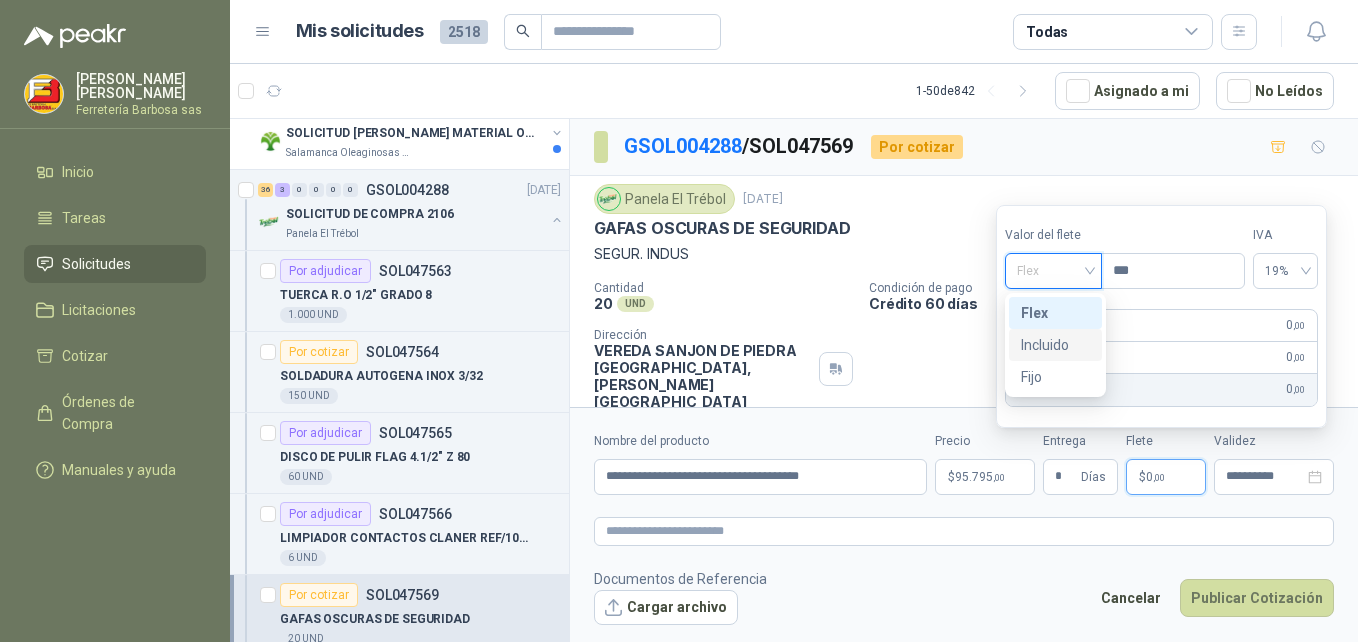 click on "Incluido" at bounding box center (1055, 345) 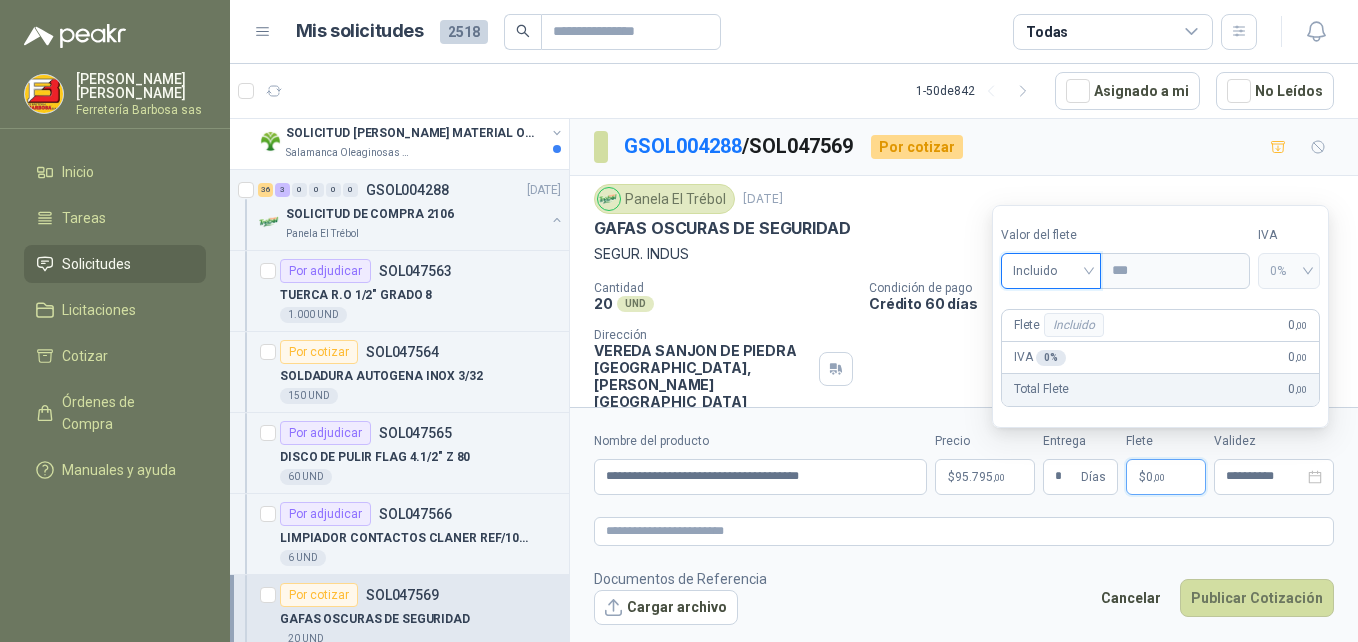 click on "0 %" at bounding box center (1051, 358) 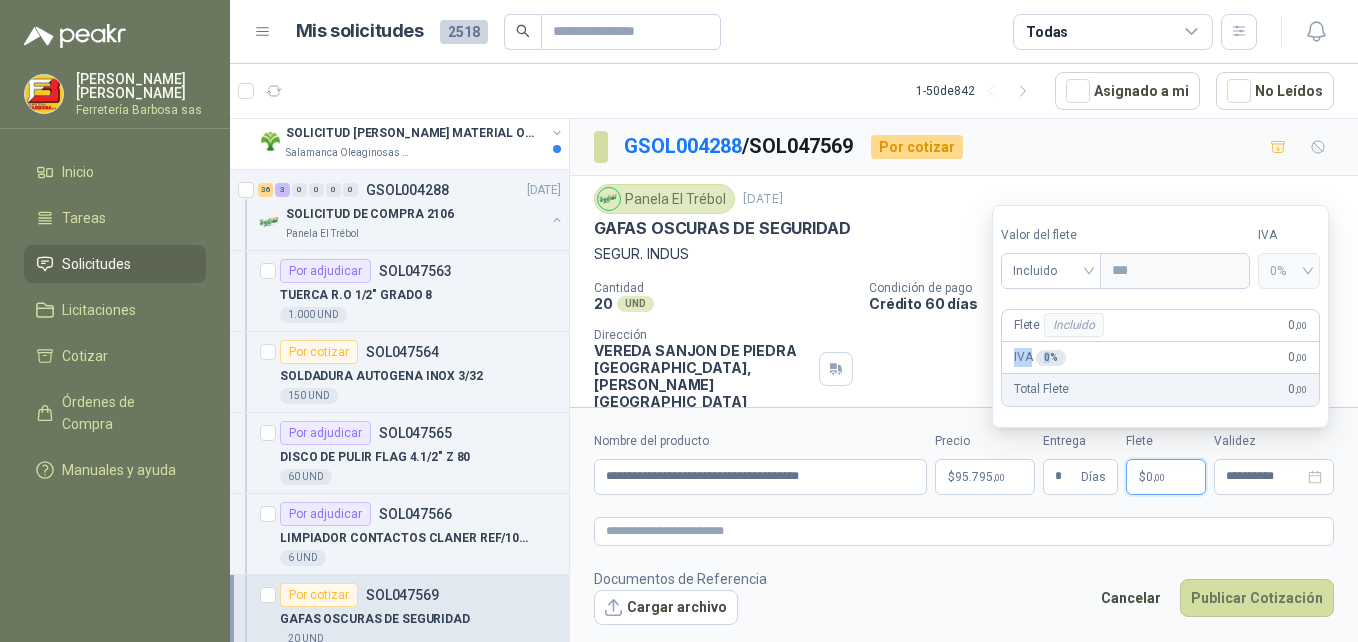 click on "0 %" at bounding box center (1051, 358) 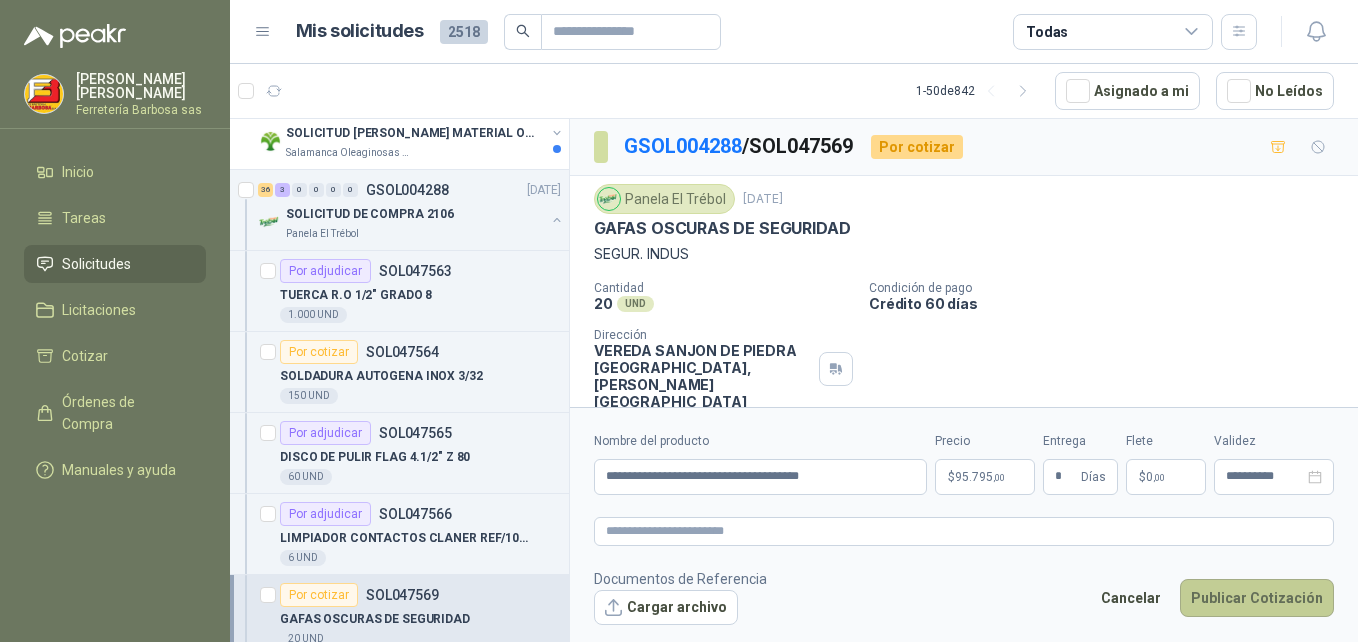 click on "Publicar Cotización" at bounding box center (1257, 598) 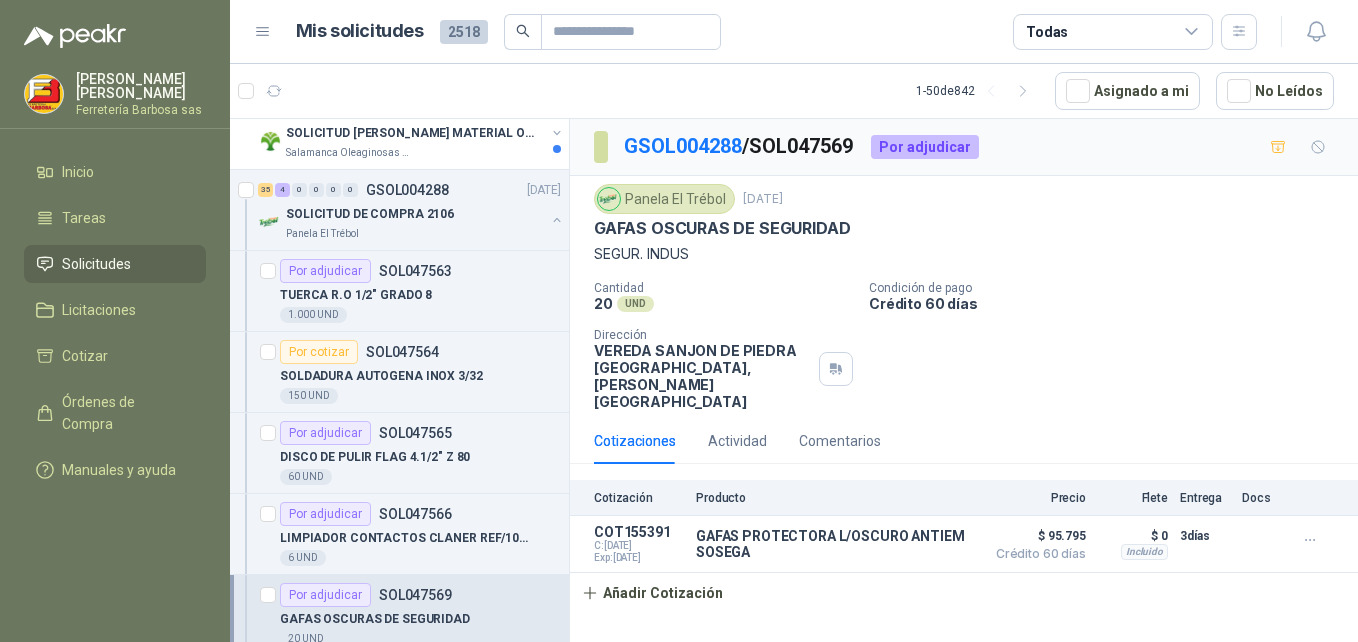 scroll, scrollTop: 456, scrollLeft: 2, axis: both 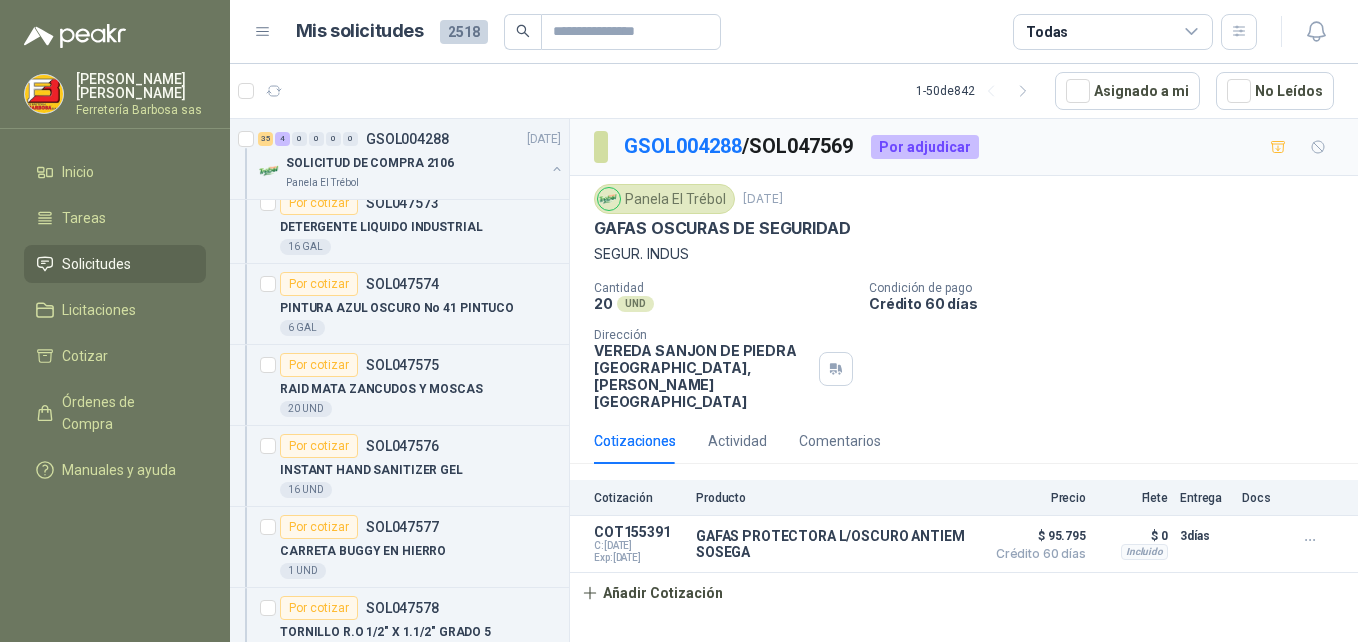 click on "Cantidad 20   UND  Condición de pago Crédito 60 días Dirección VEREDA SANJON DE [GEOGRAPHIC_DATA] ,  [PERSON_NAME][GEOGRAPHIC_DATA]" at bounding box center [964, 345] 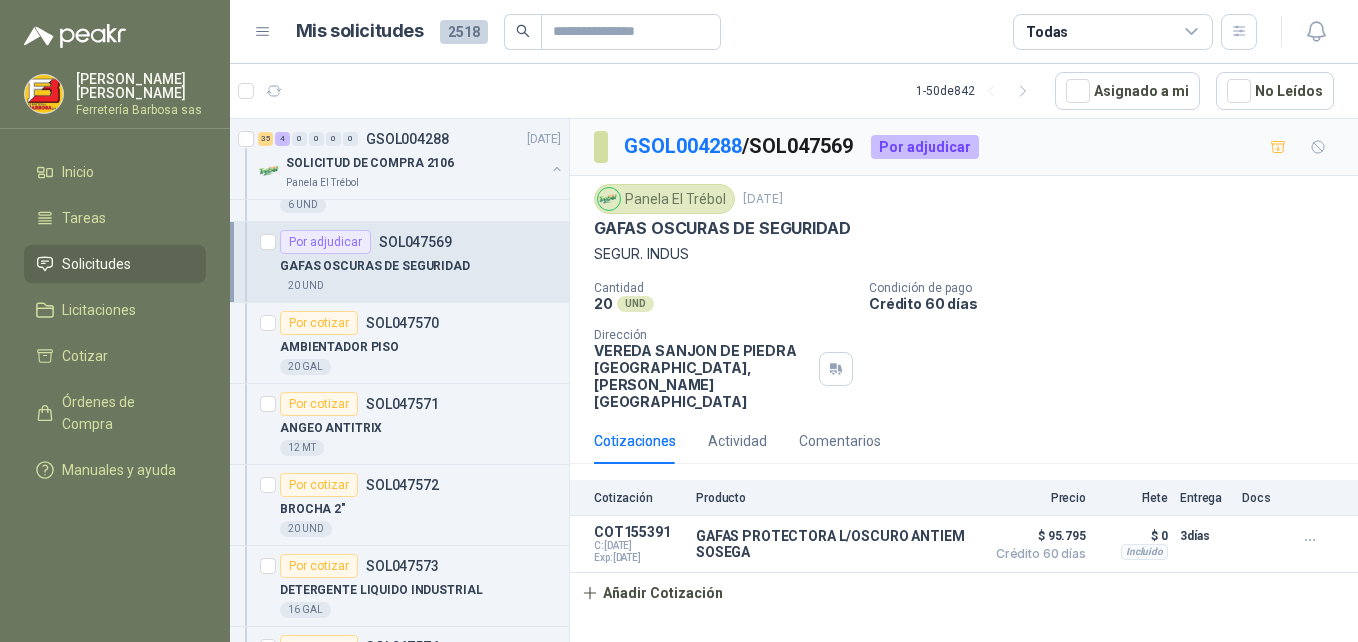 scroll, scrollTop: 780, scrollLeft: 2, axis: both 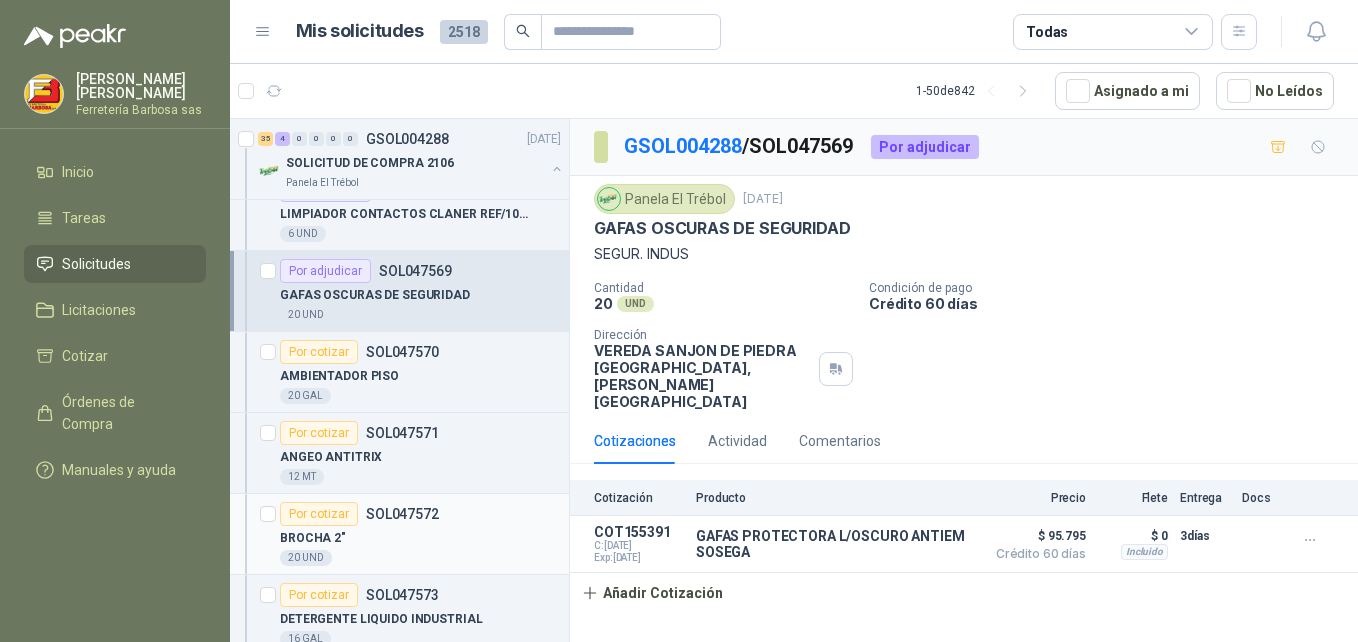 click on "Por cotizar" at bounding box center (319, 514) 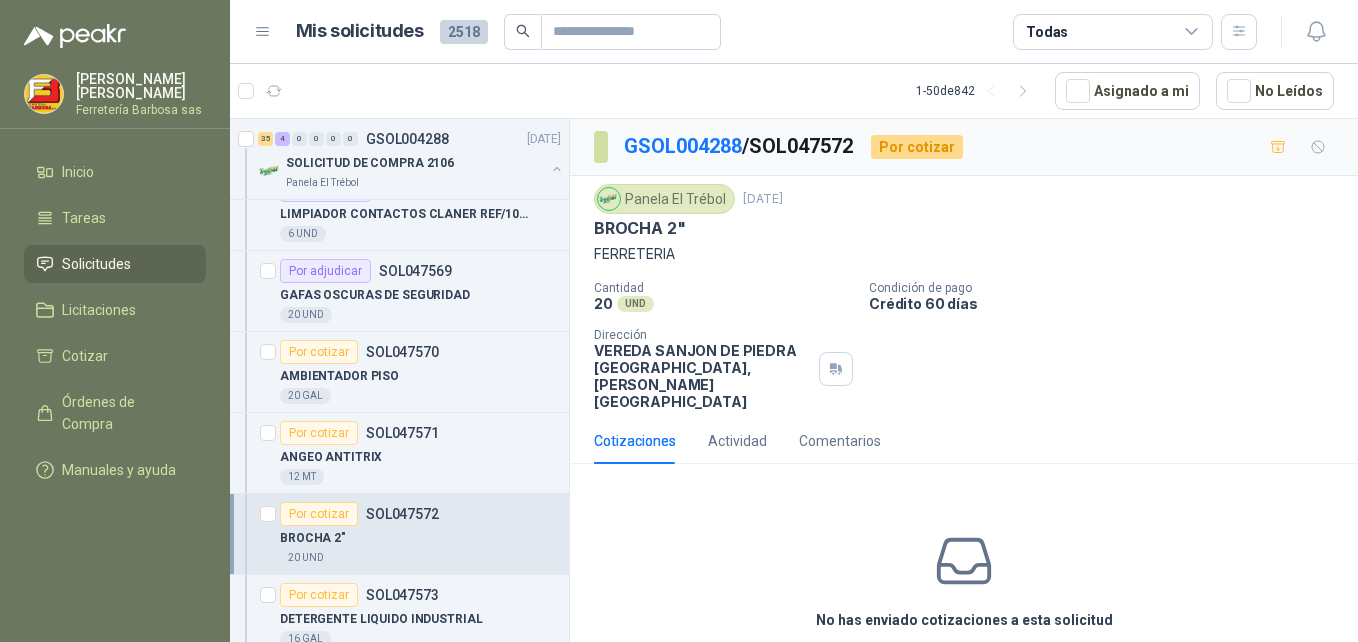click on "Cotizar" at bounding box center (964, 666) 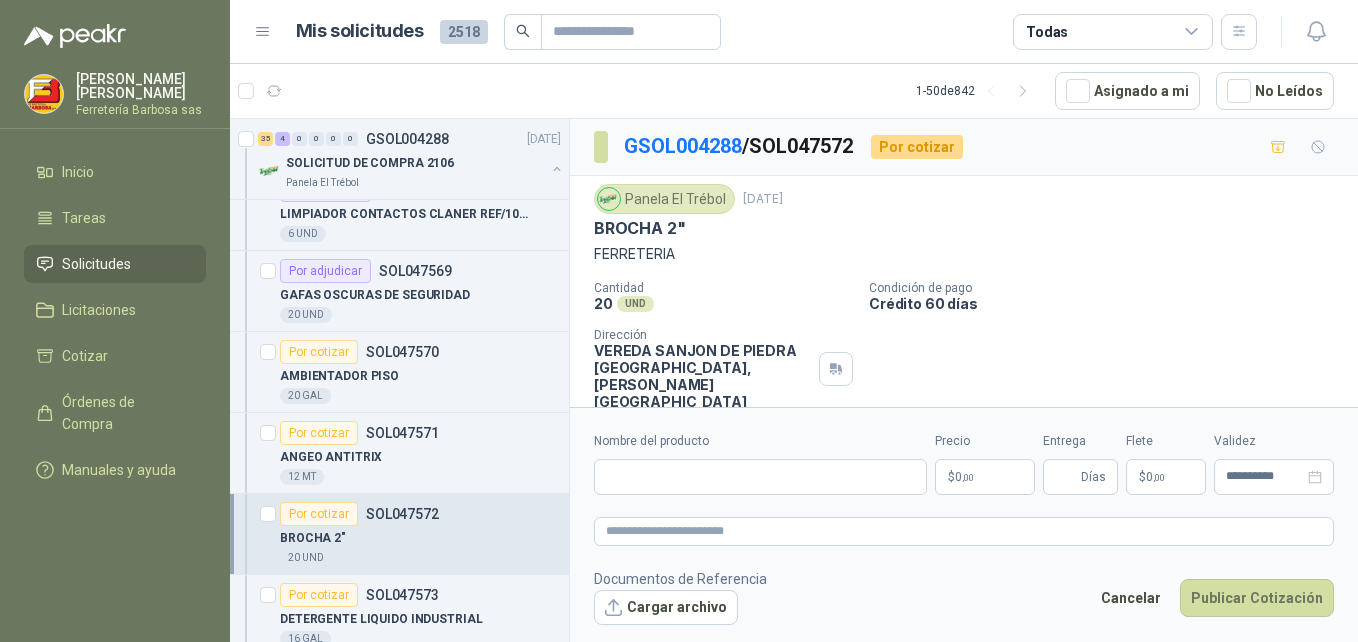 type 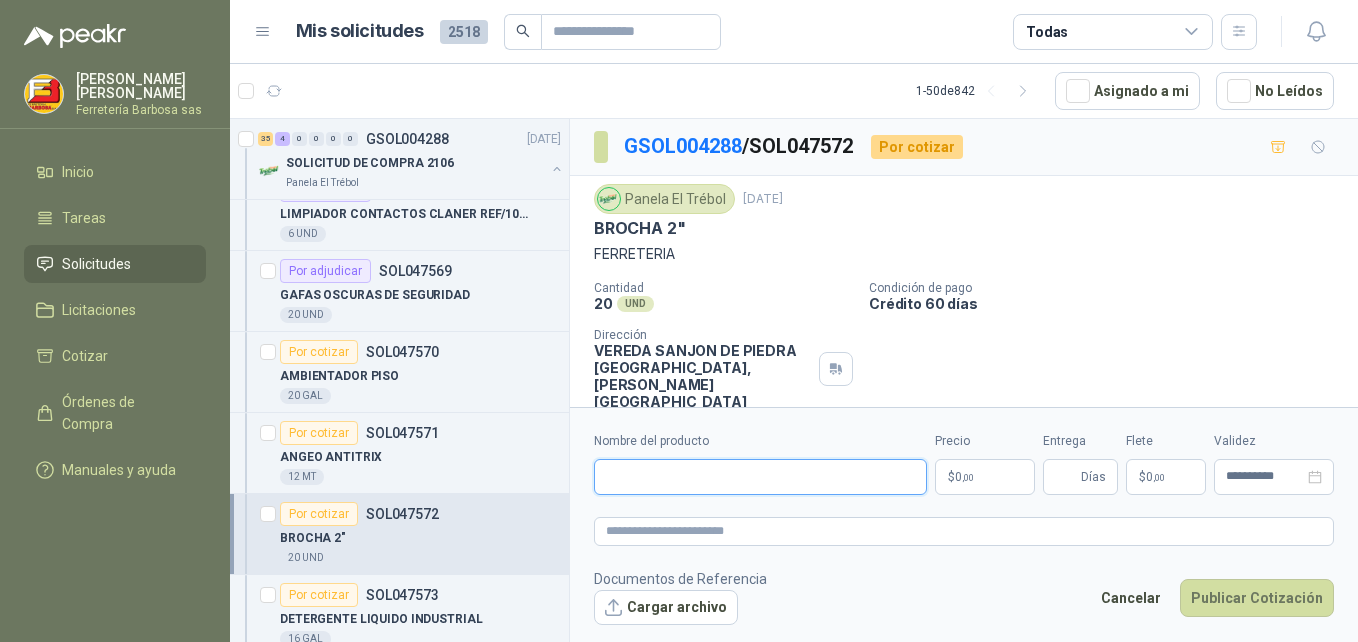 click on "Nombre del producto" at bounding box center (760, 477) 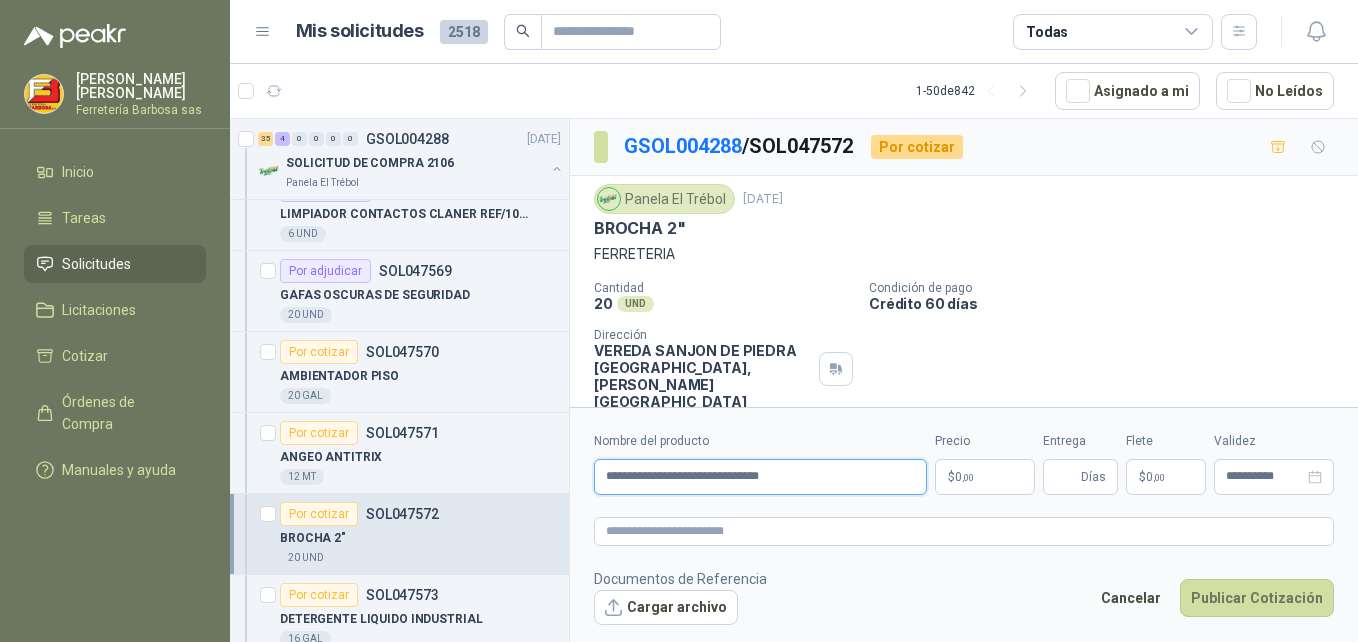 type on "**********" 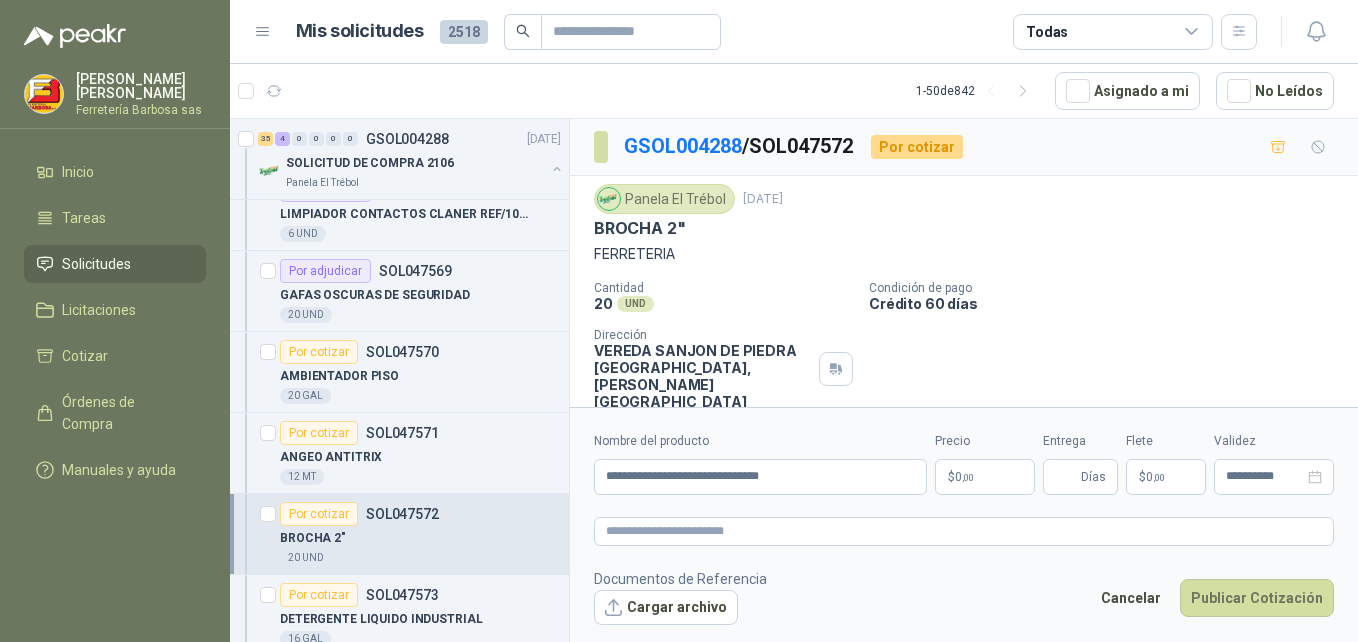 click on "$  0 ,00" at bounding box center (985, 477) 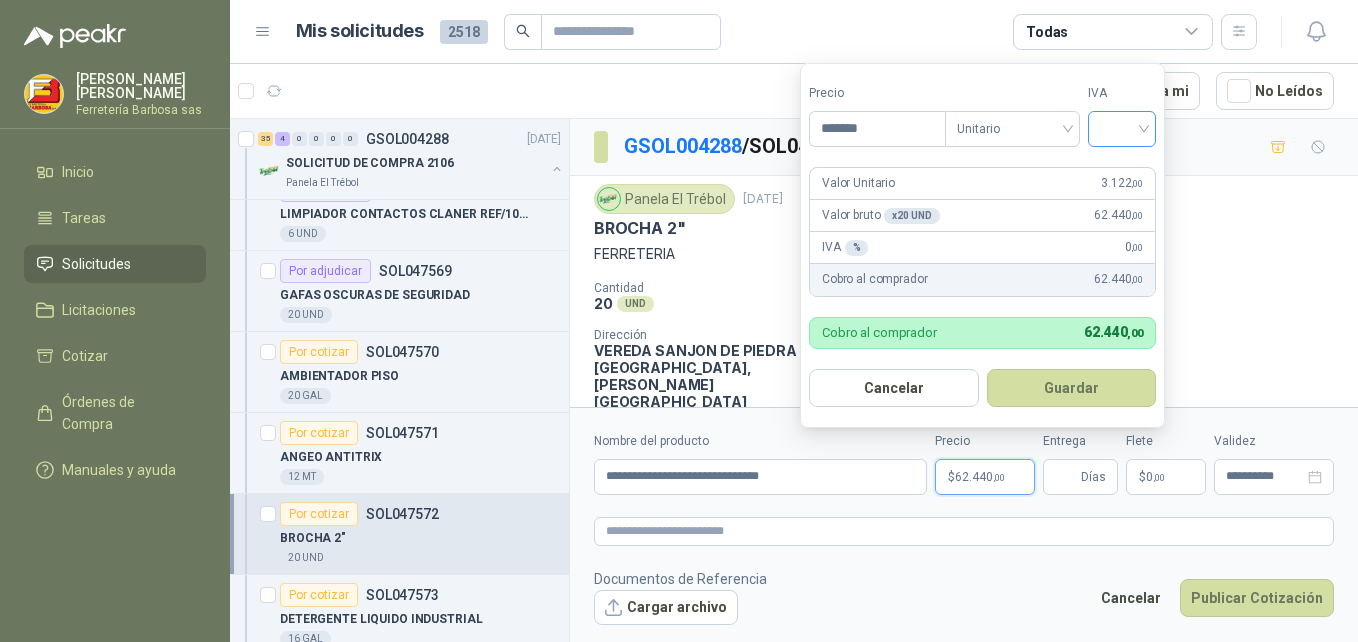 click at bounding box center [1122, 129] 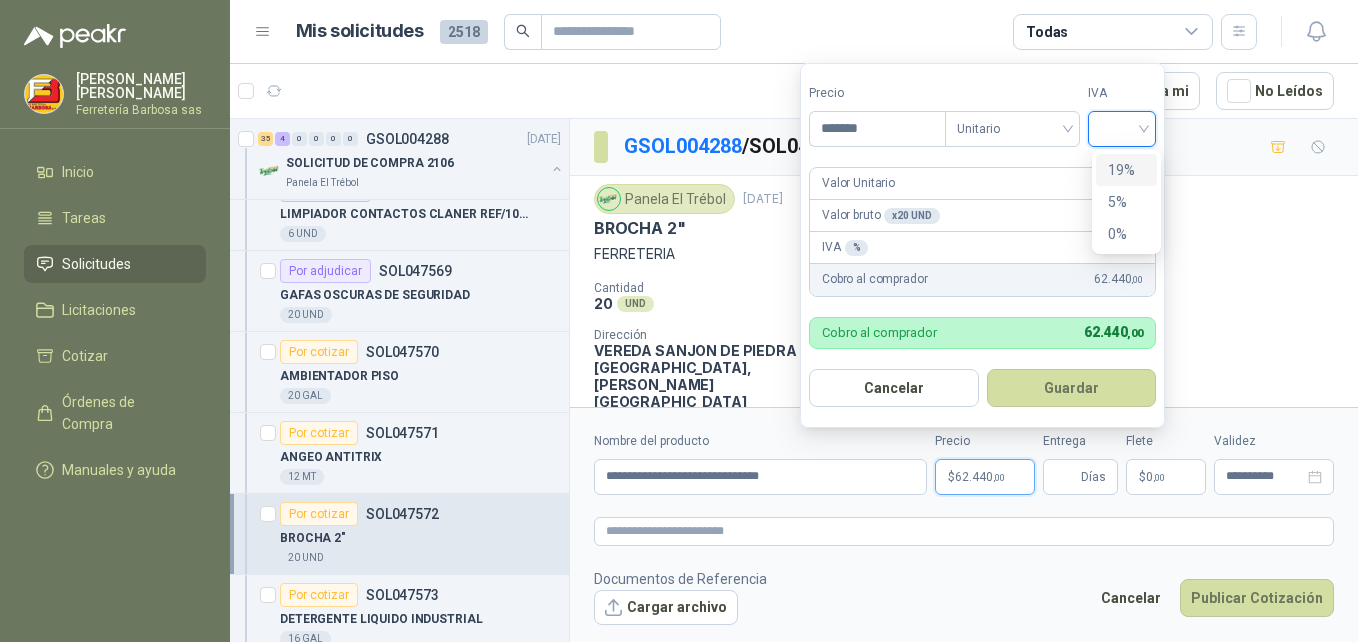 click on "19%" at bounding box center (1126, 170) 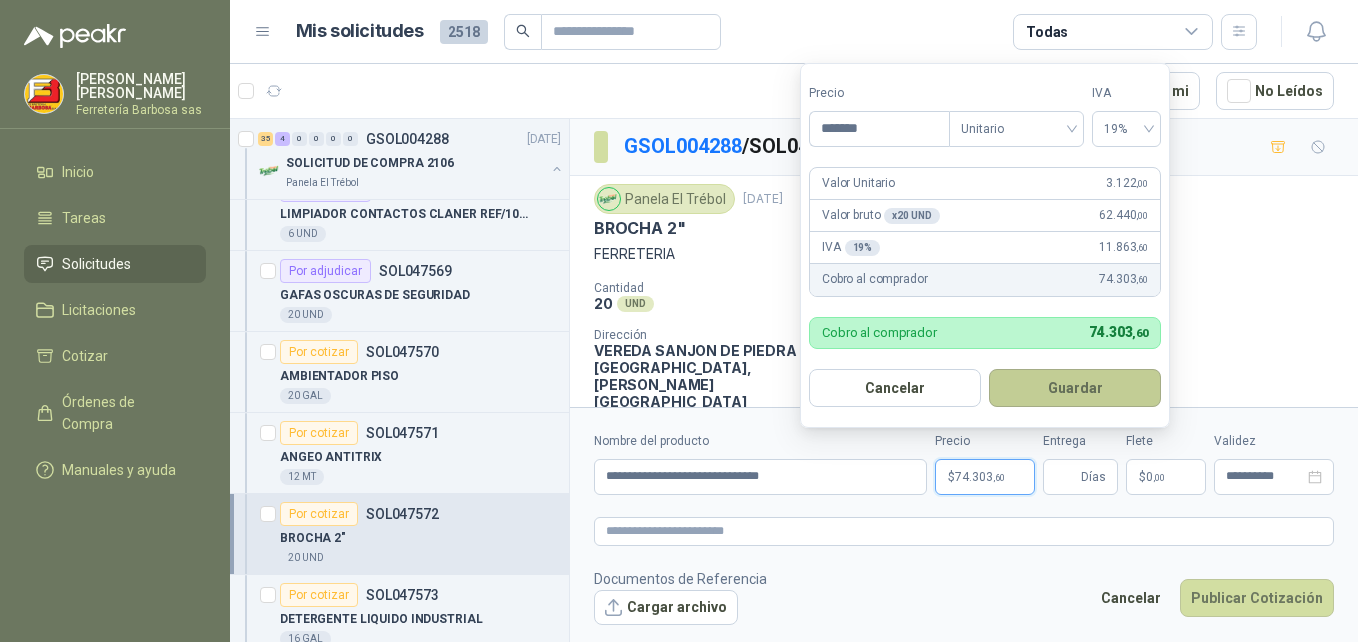 click on "Guardar" at bounding box center [1075, 388] 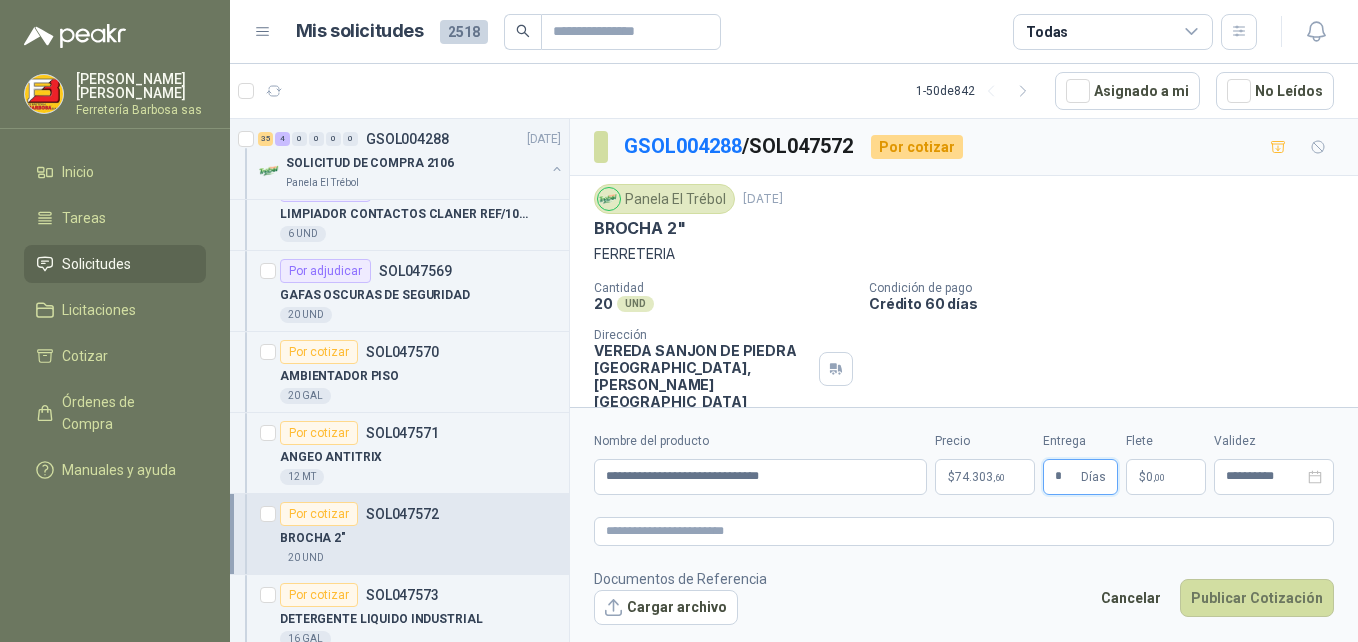 type on "*" 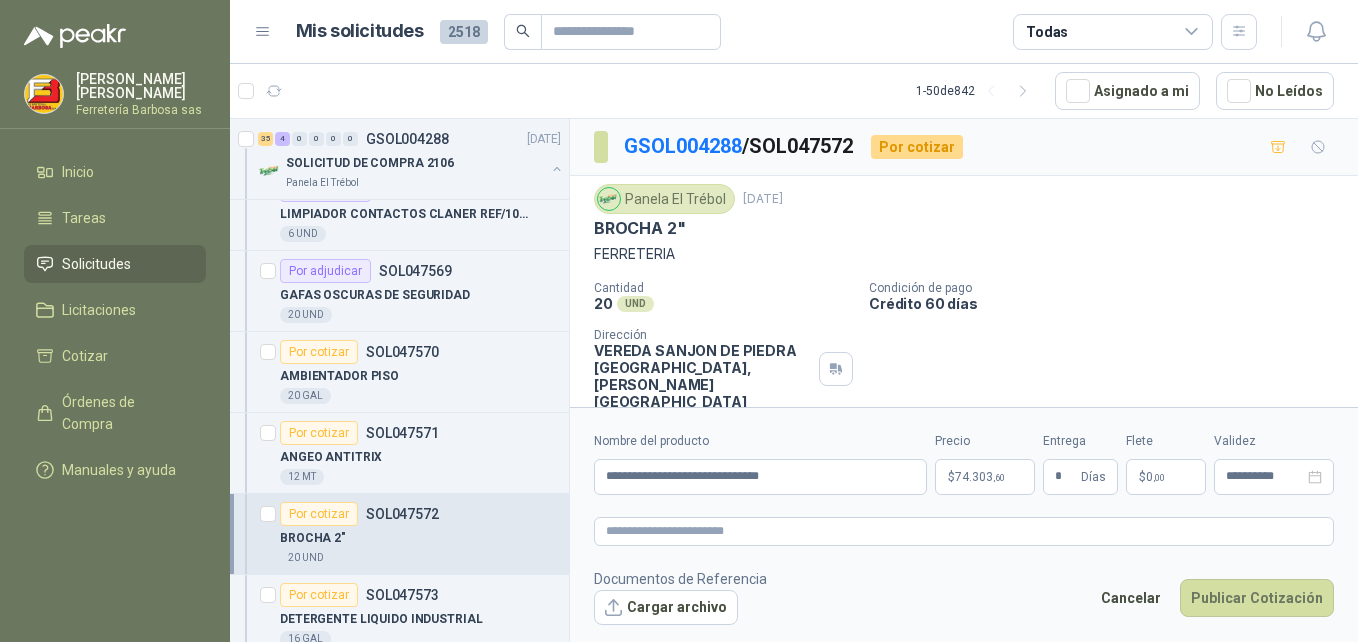 click on "$" at bounding box center [1142, 477] 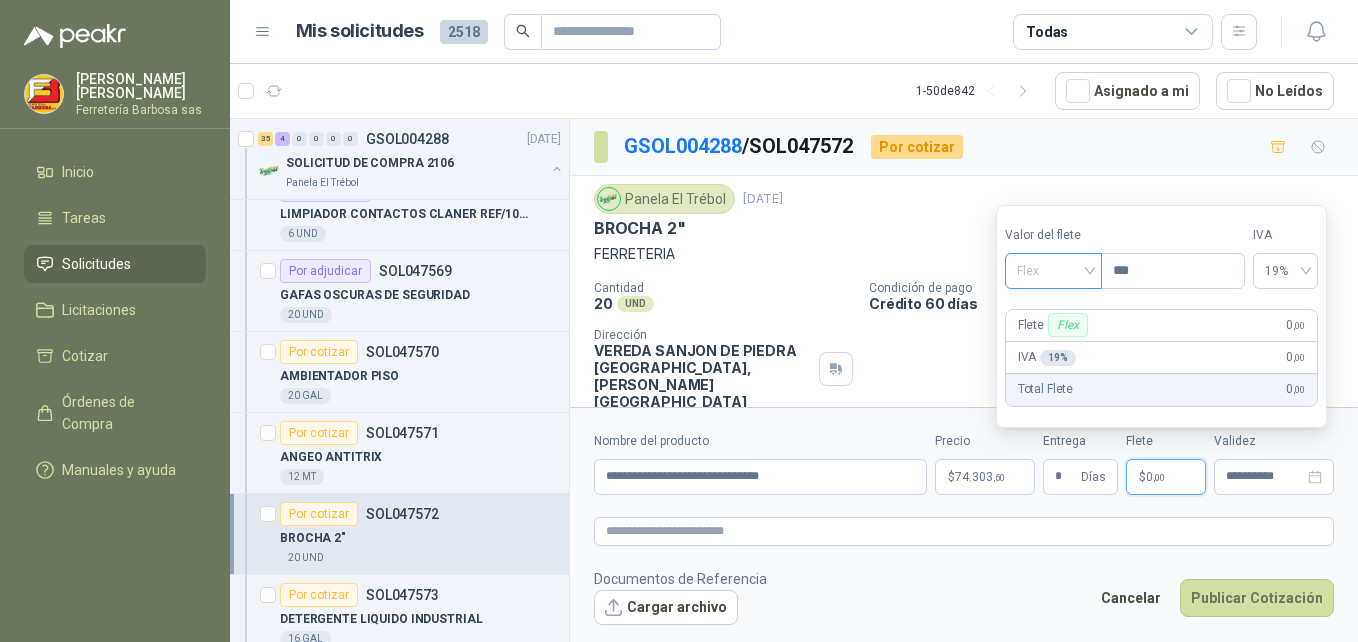 click on "Flex" at bounding box center (1053, 271) 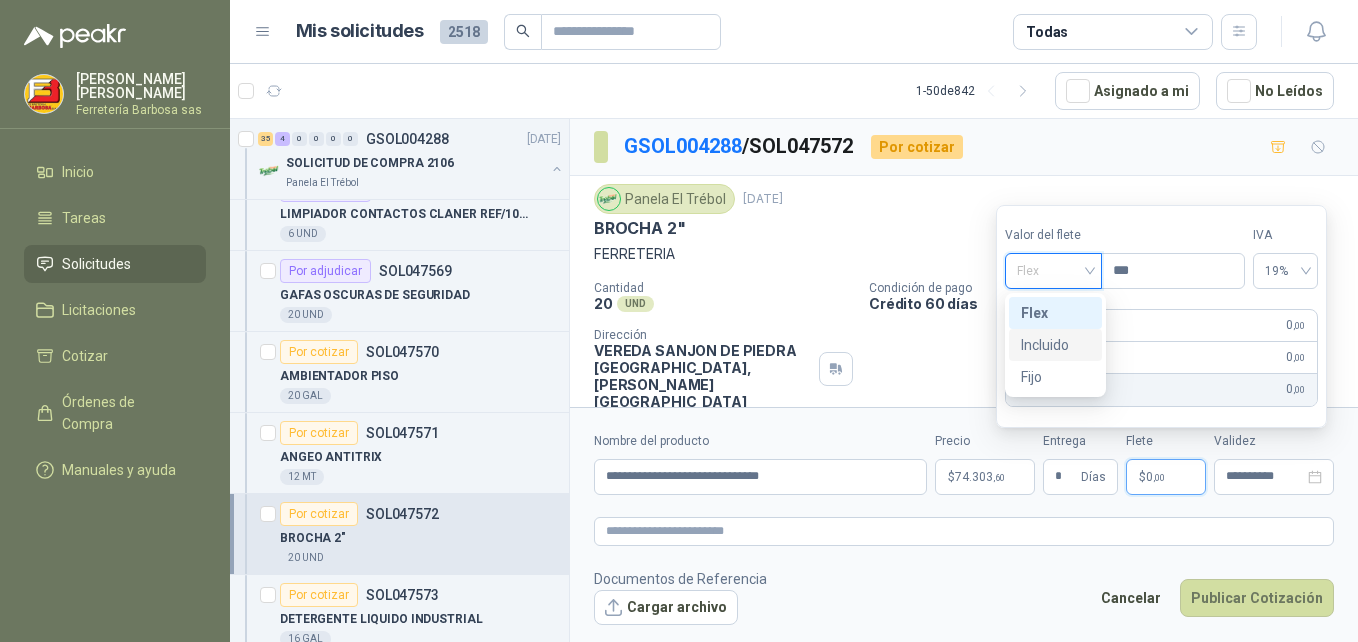 click on "Incluido" at bounding box center [1055, 345] 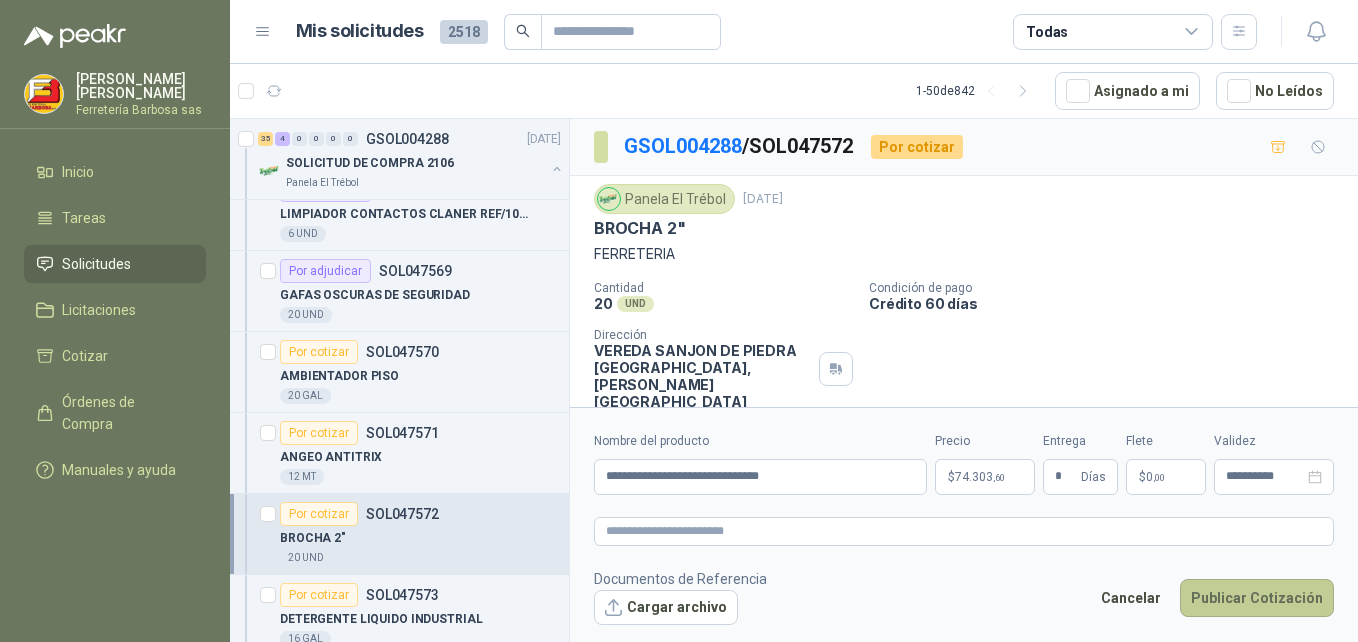 click on "Publicar Cotización" at bounding box center (1257, 598) 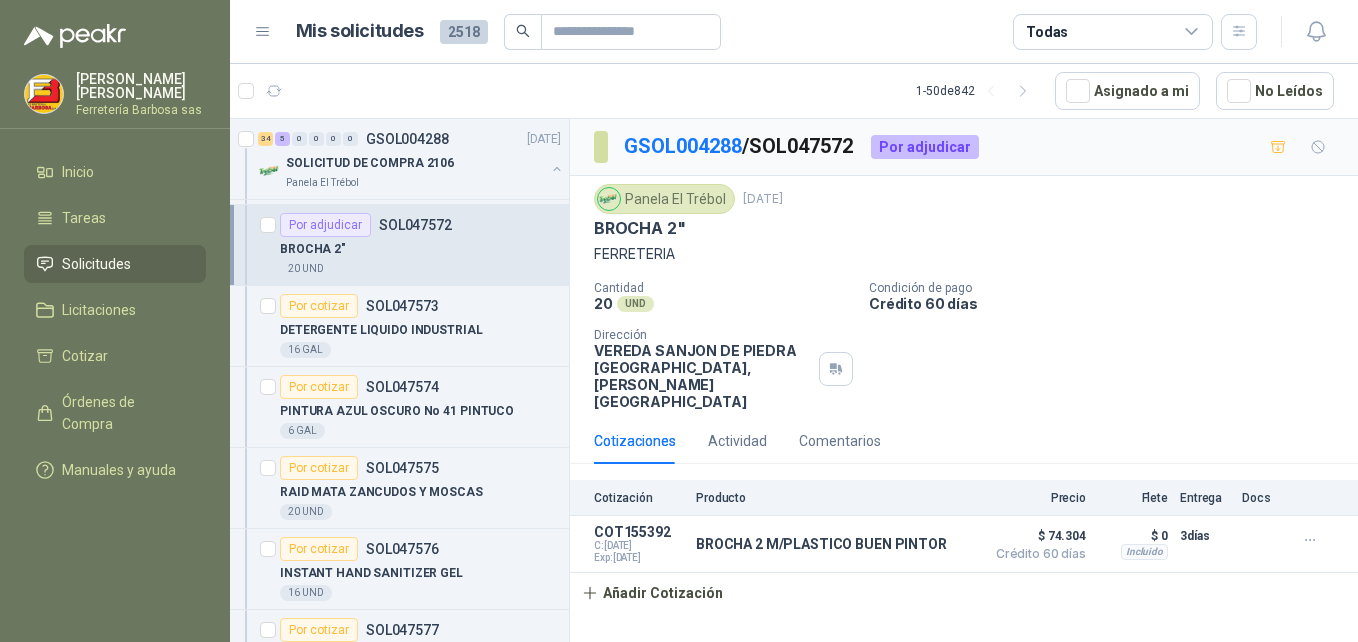 scroll, scrollTop: 1127, scrollLeft: 2, axis: both 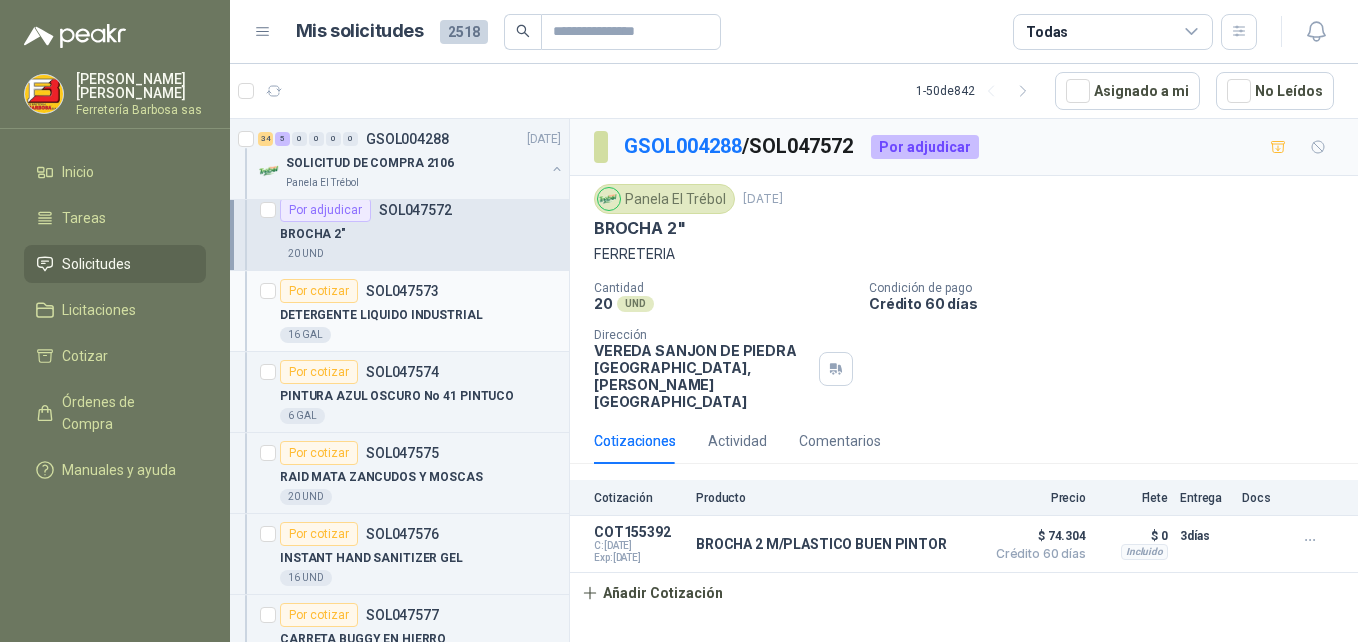 click on "Por cotizar" at bounding box center [319, 291] 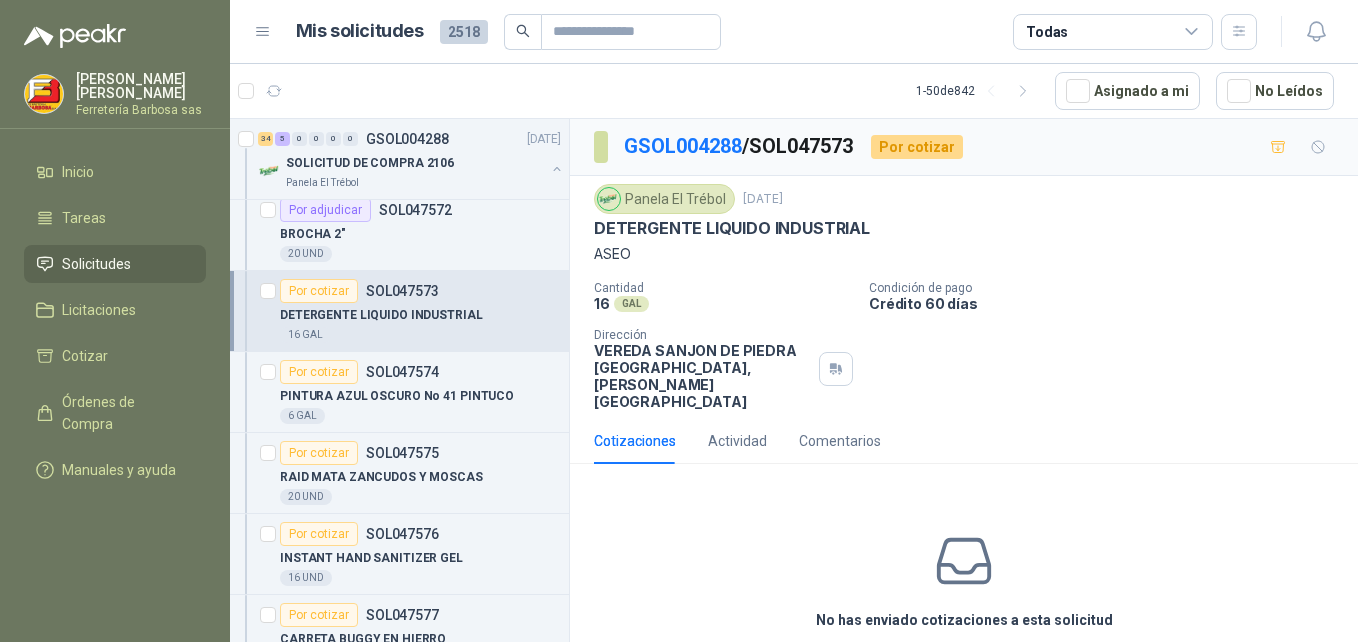 click on "Cotizar" at bounding box center [964, 666] 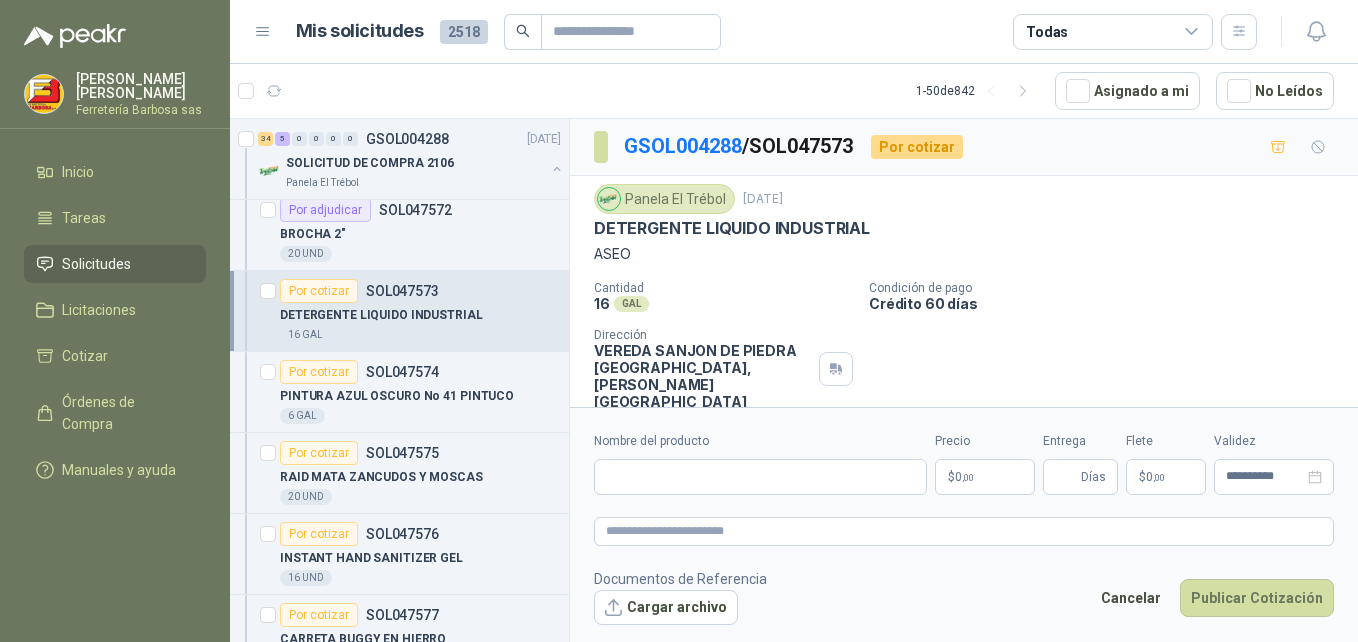 type 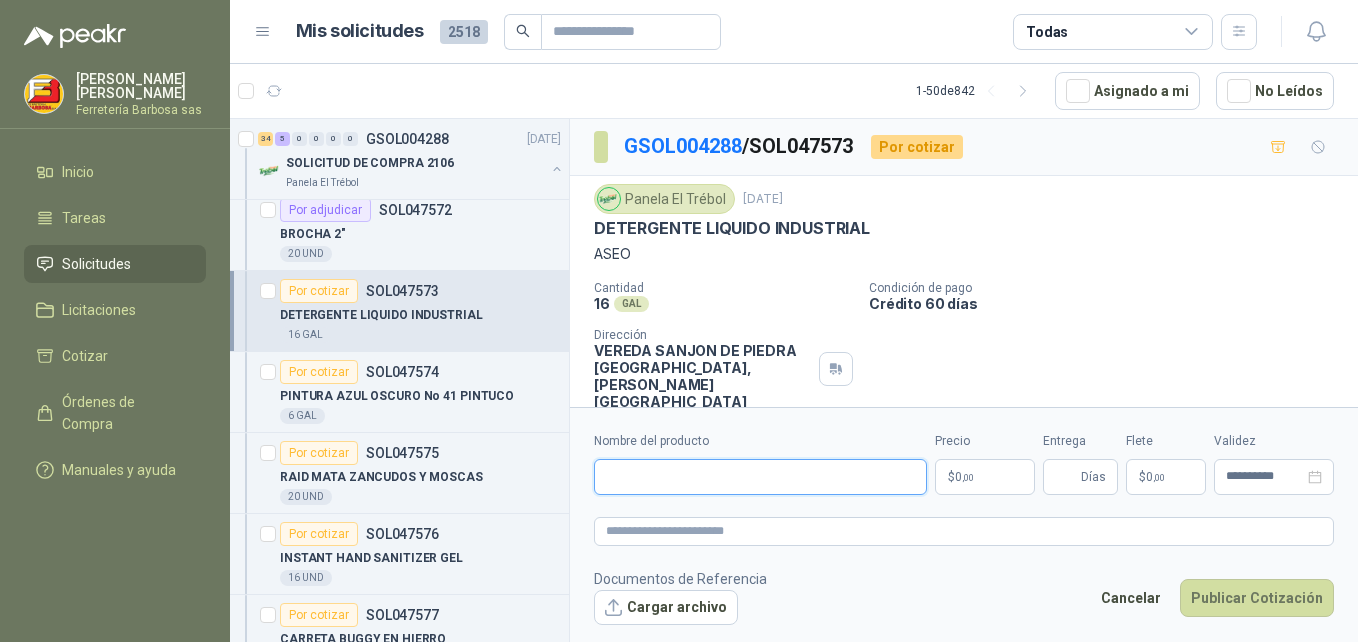 click on "Nombre del producto" at bounding box center [760, 477] 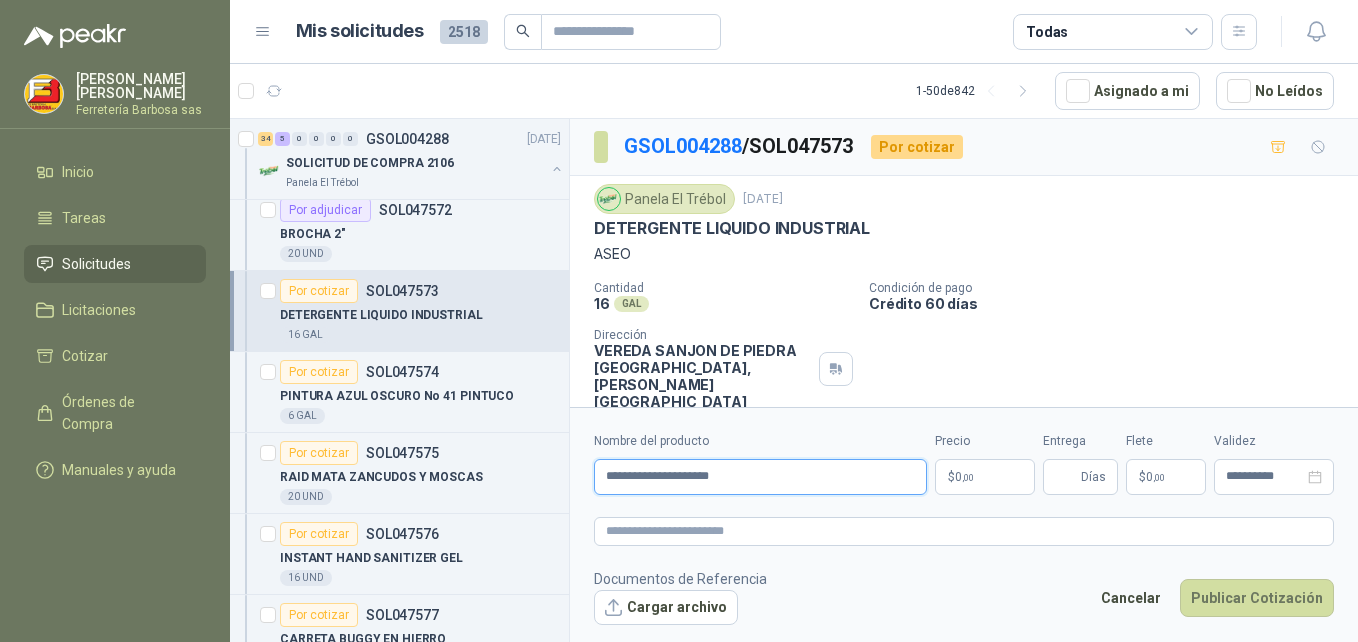 type on "**********" 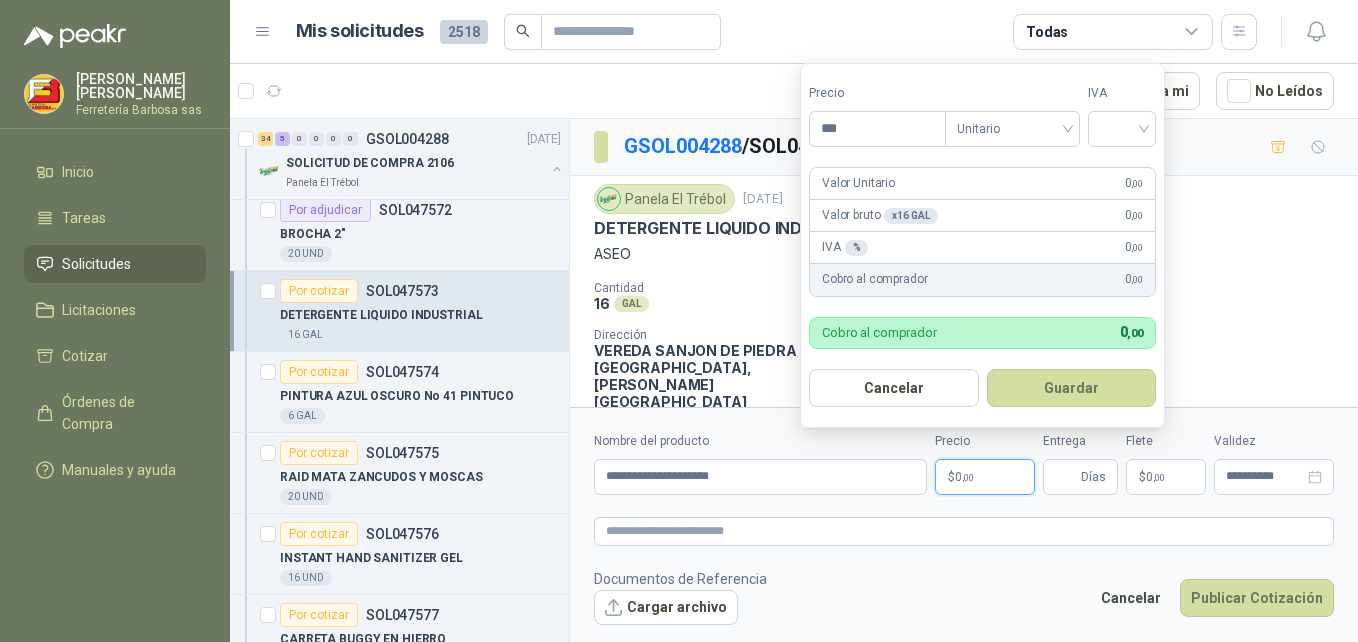 click on "$  0 ,00" at bounding box center (985, 477) 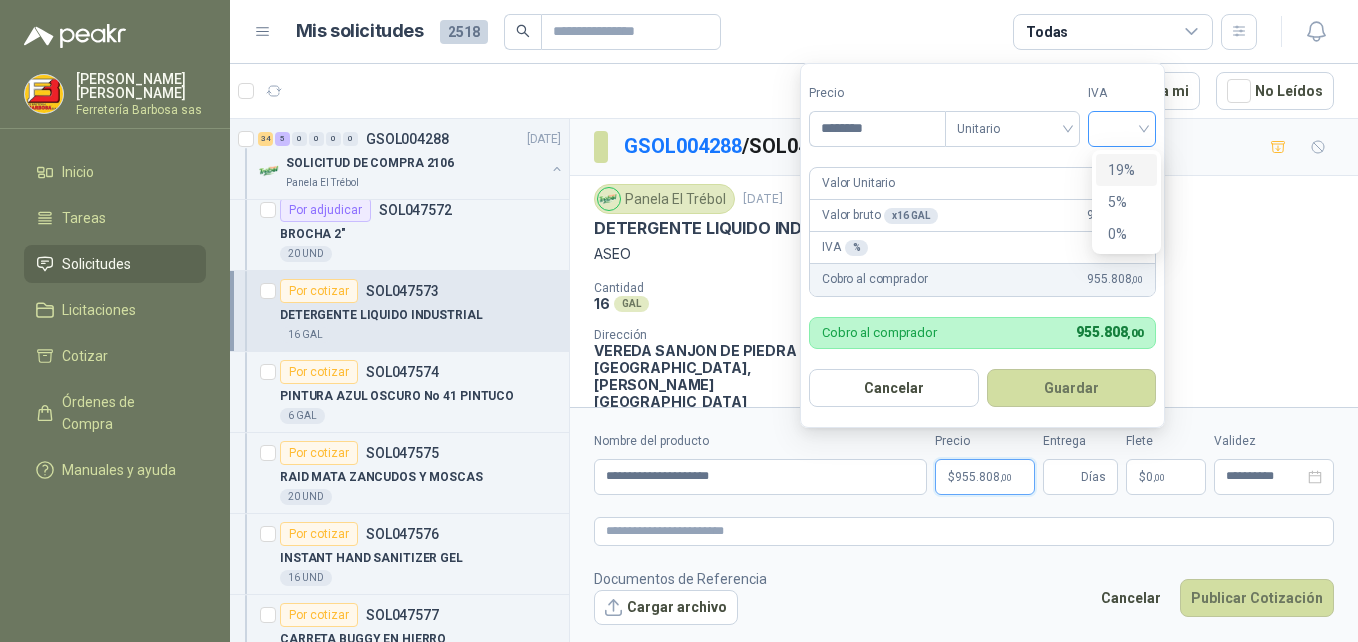click at bounding box center (1122, 129) 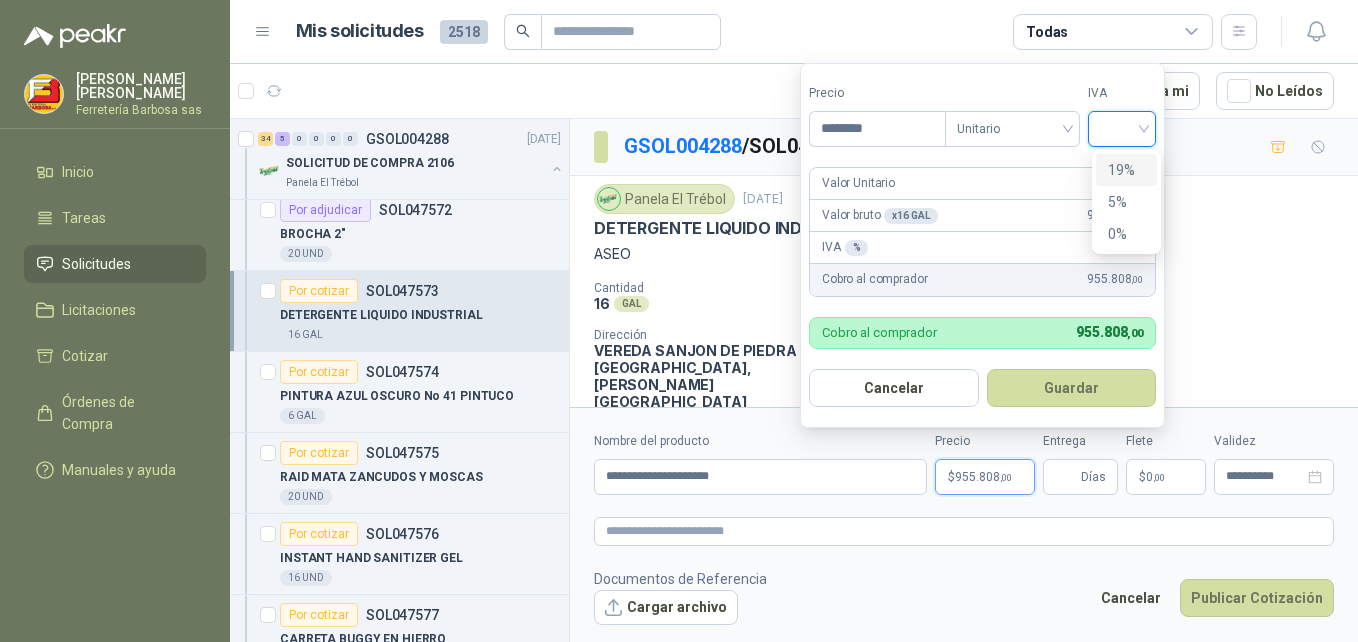 click on "19%" at bounding box center (1126, 170) 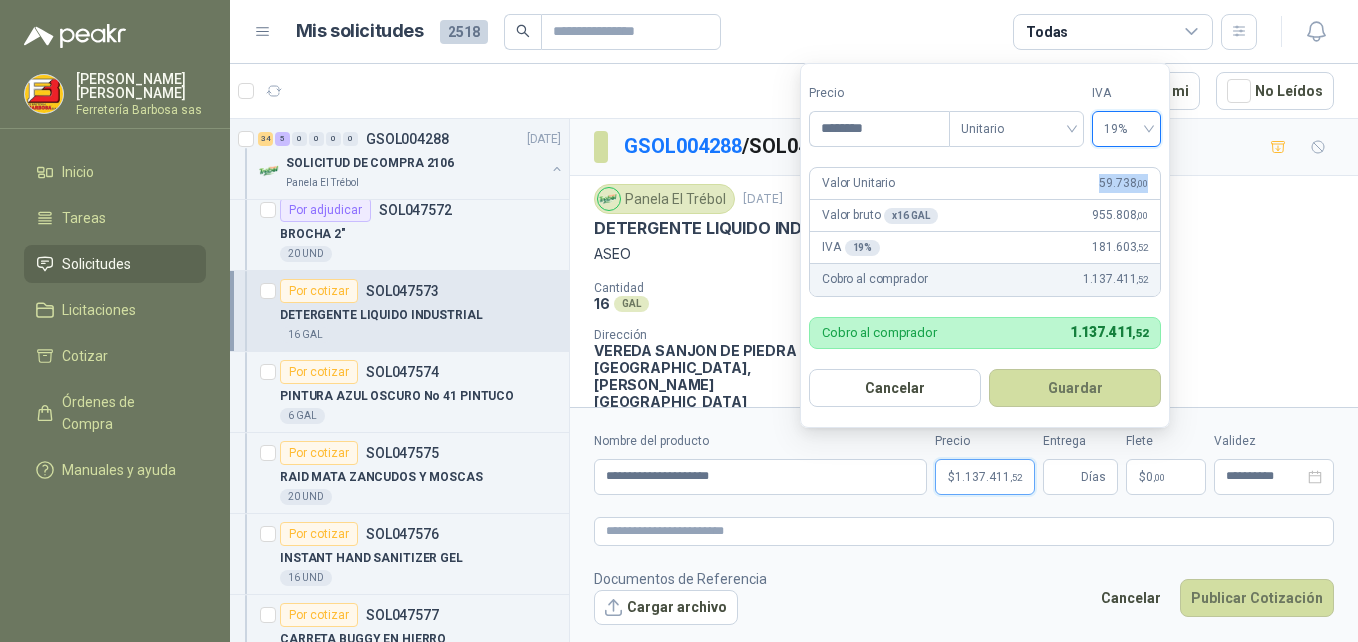 click on "59.738 ,00" at bounding box center (1123, 183) 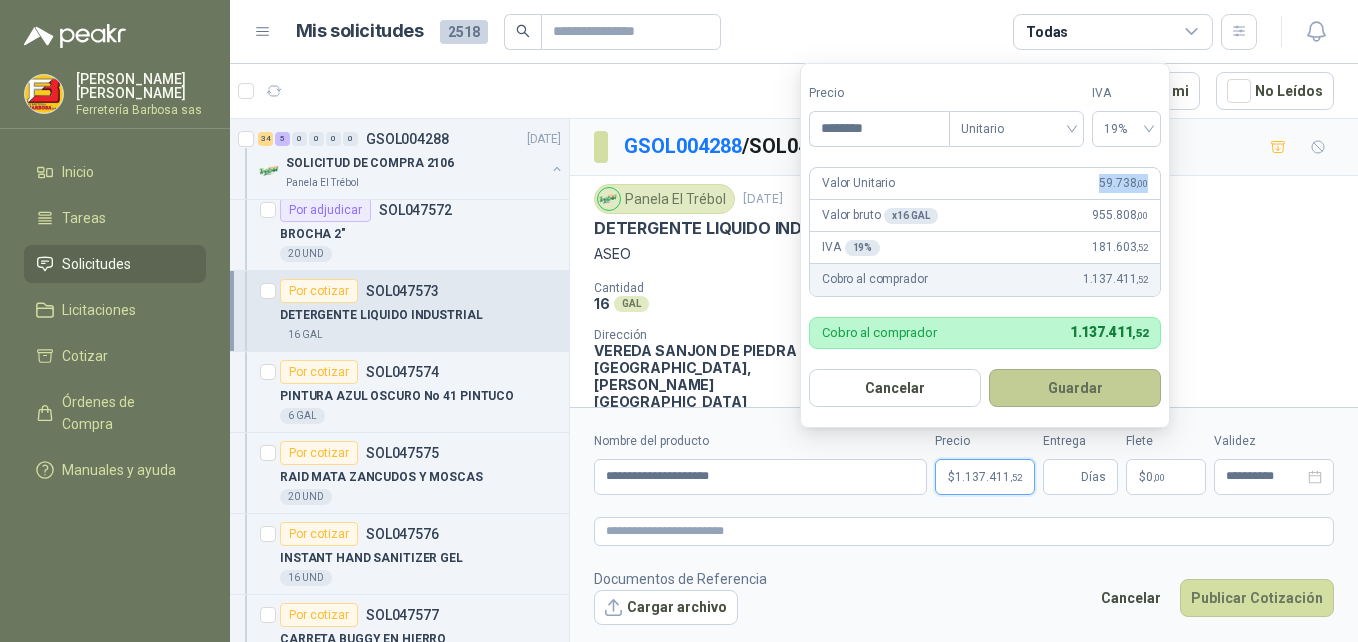 click on "Guardar" at bounding box center [1075, 388] 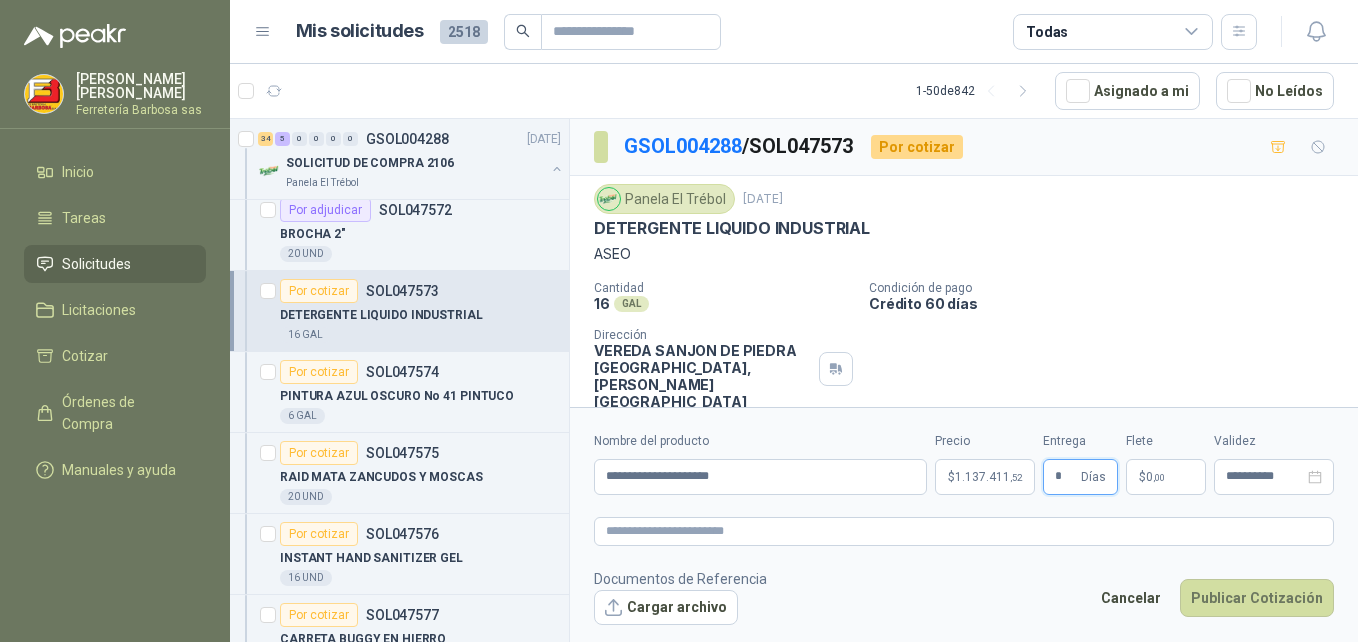 type on "*" 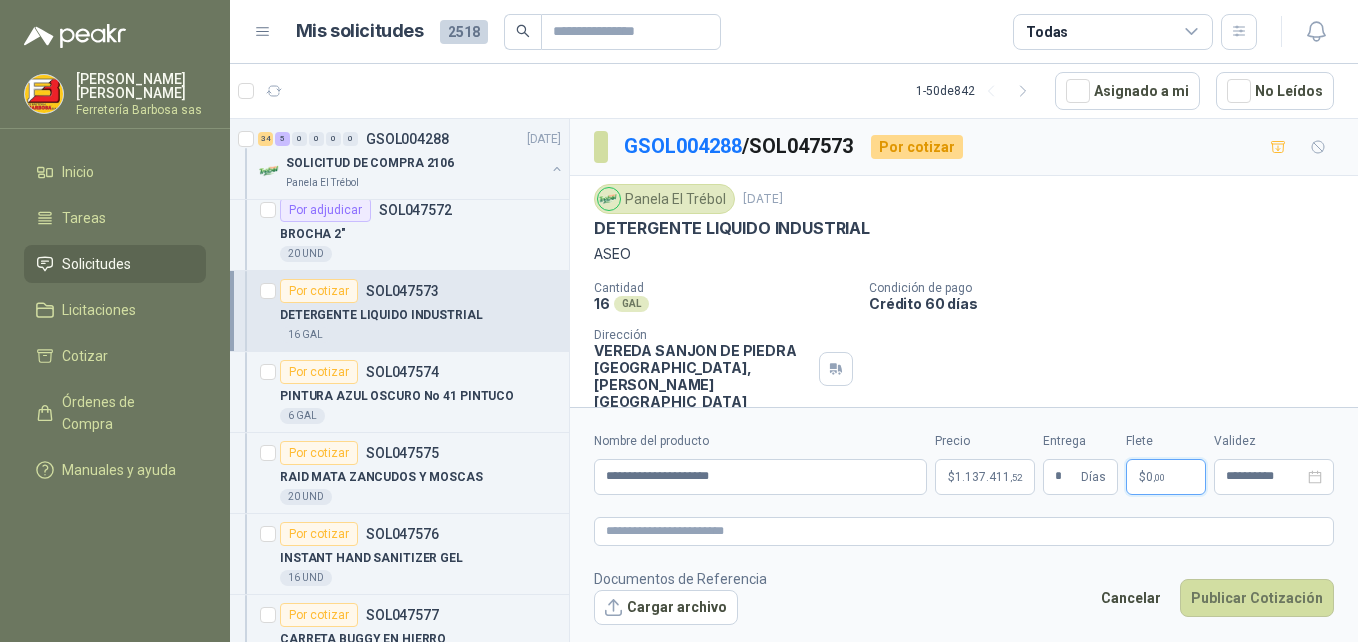 click on "$    0 ,00" at bounding box center (1166, 477) 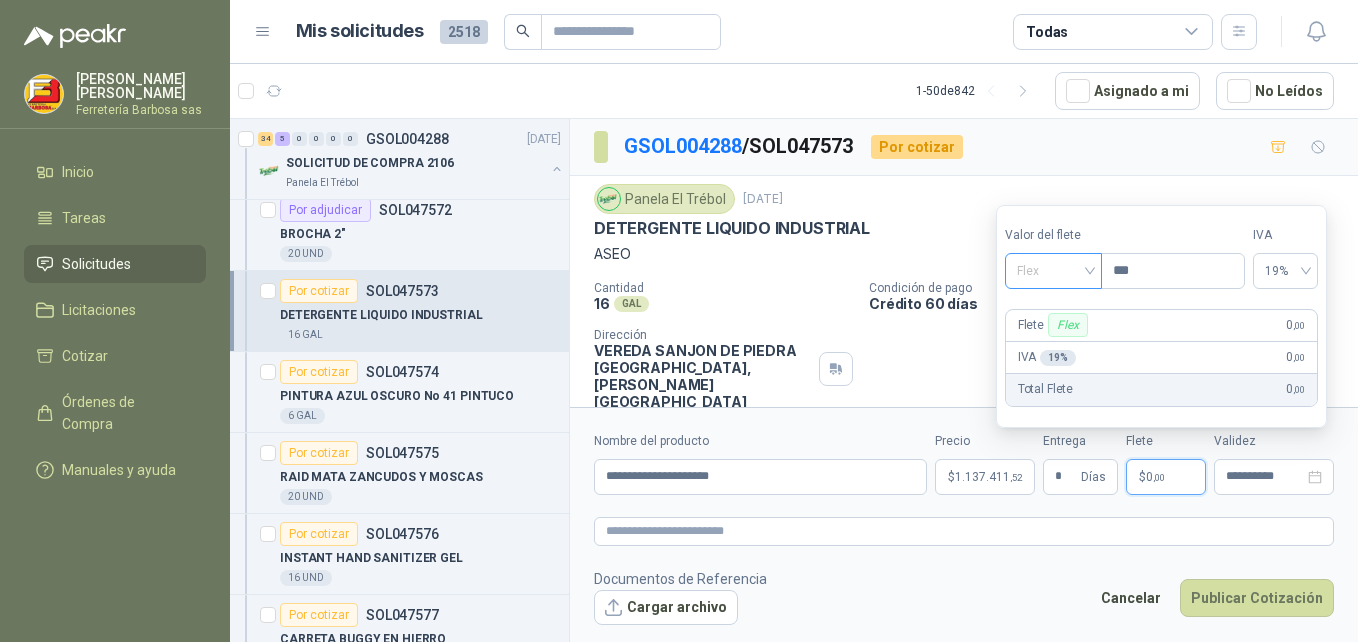 click on "Flex" at bounding box center [1053, 271] 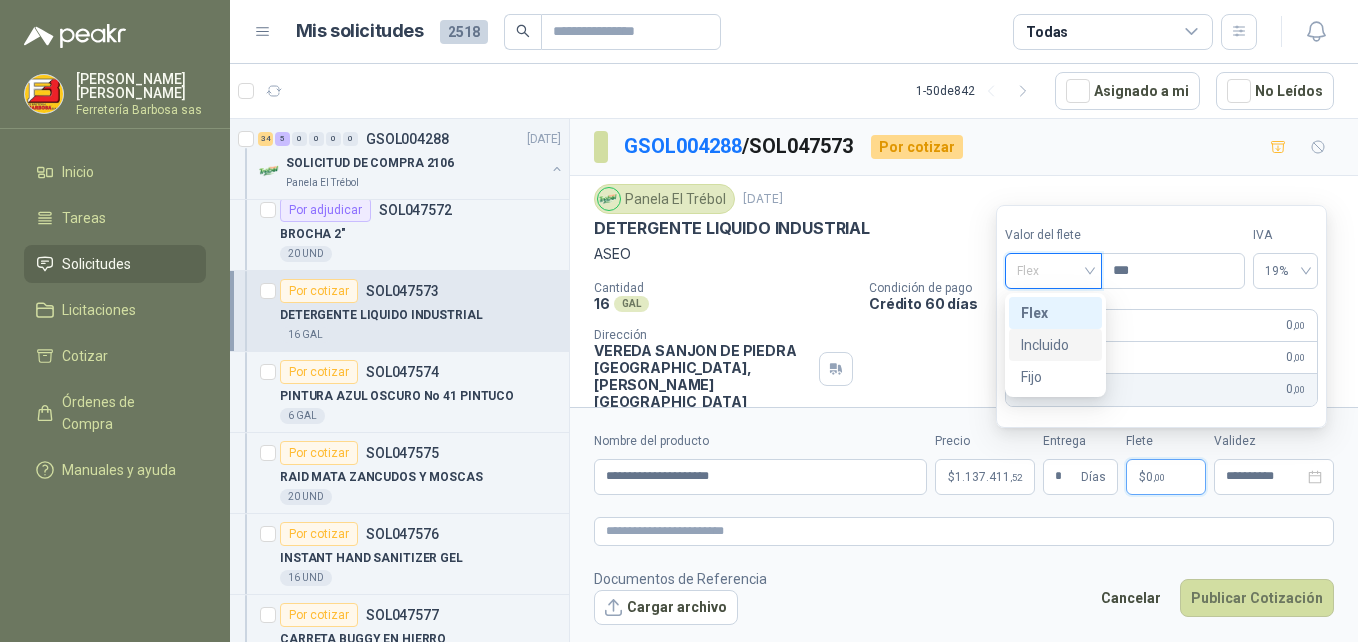 click on "Incluido" at bounding box center (1055, 345) 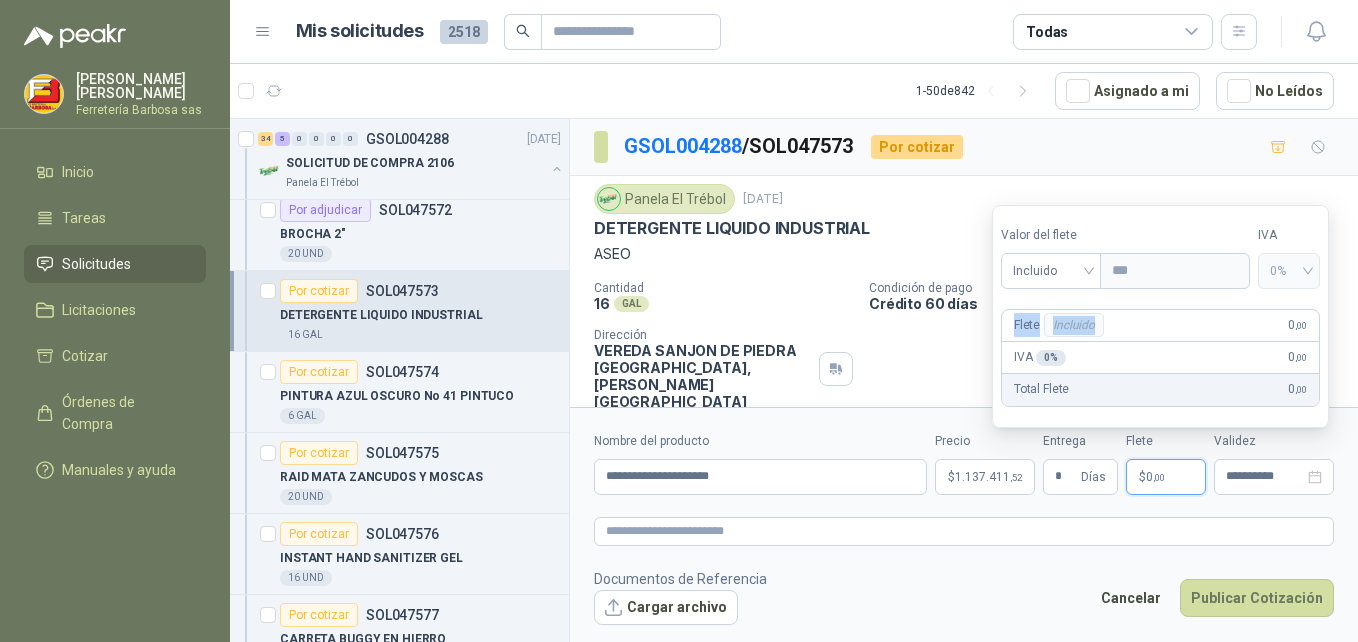 click on "Incluido" at bounding box center (1074, 325) 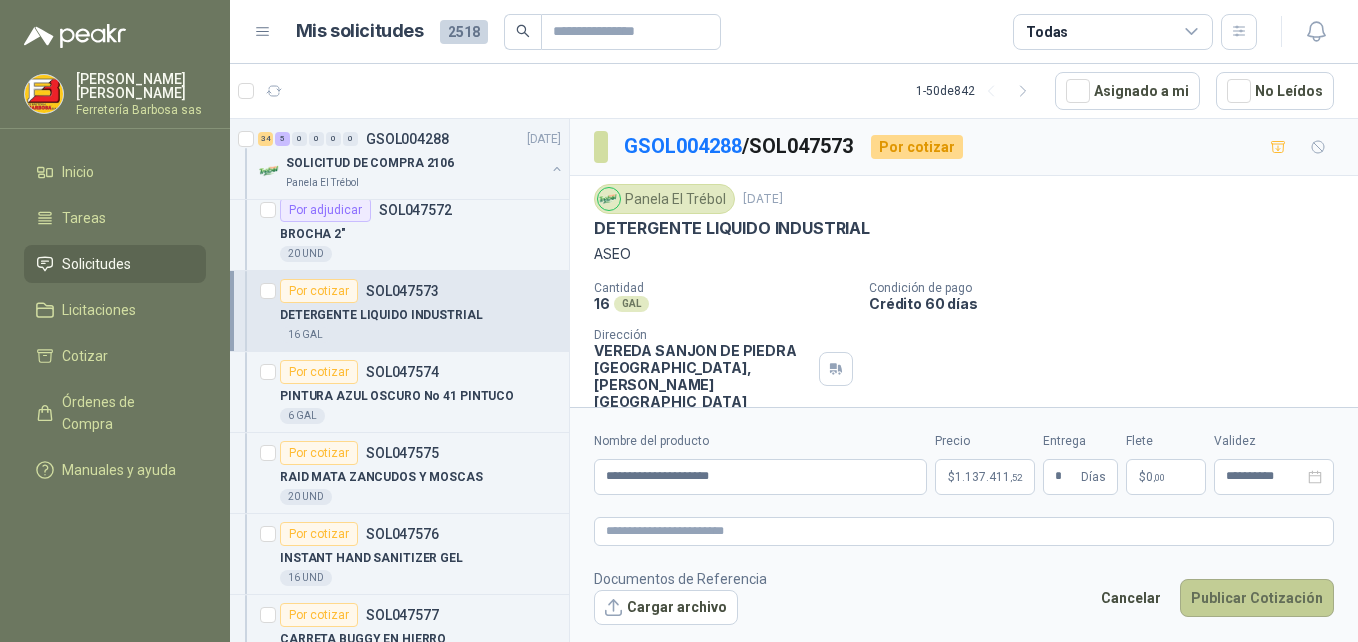 click on "Publicar Cotización" at bounding box center [1257, 598] 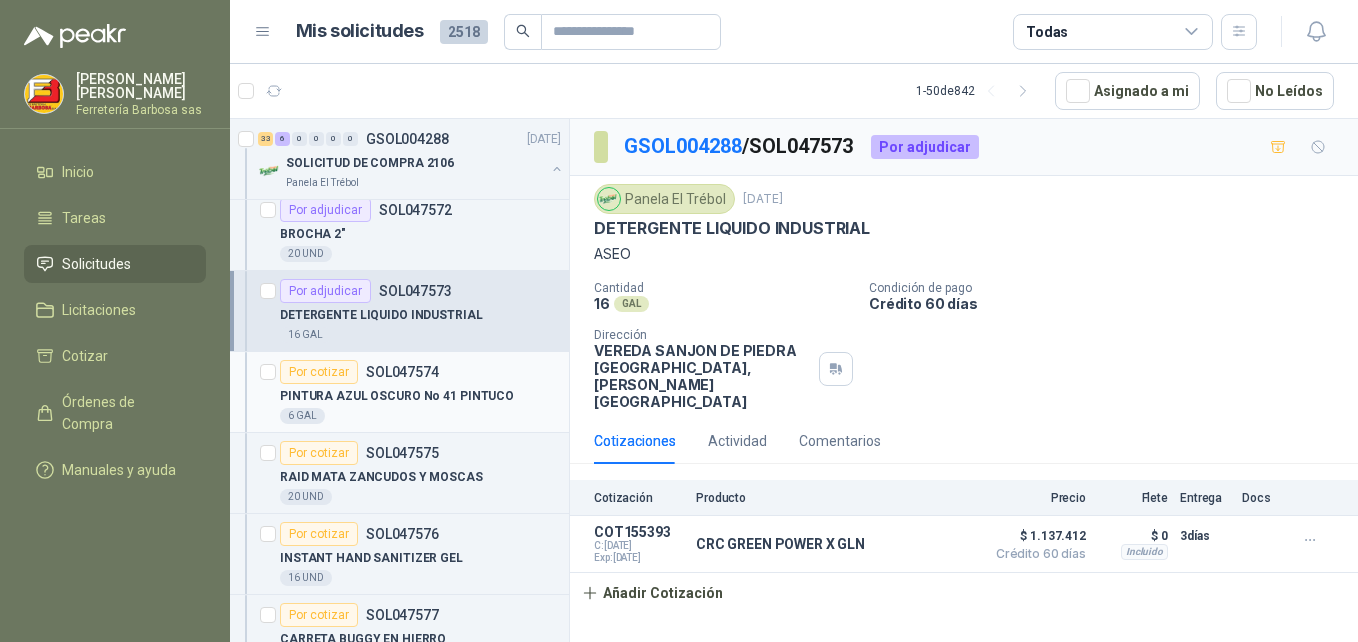 click on "Por cotizar" at bounding box center (319, 372) 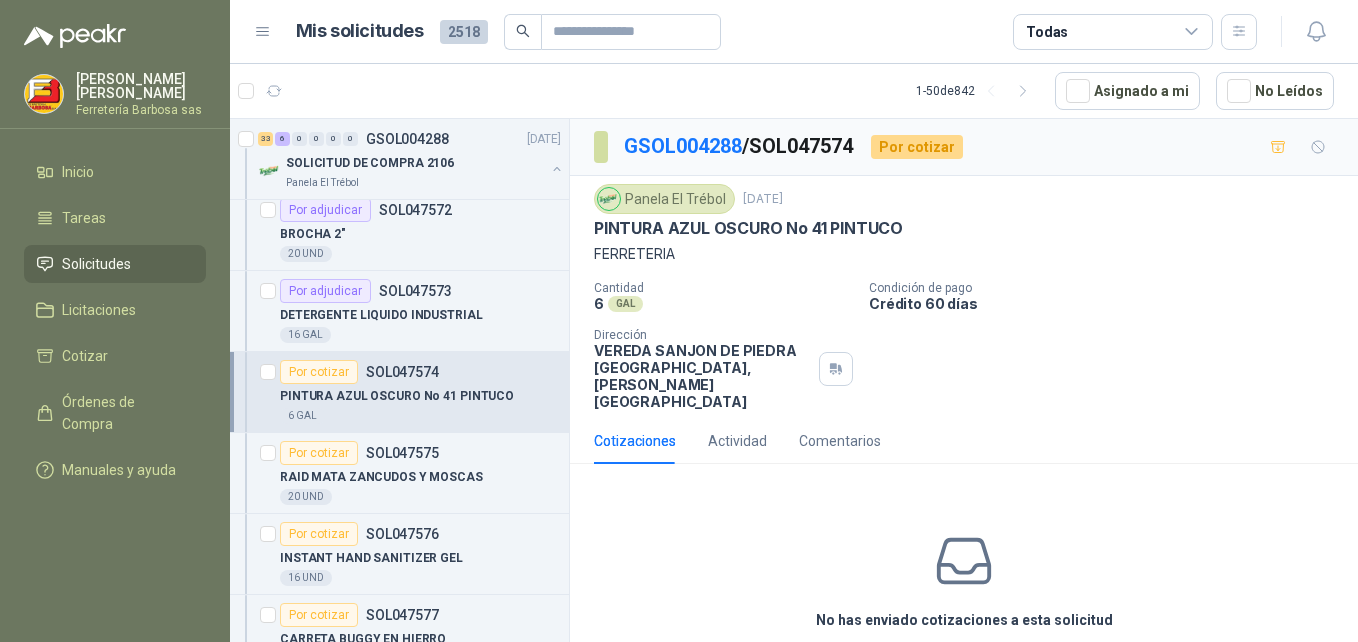 click on "Cotizar" at bounding box center (964, 666) 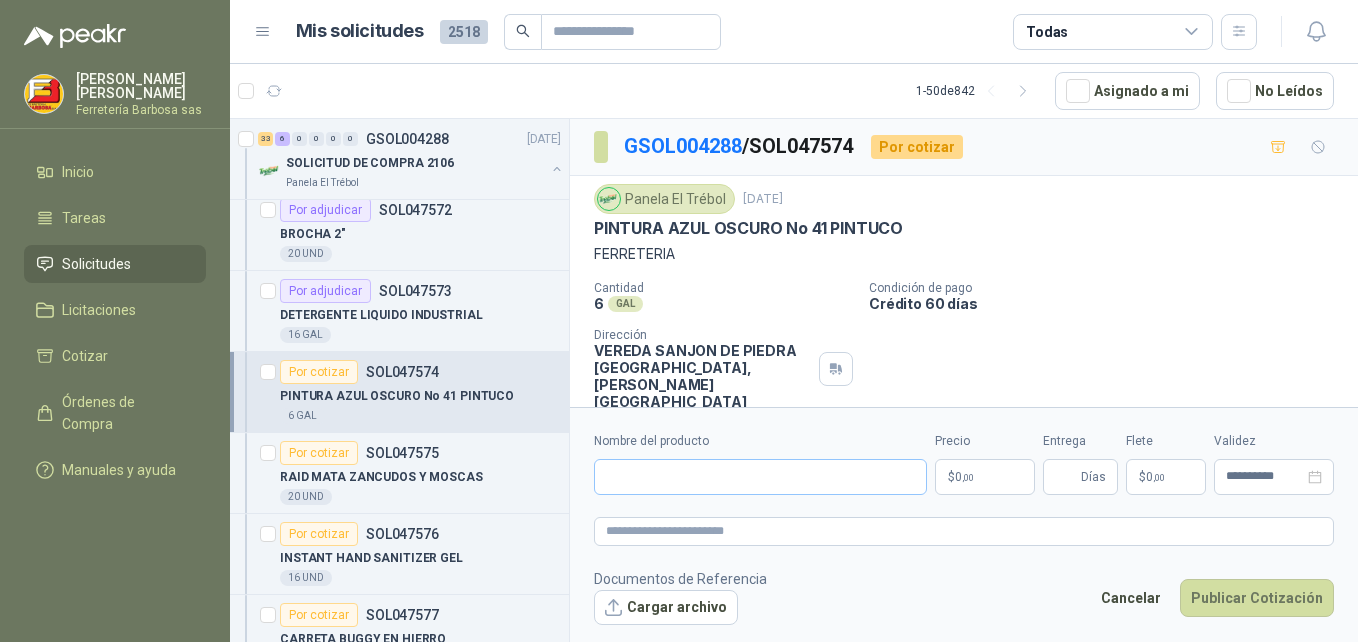 type 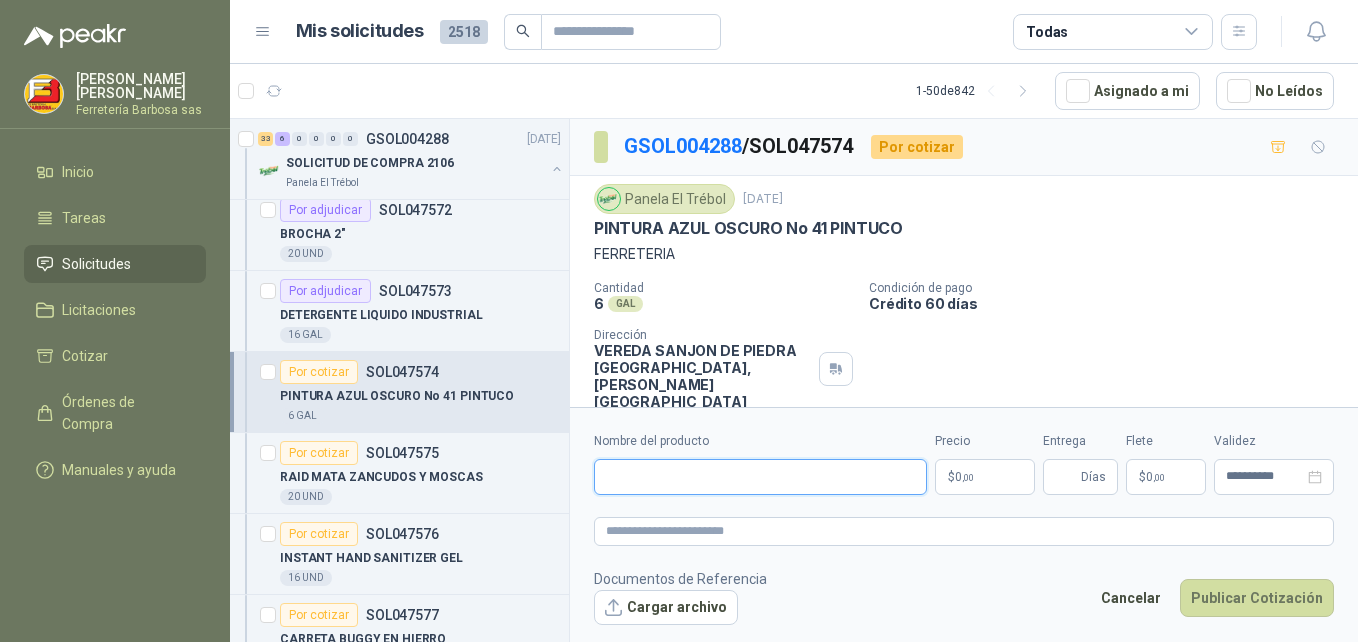 click on "Nombre del producto" at bounding box center [760, 477] 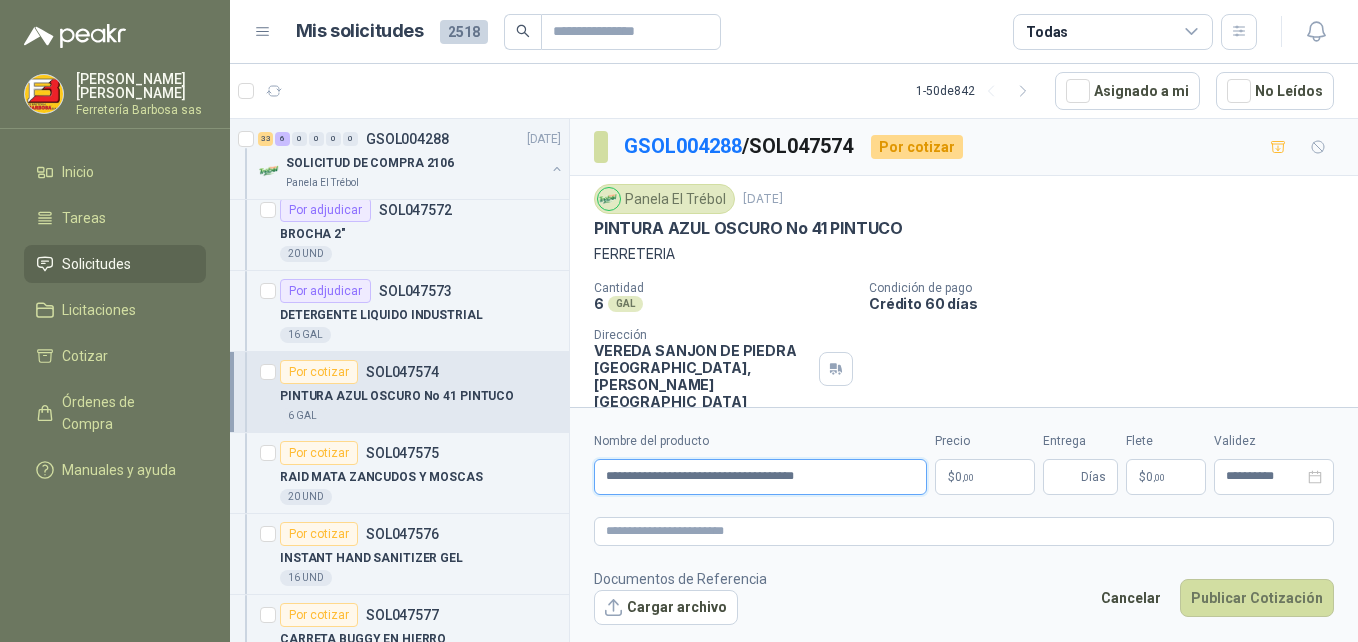 type on "**********" 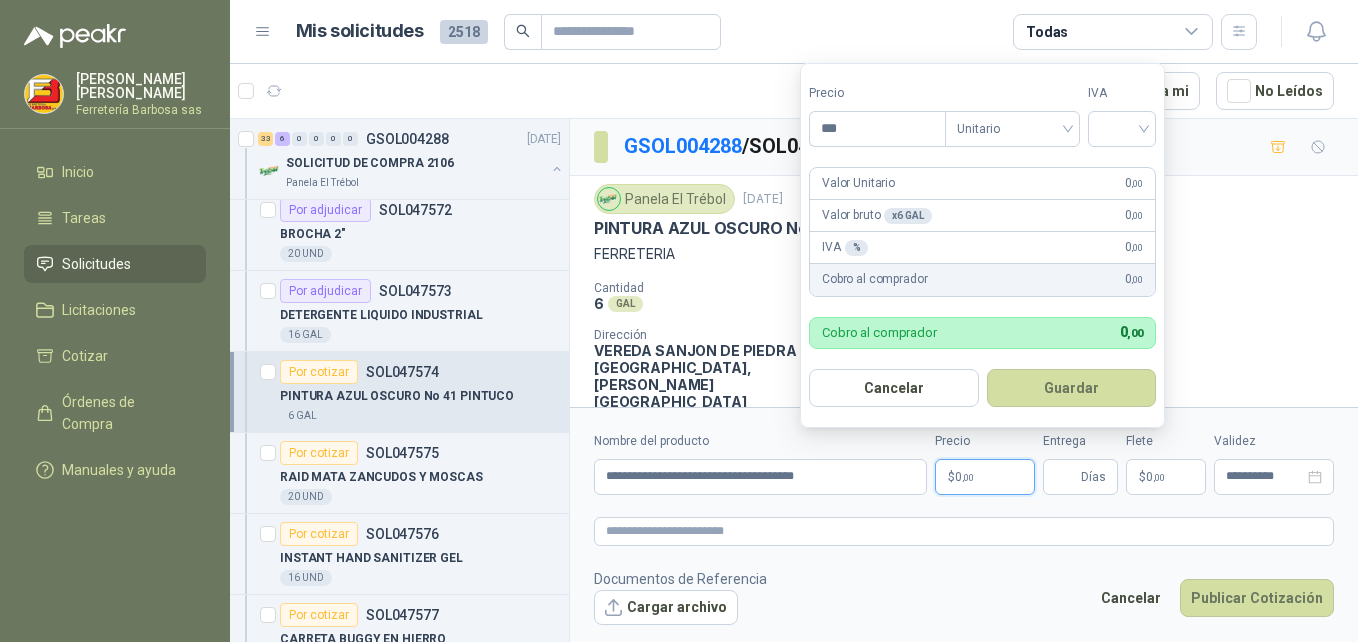 click on "0 ,00" at bounding box center (964, 477) 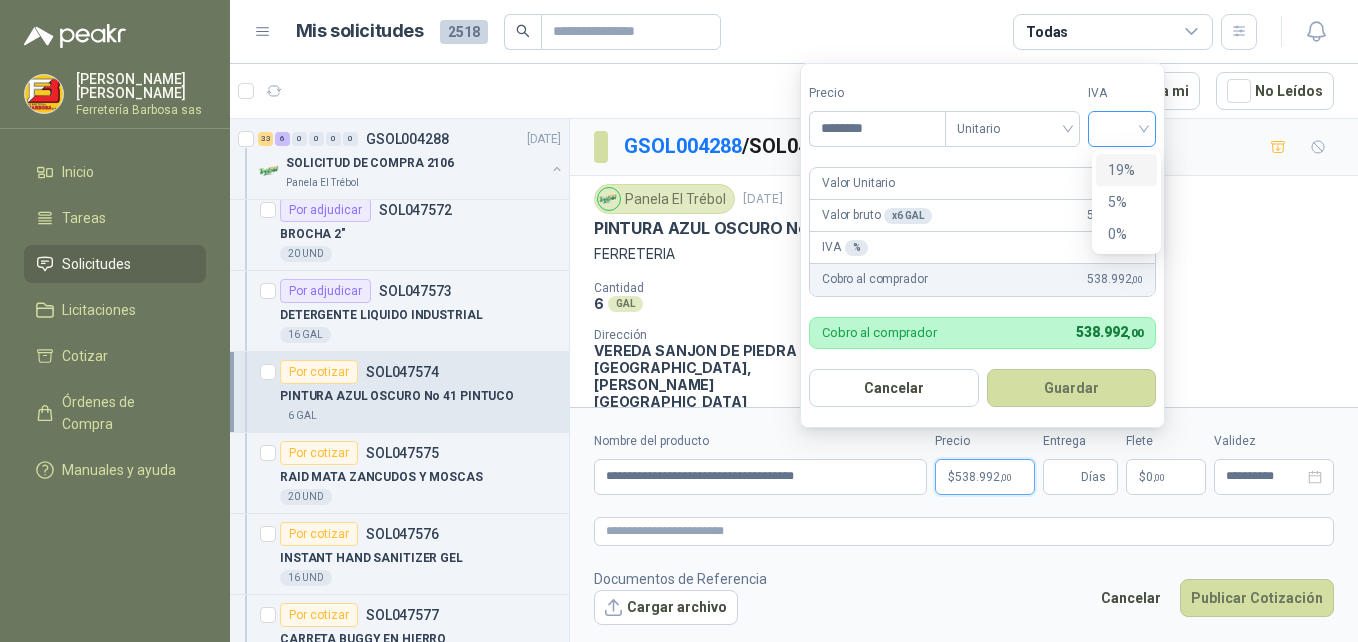 click at bounding box center (1122, 129) 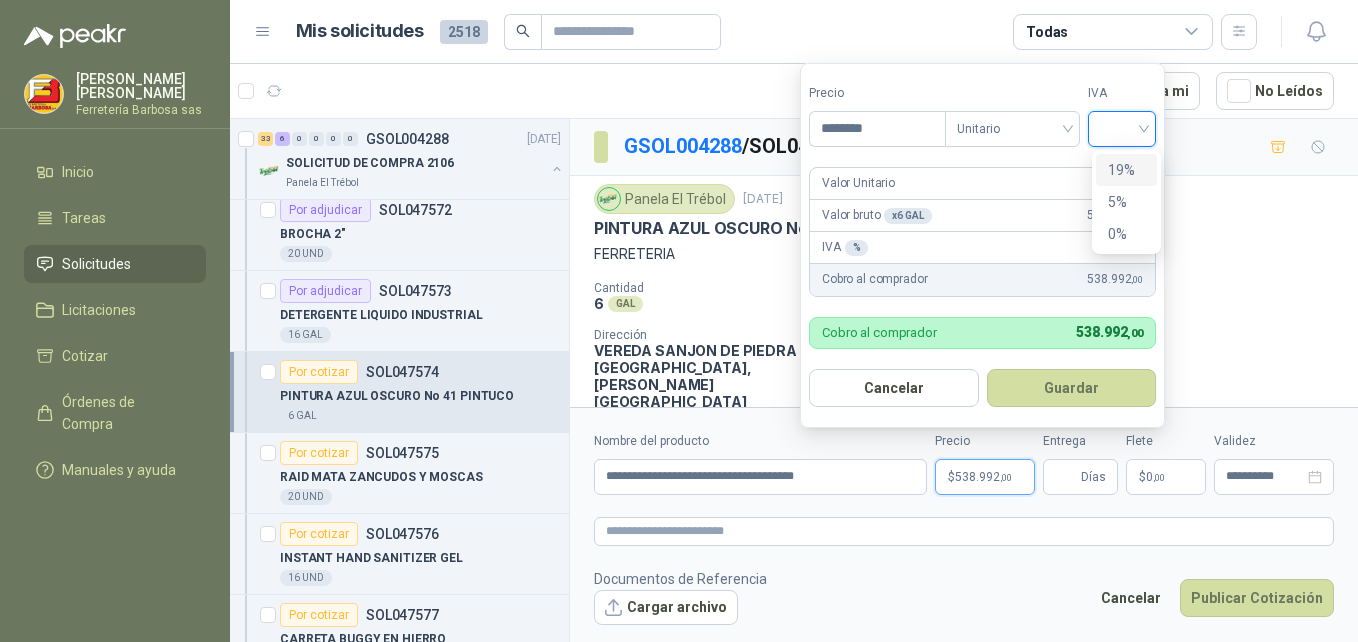 click on "19%" at bounding box center [1126, 170] 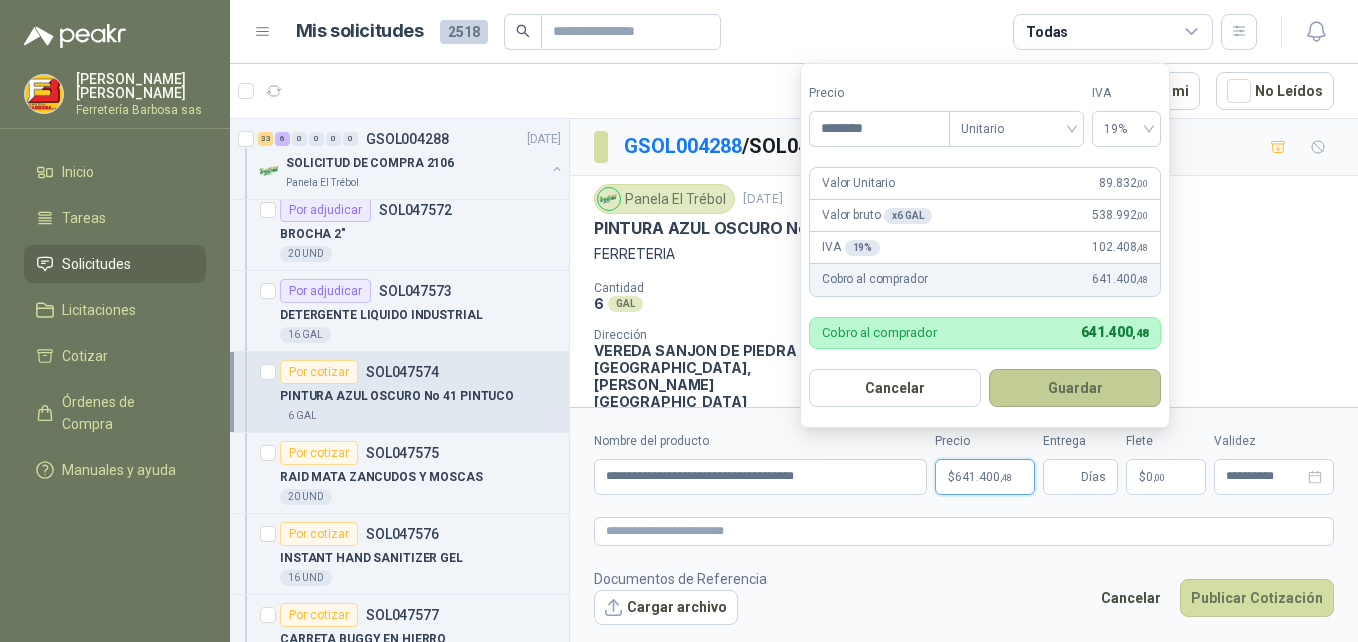 click on "Guardar" at bounding box center [1075, 388] 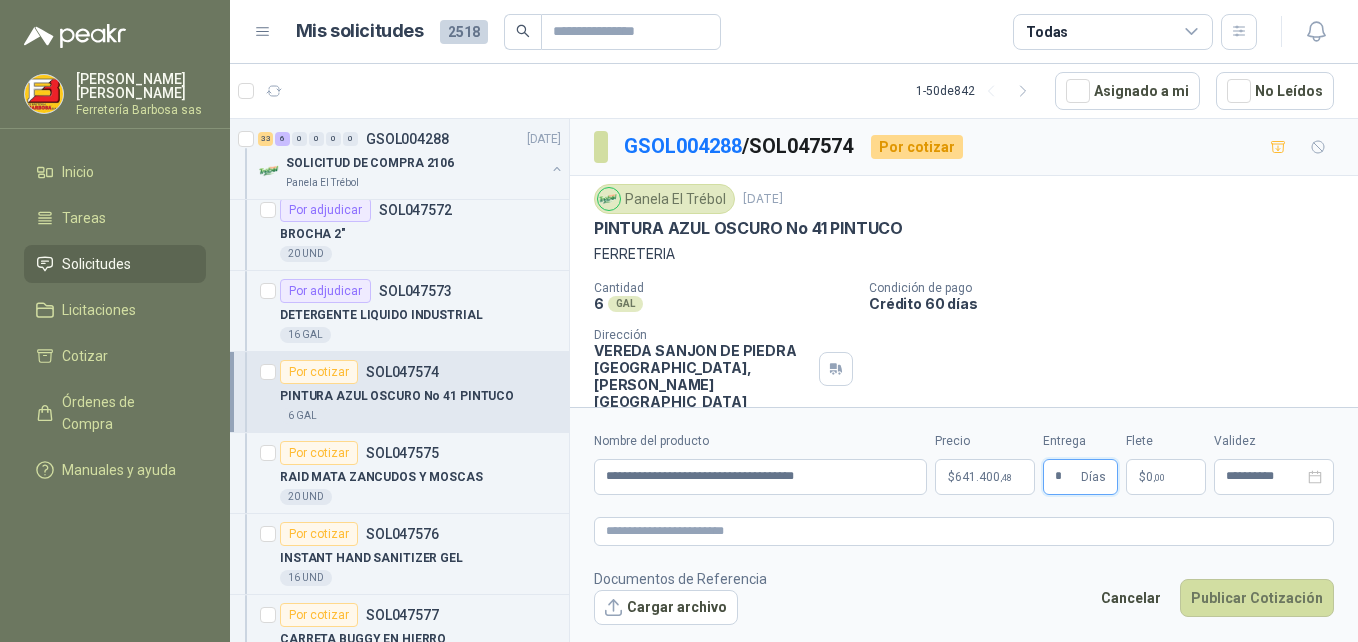 type on "*" 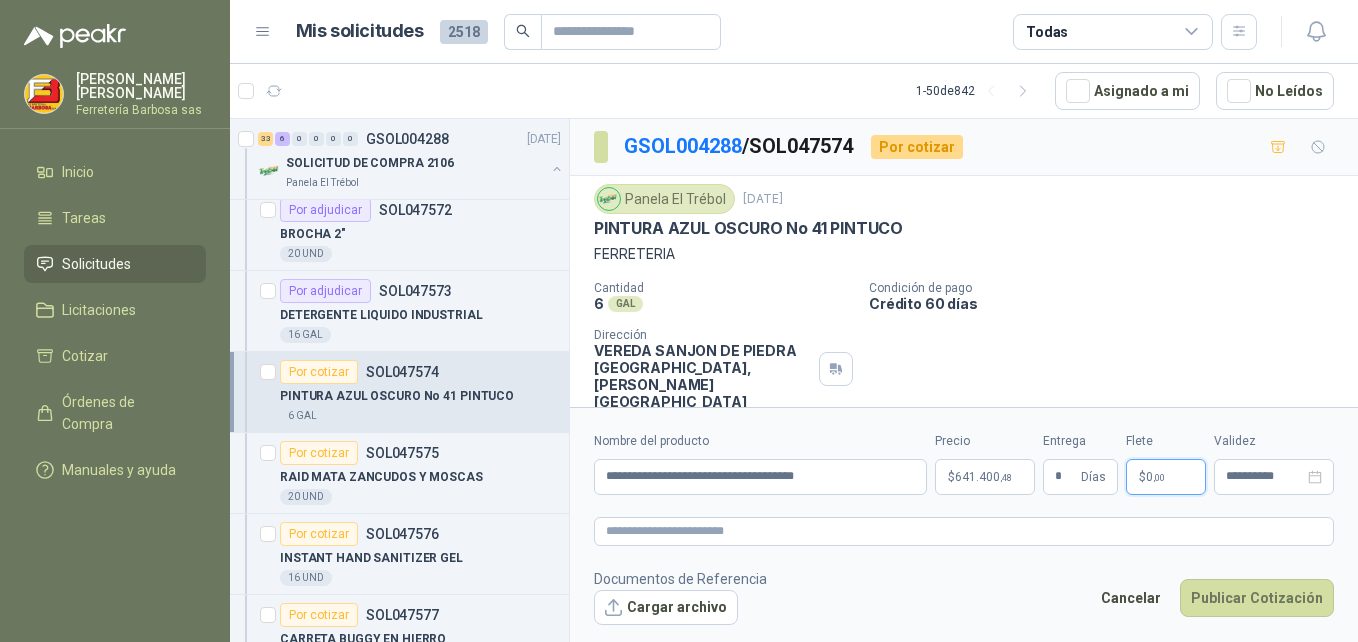 click on "$" at bounding box center (1142, 477) 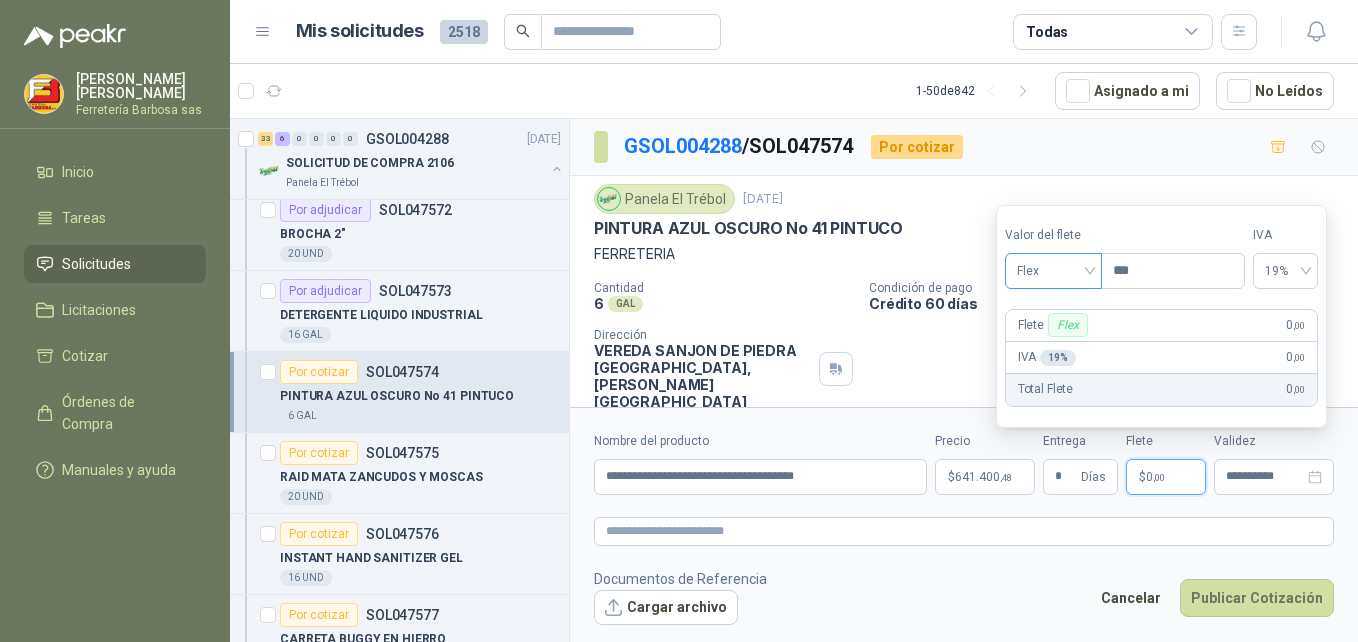 click on "Flex" at bounding box center [1053, 271] 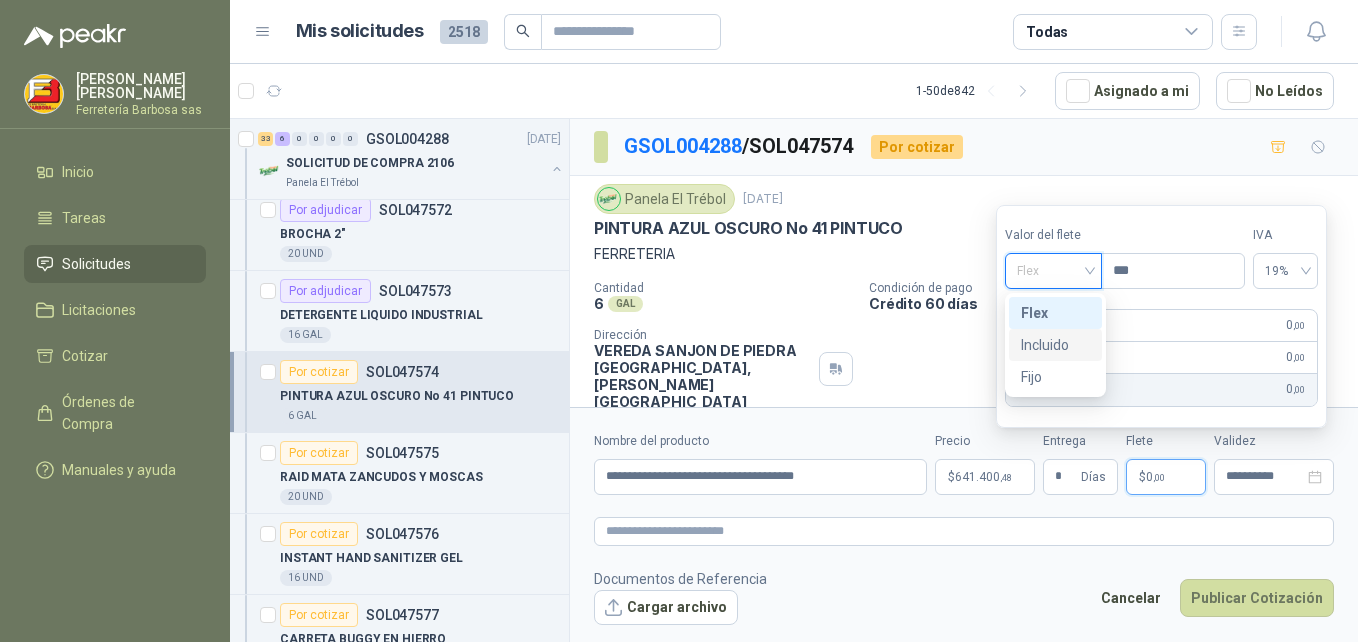 click on "Incluido" at bounding box center (1055, 345) 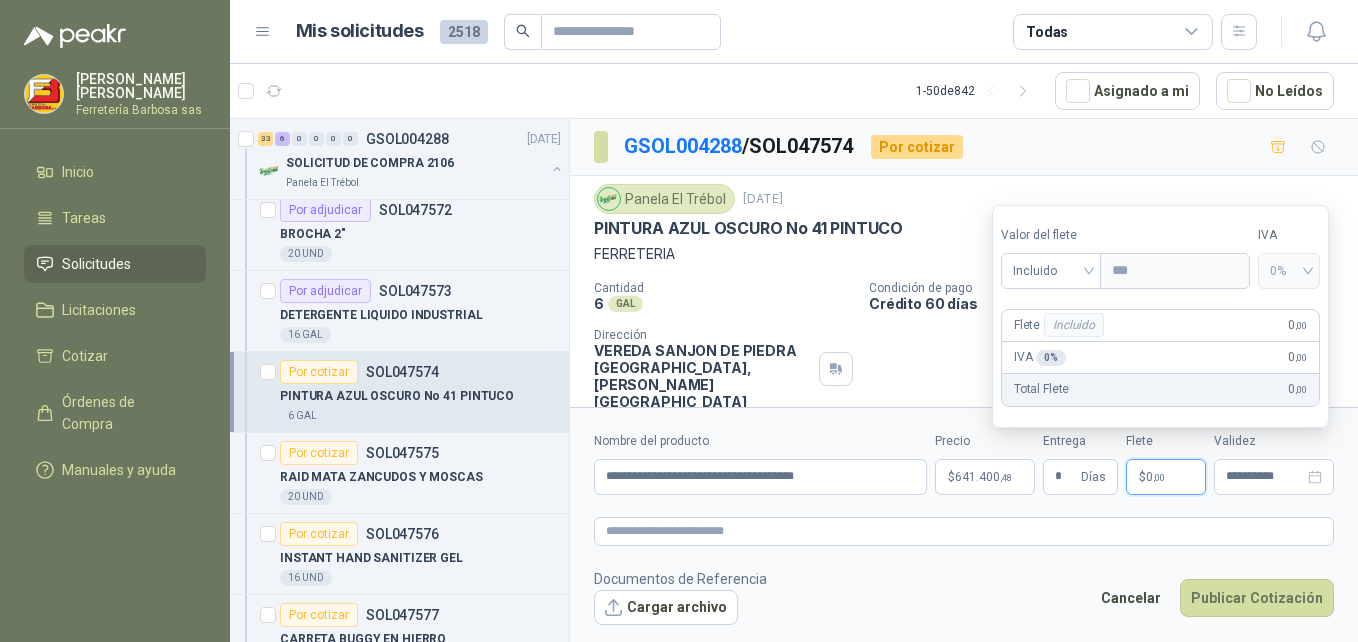 click on "Flete Incluido   0 ,00" at bounding box center [1160, 326] 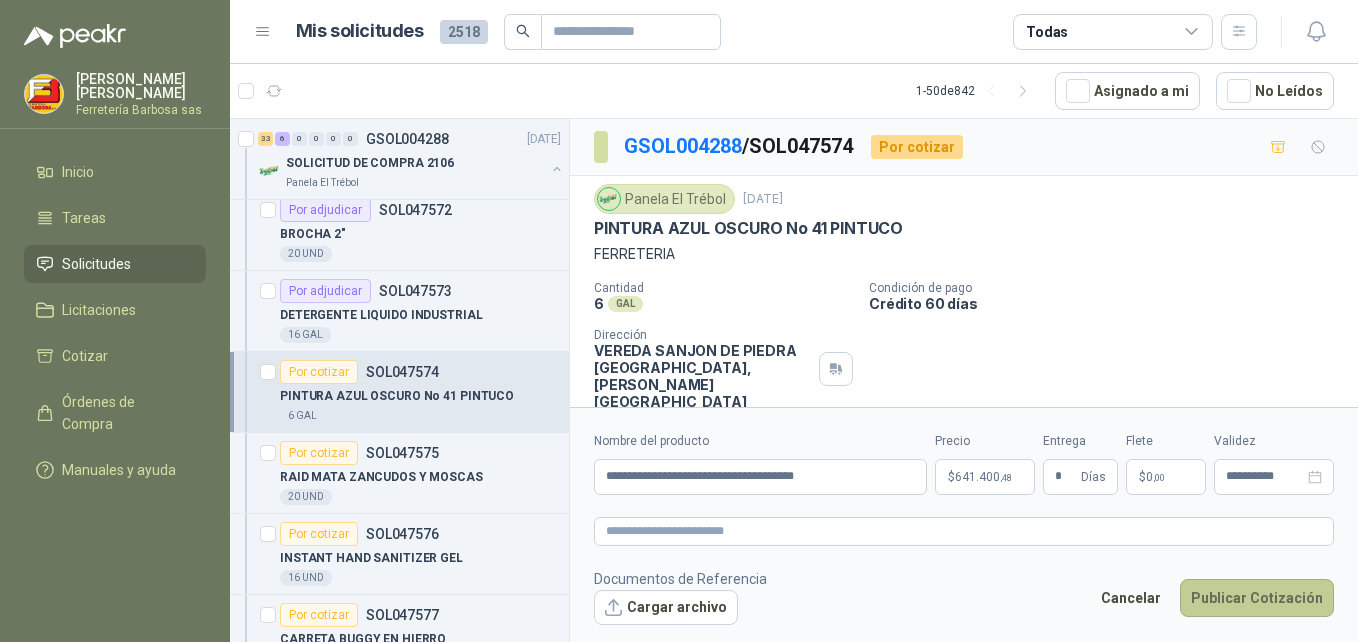 click on "Publicar Cotización" at bounding box center [1257, 598] 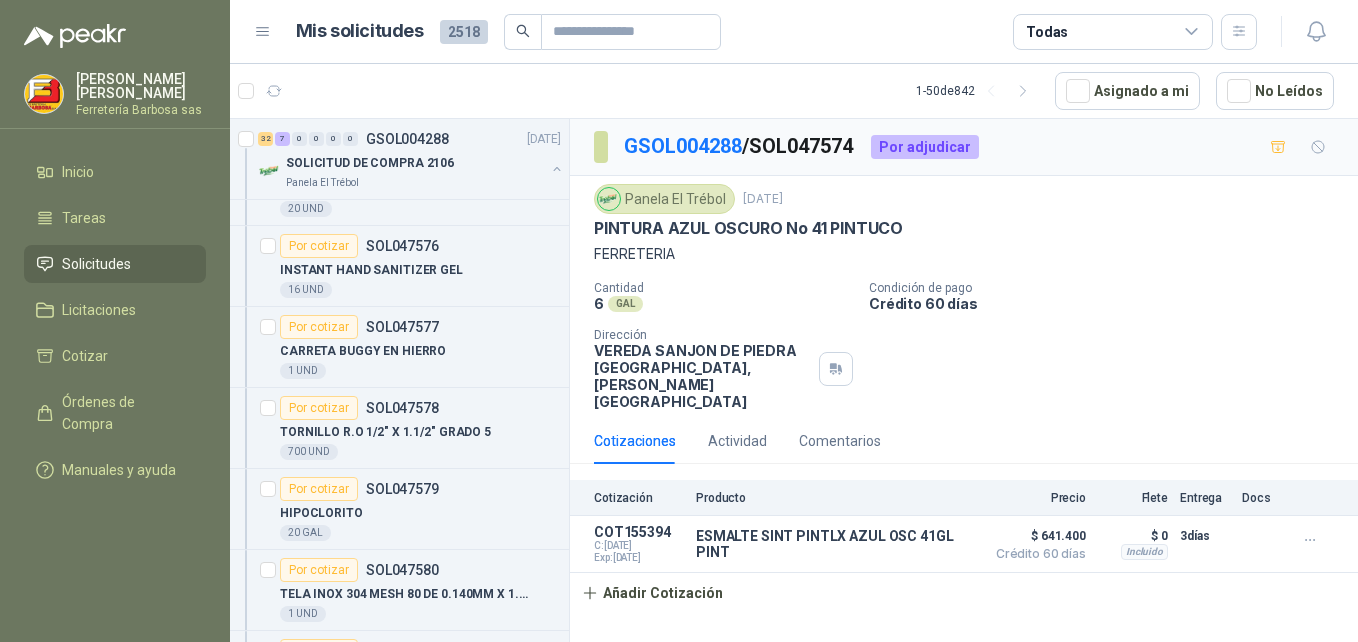 scroll, scrollTop: 1416, scrollLeft: 2, axis: both 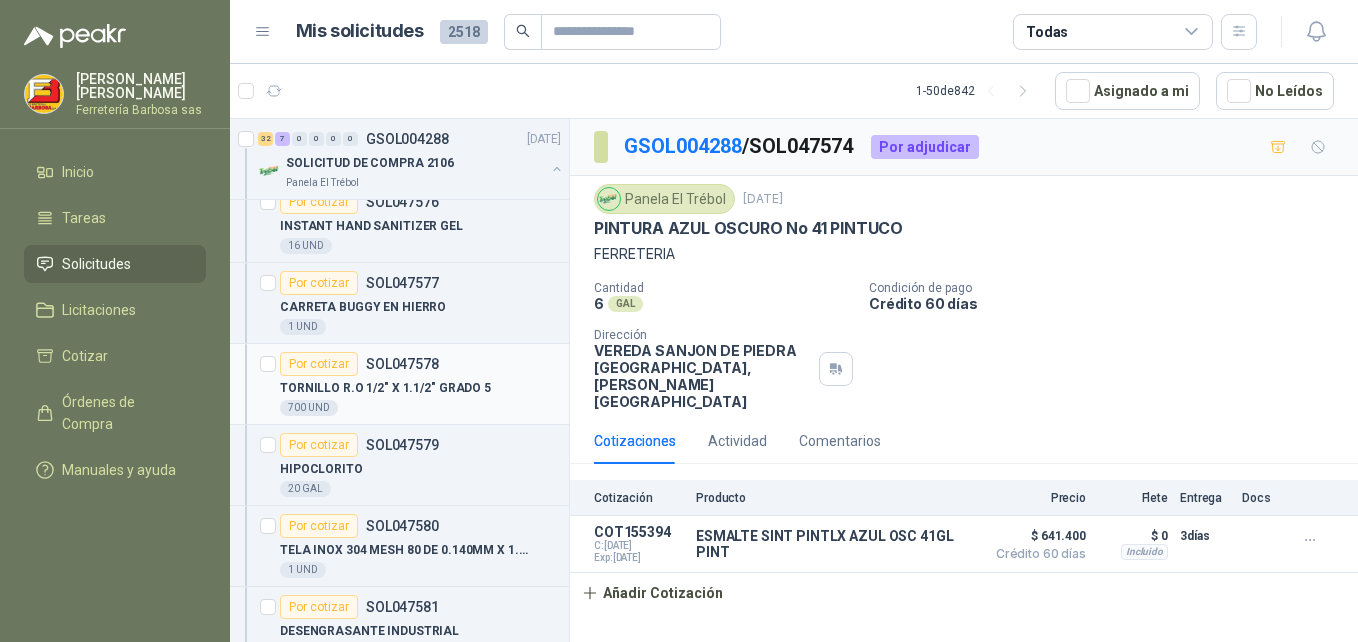 click on "Por cotizar" at bounding box center (319, 364) 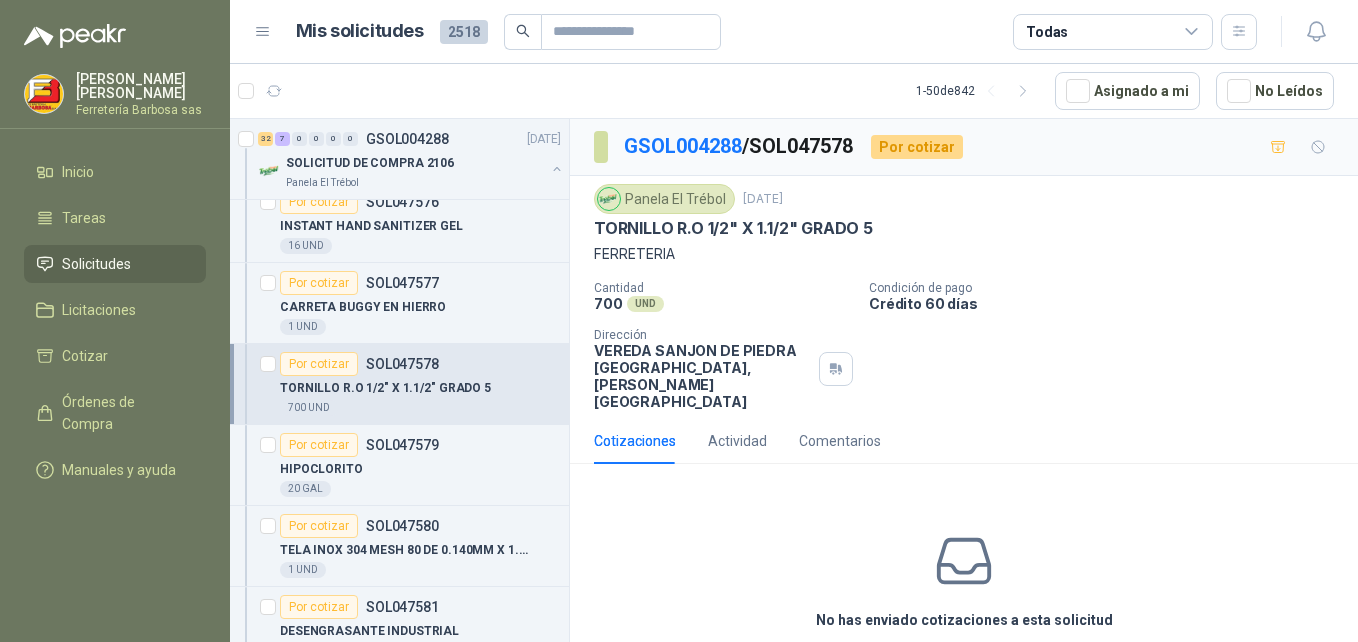 click on "Cotizar" at bounding box center [964, 666] 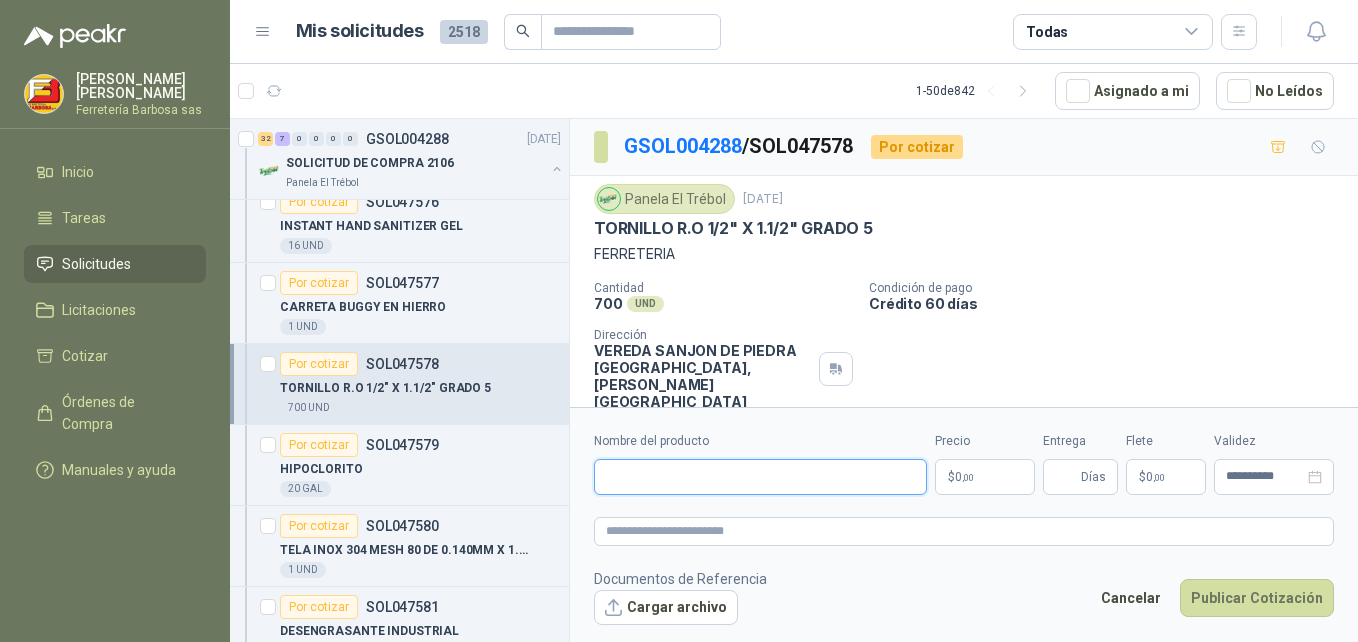 click on "Nombre del producto" at bounding box center [760, 477] 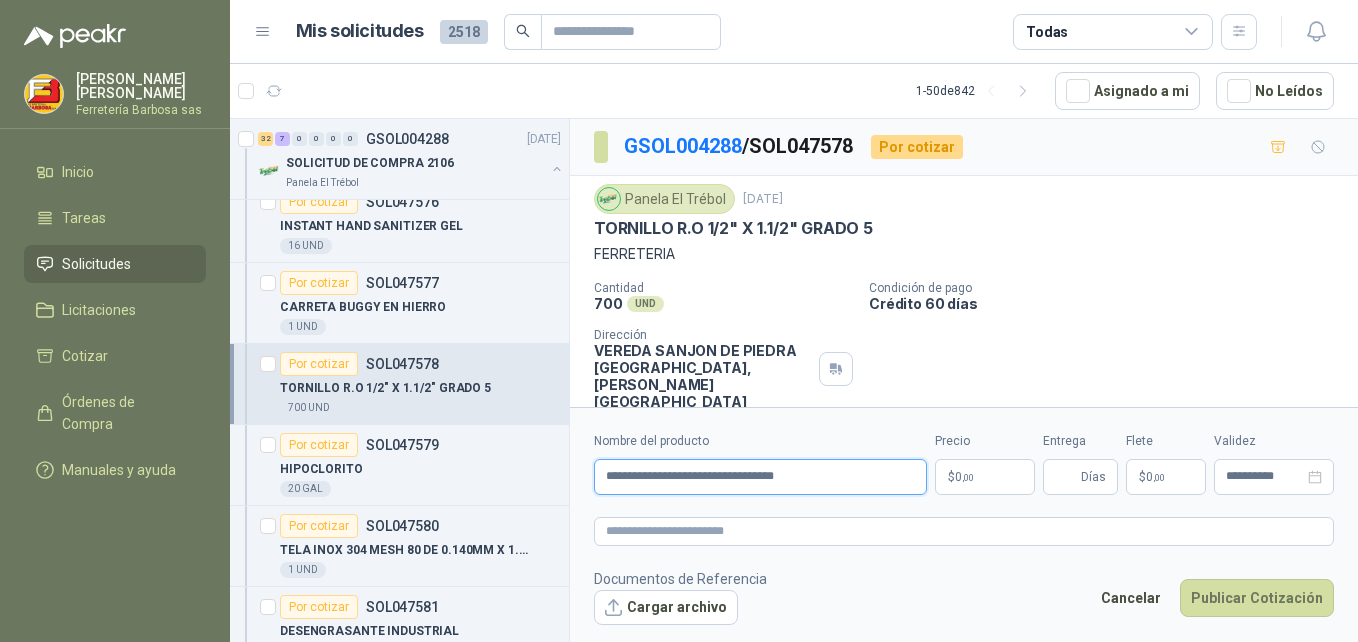 type on "**********" 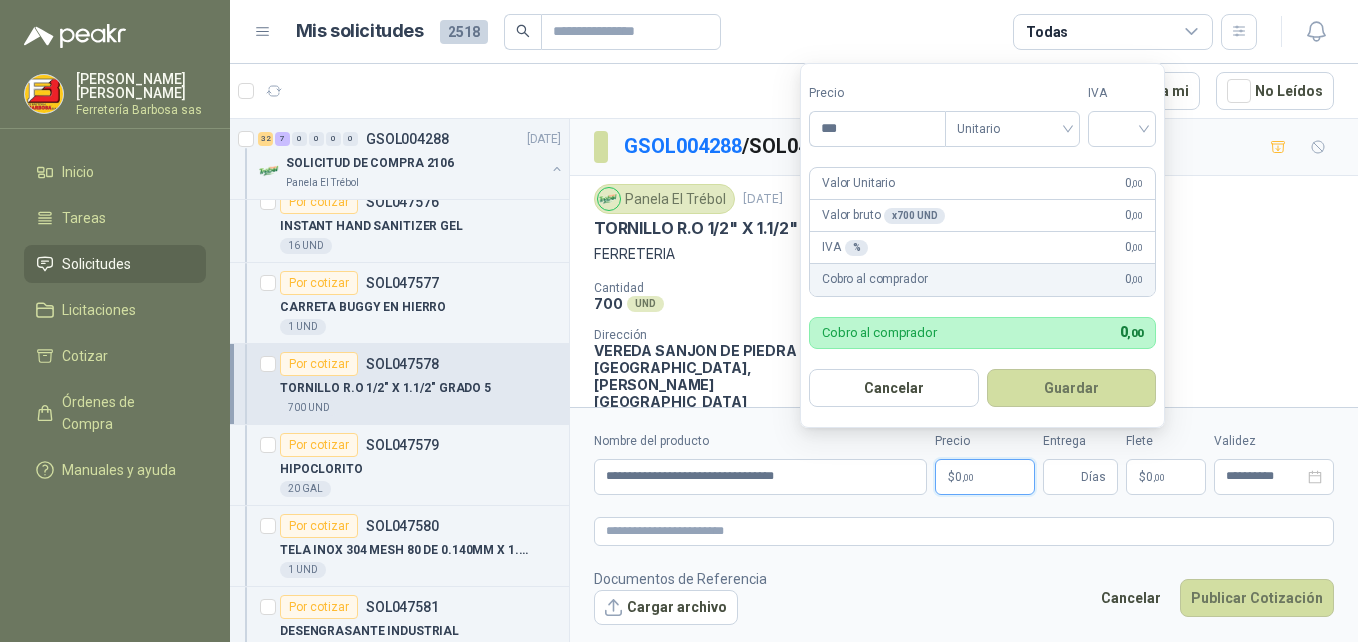click on "$  0 ,00" at bounding box center (985, 477) 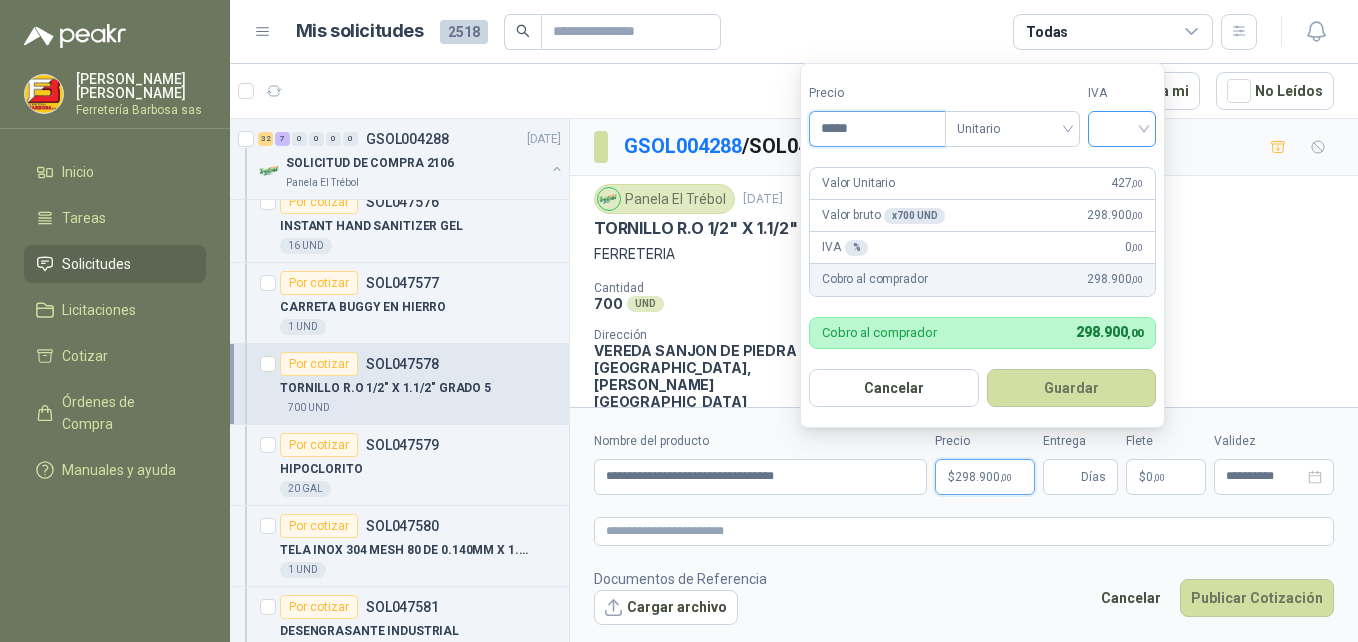 type on "*****" 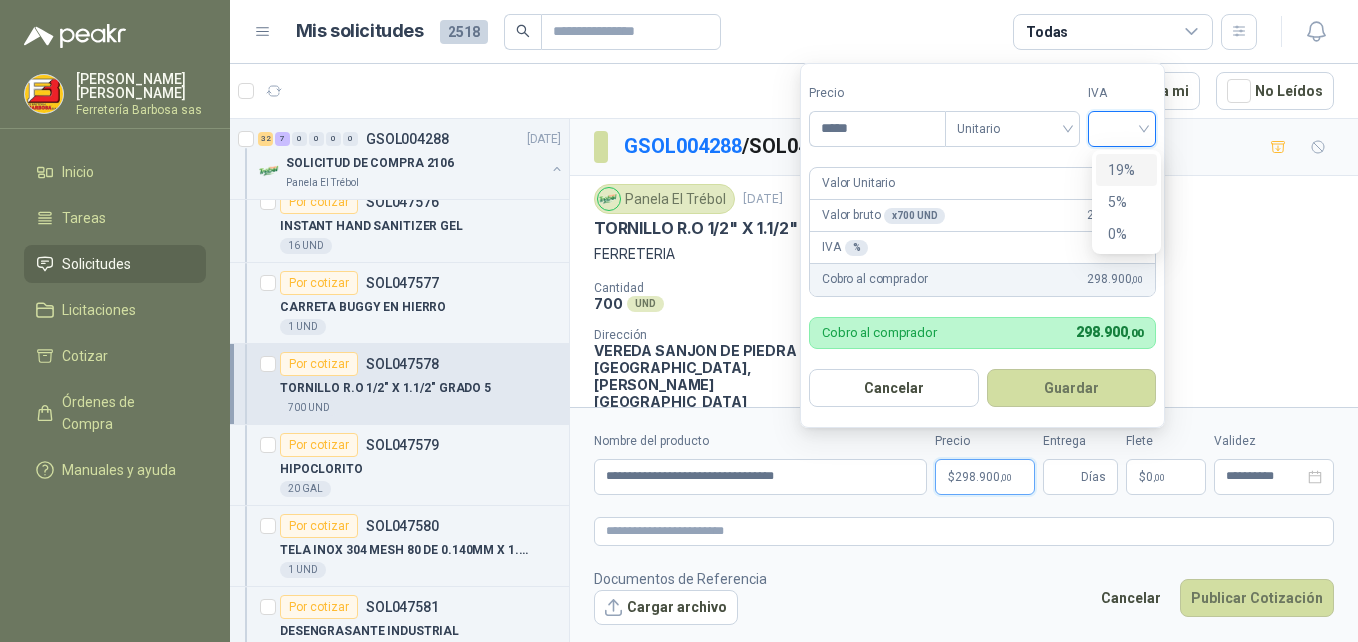 click at bounding box center (1122, 127) 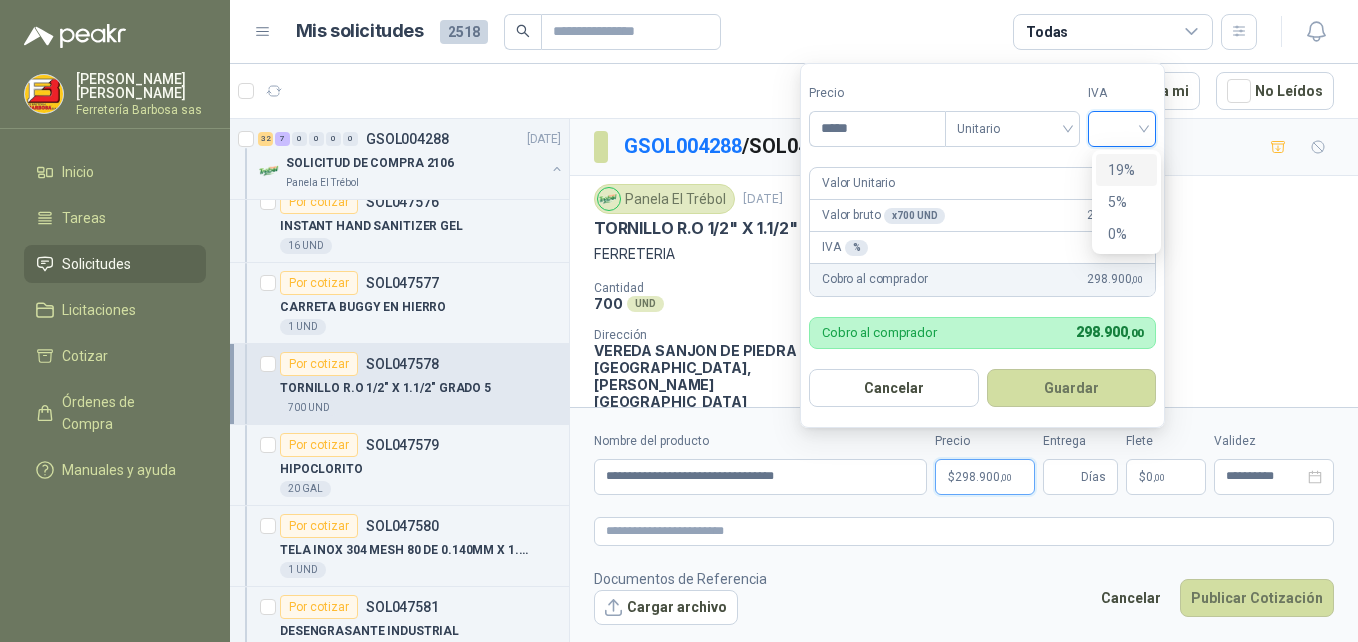 click on "19%" at bounding box center (1126, 170) 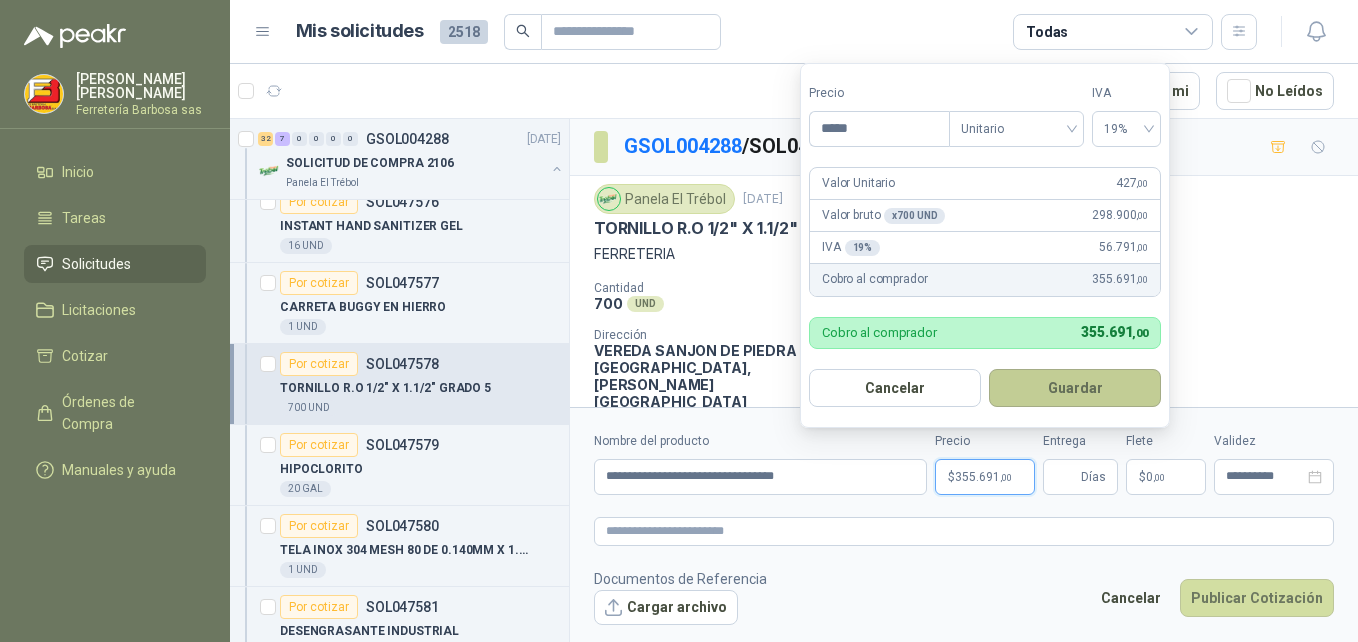 click on "Guardar" at bounding box center (1075, 388) 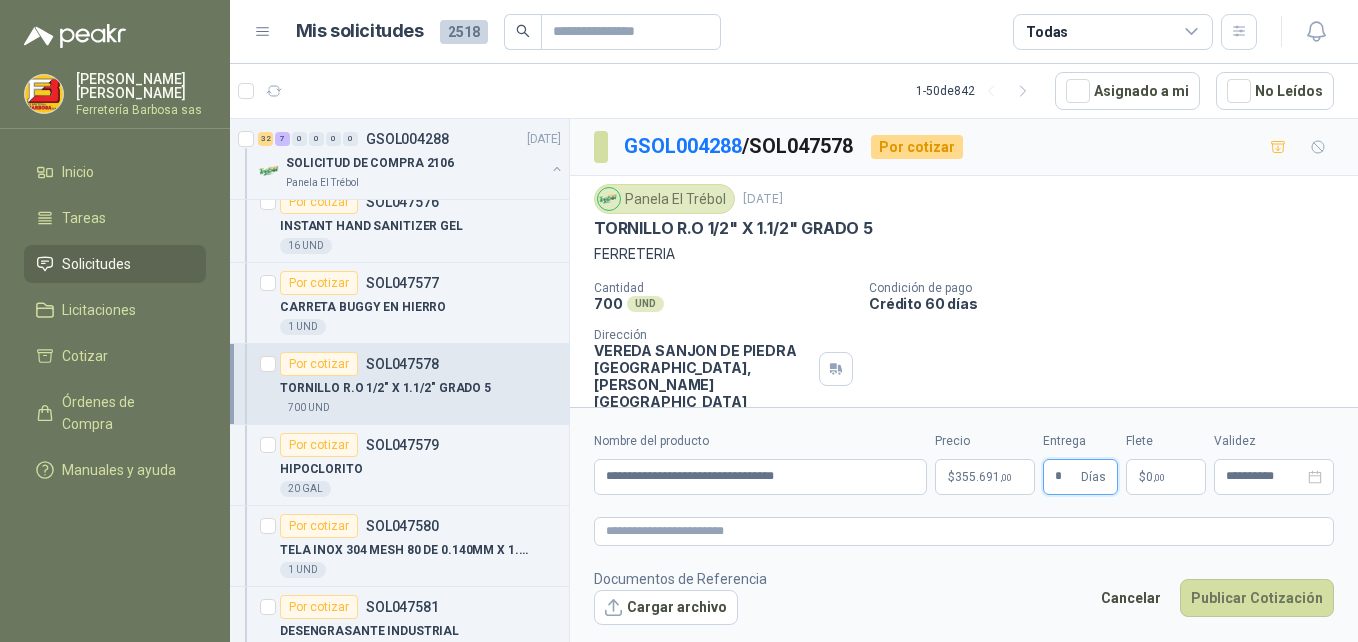 type on "*" 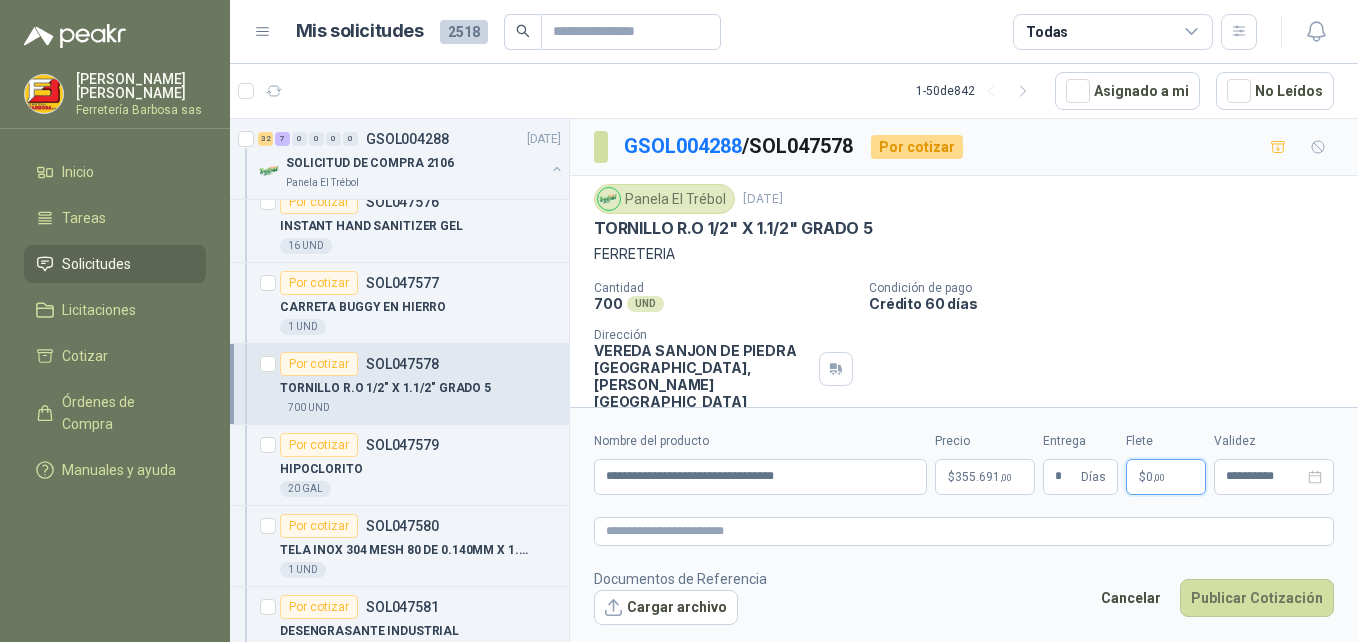click on "$    0 ,00" at bounding box center [1166, 477] 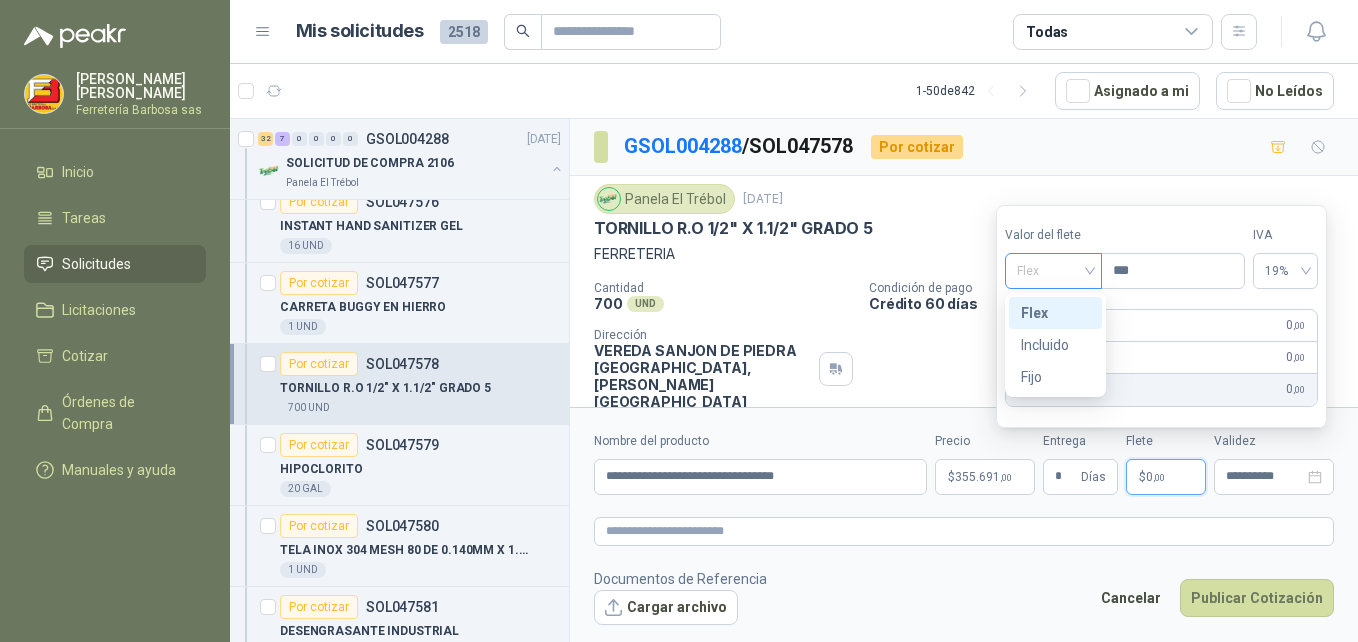 click on "Flex" at bounding box center (1053, 271) 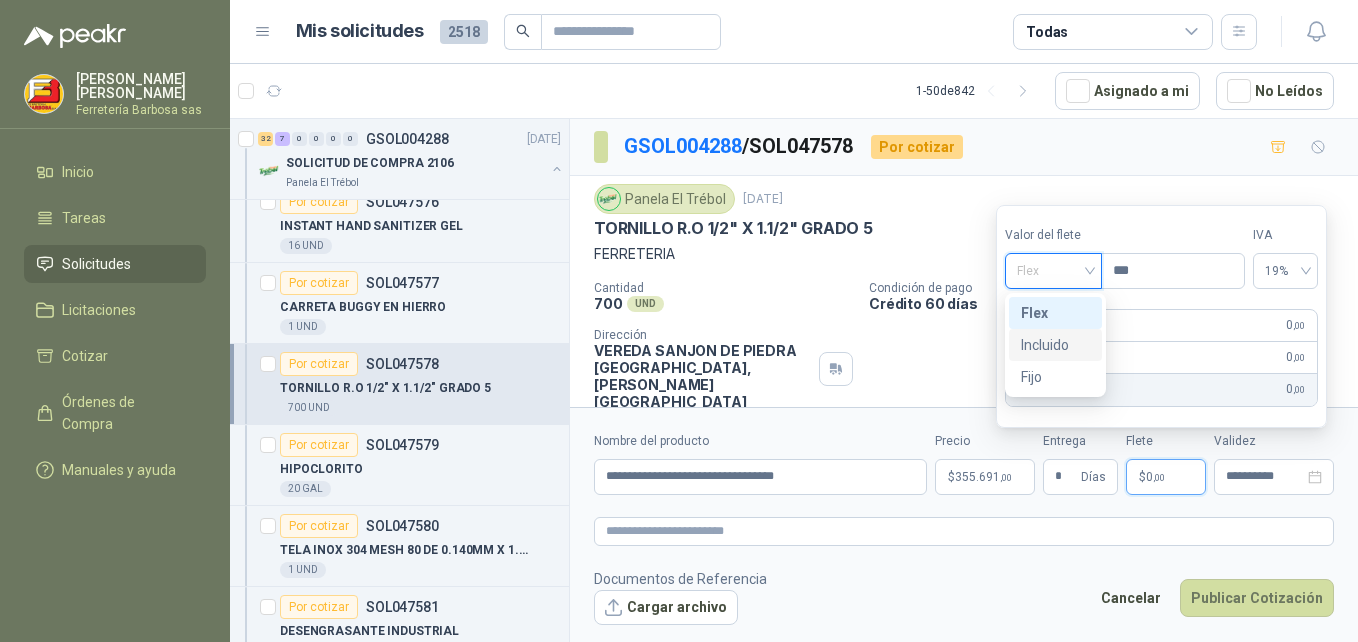 click on "Incluido" at bounding box center (1055, 345) 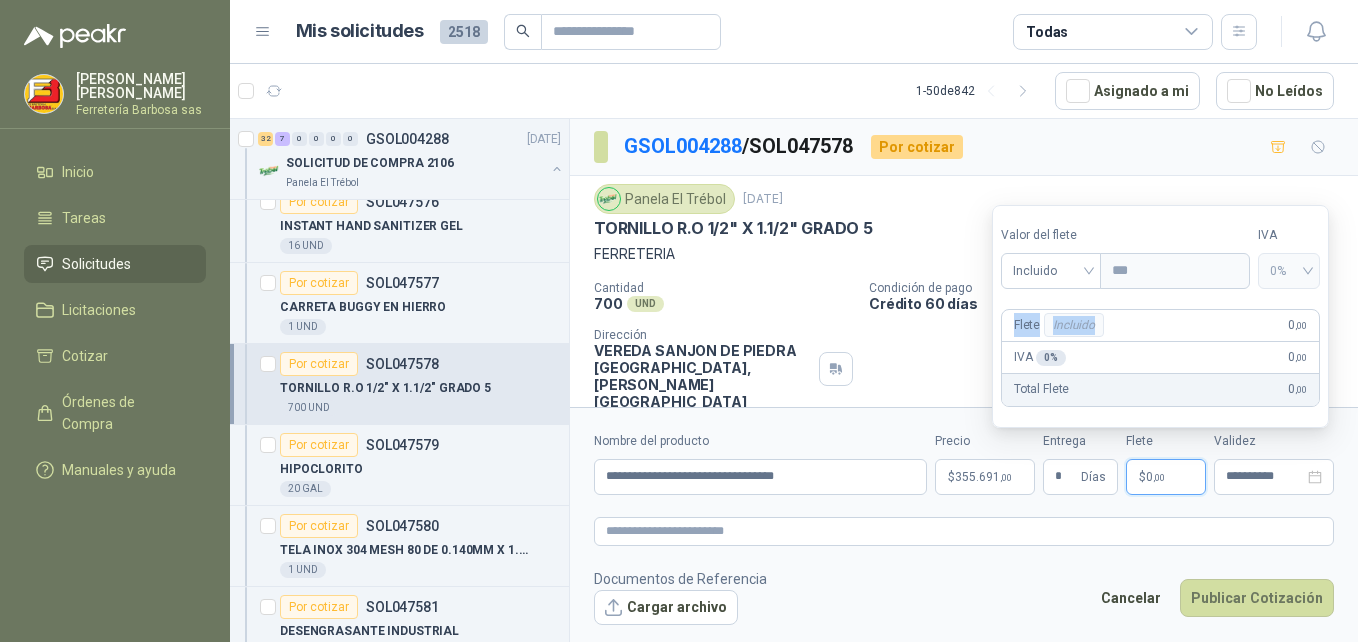 click on "Incluido" at bounding box center (1074, 325) 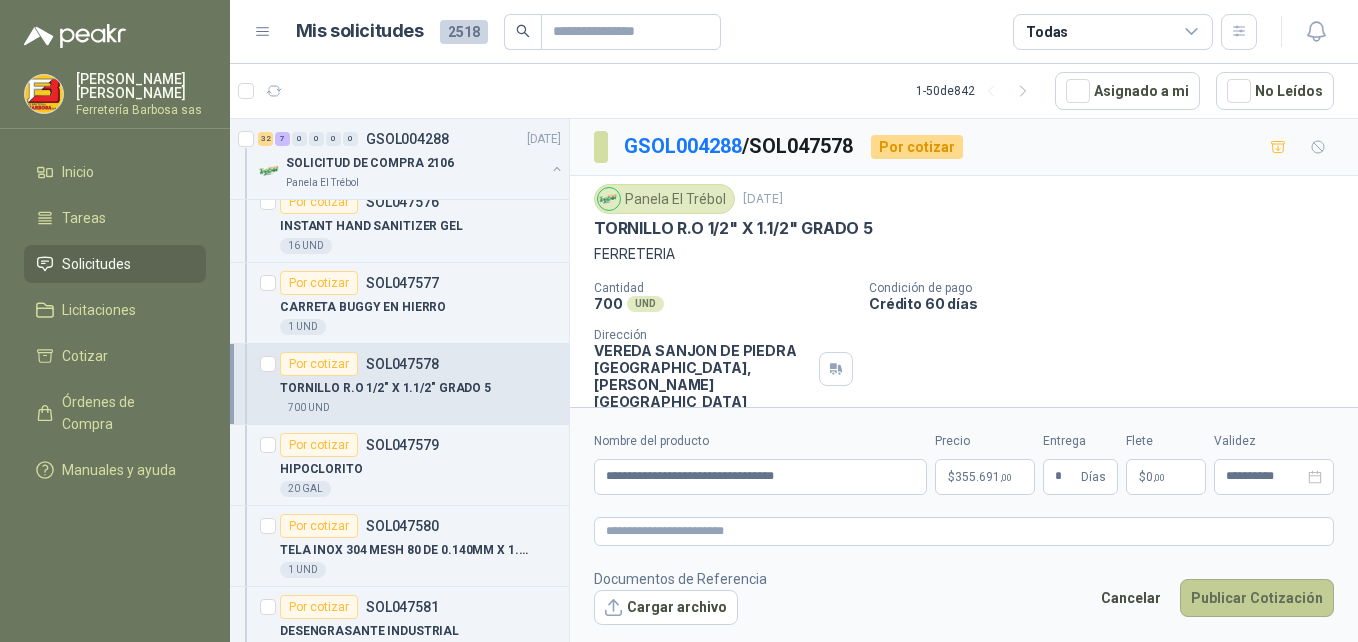 click on "Publicar Cotización" at bounding box center [1257, 598] 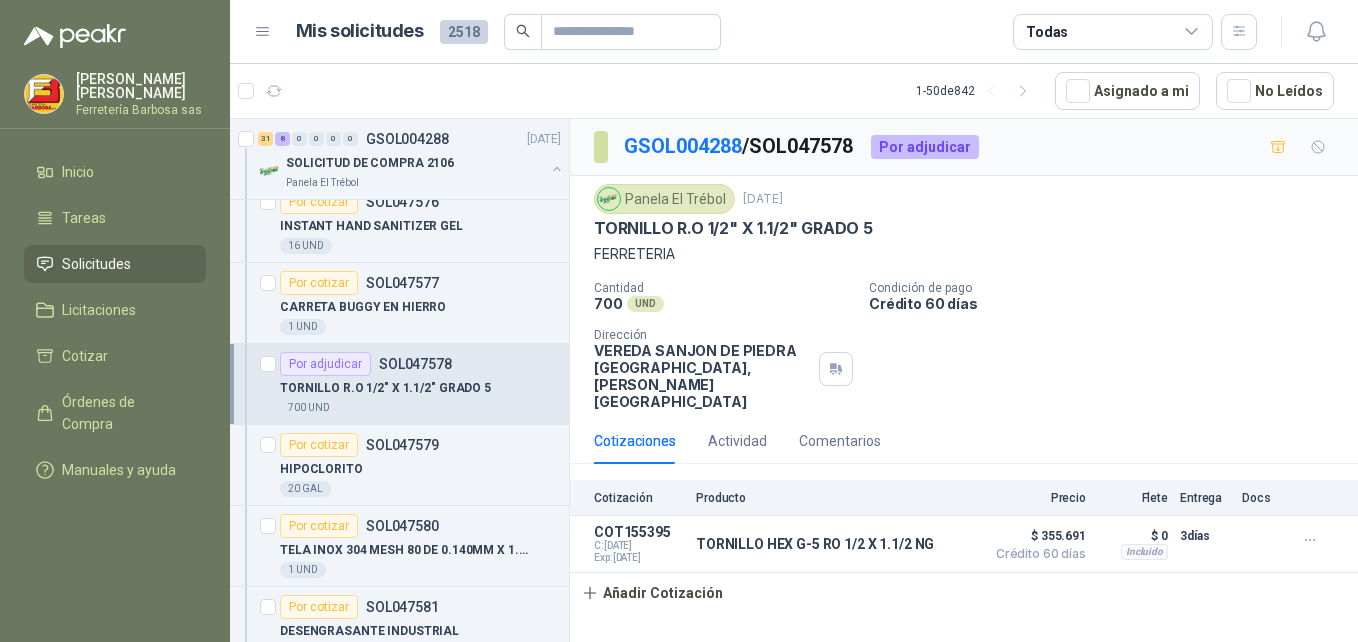 scroll, scrollTop: 1619, scrollLeft: 2, axis: both 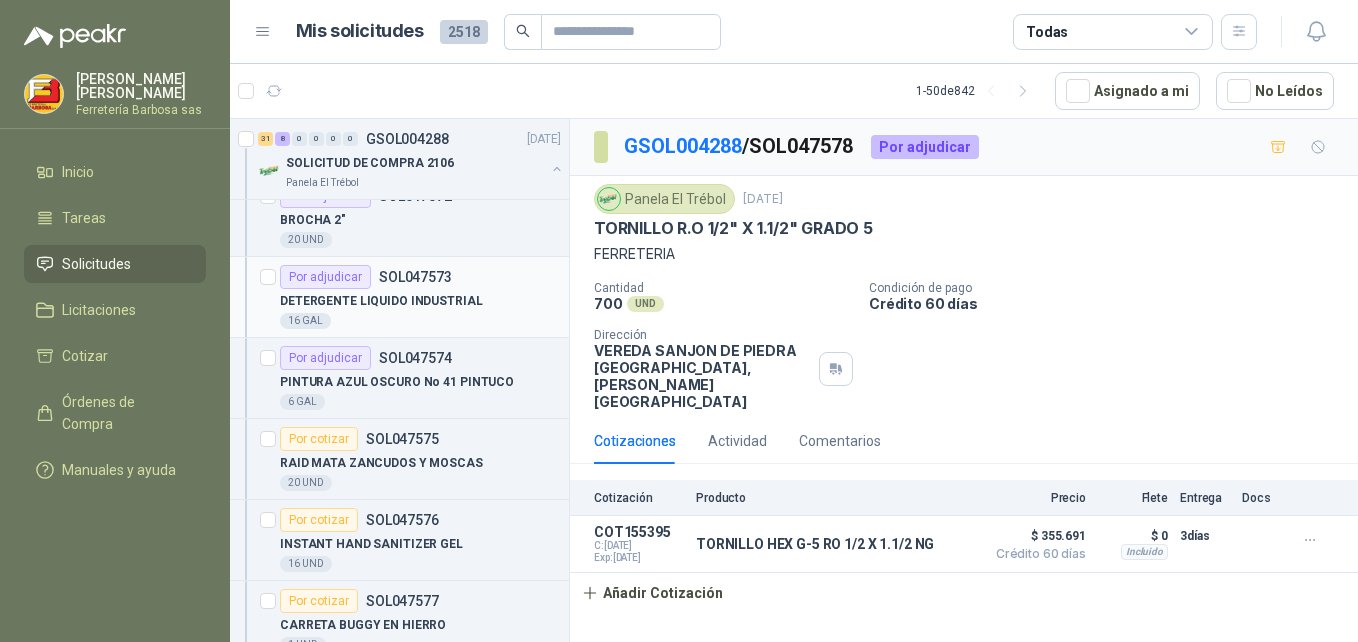 click on "Por adjudicar" at bounding box center [325, 277] 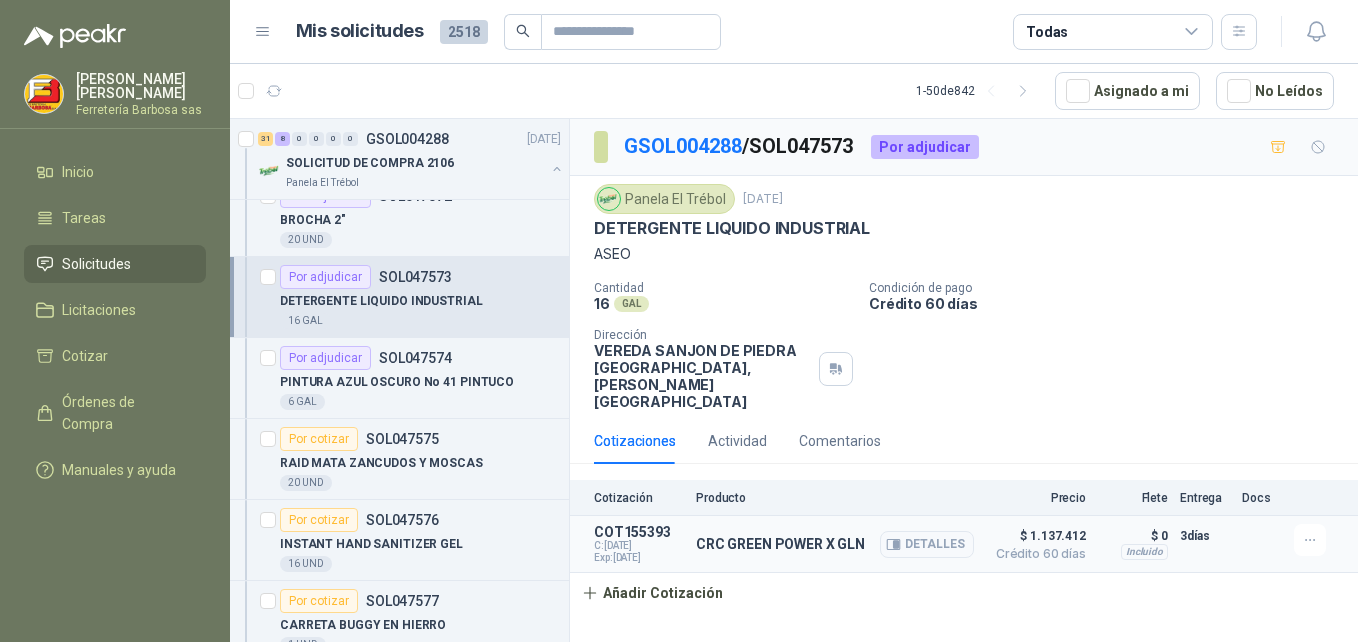 click on "CRC [PERSON_NAME] POWER X GLN Detalles" at bounding box center [835, 544] 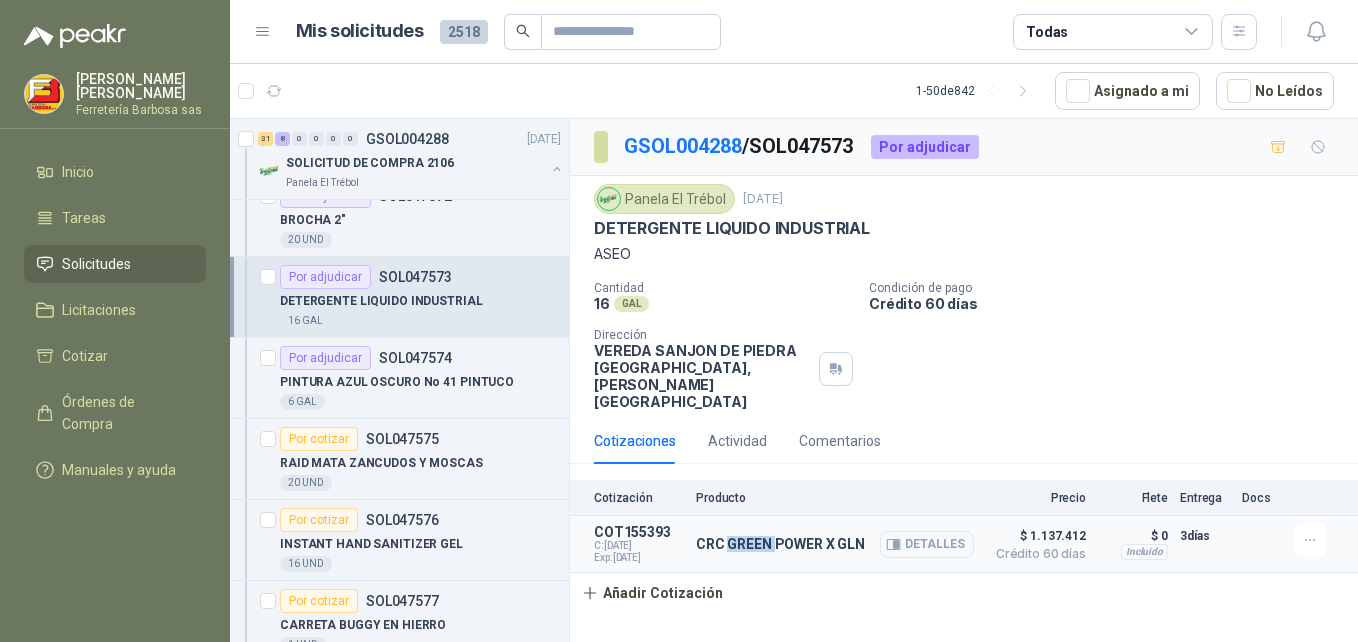 click on "CRC [PERSON_NAME] POWER X GLN Detalles" at bounding box center (835, 544) 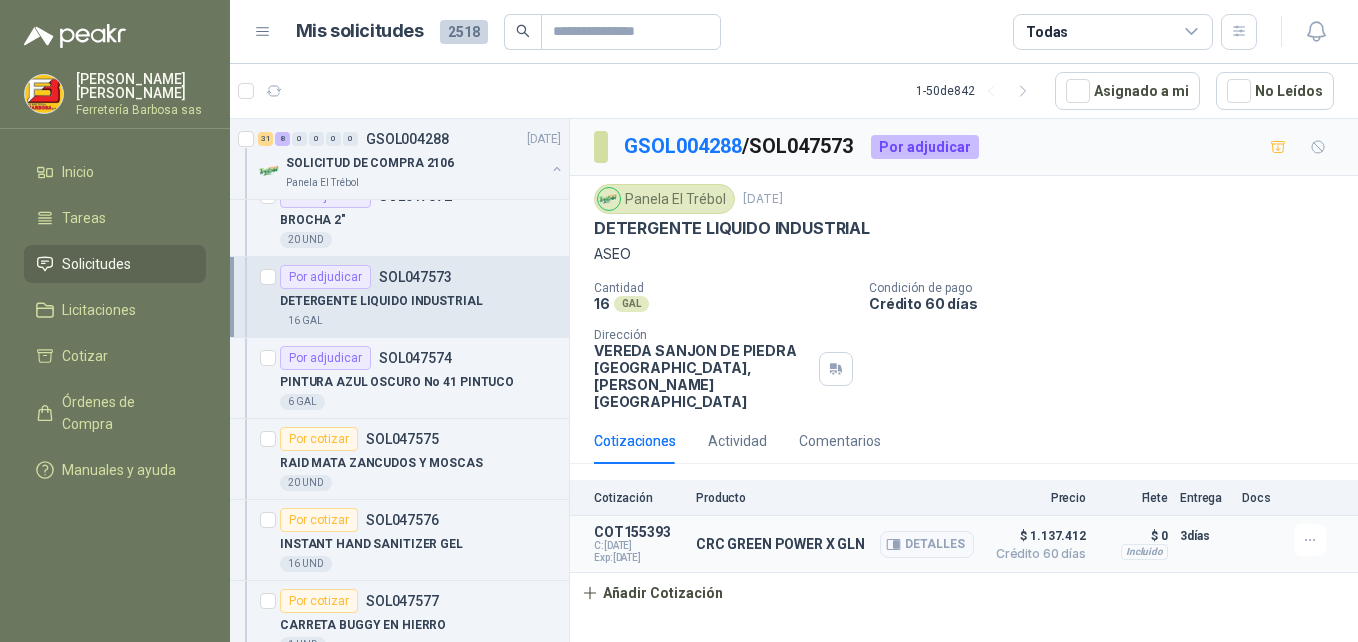 drag, startPoint x: 736, startPoint y: 498, endPoint x: 671, endPoint y: 517, distance: 67.72001 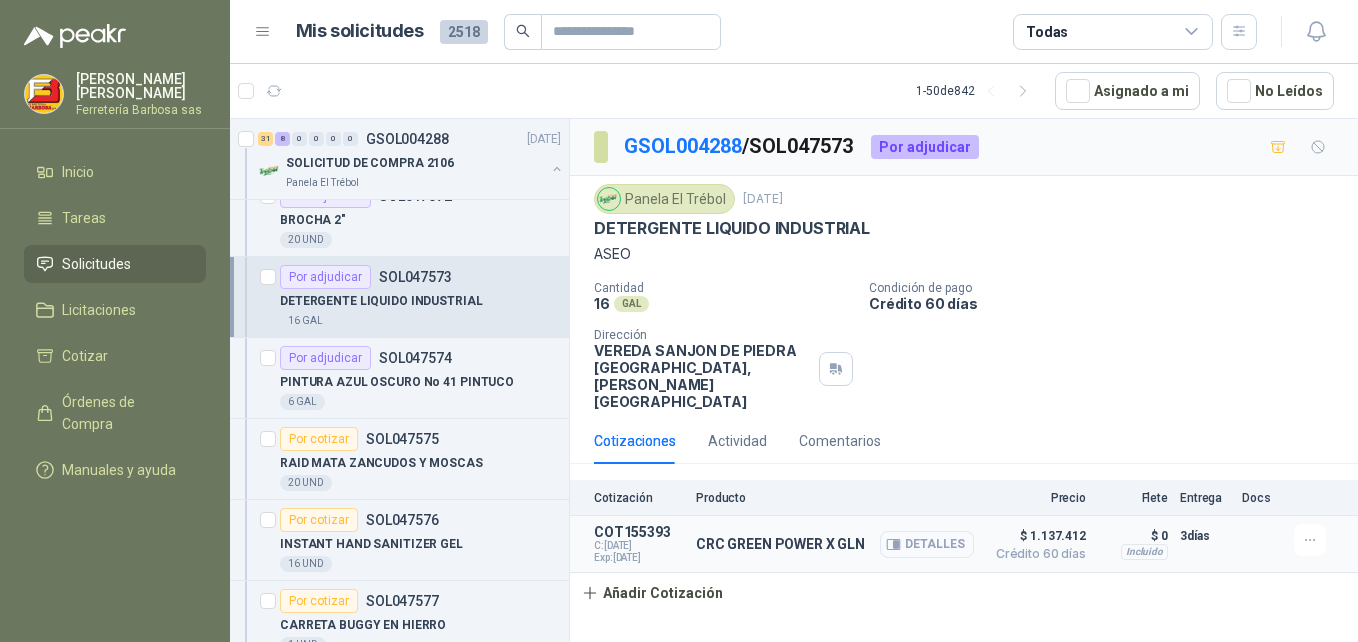 click on "Detalles" at bounding box center [927, 544] 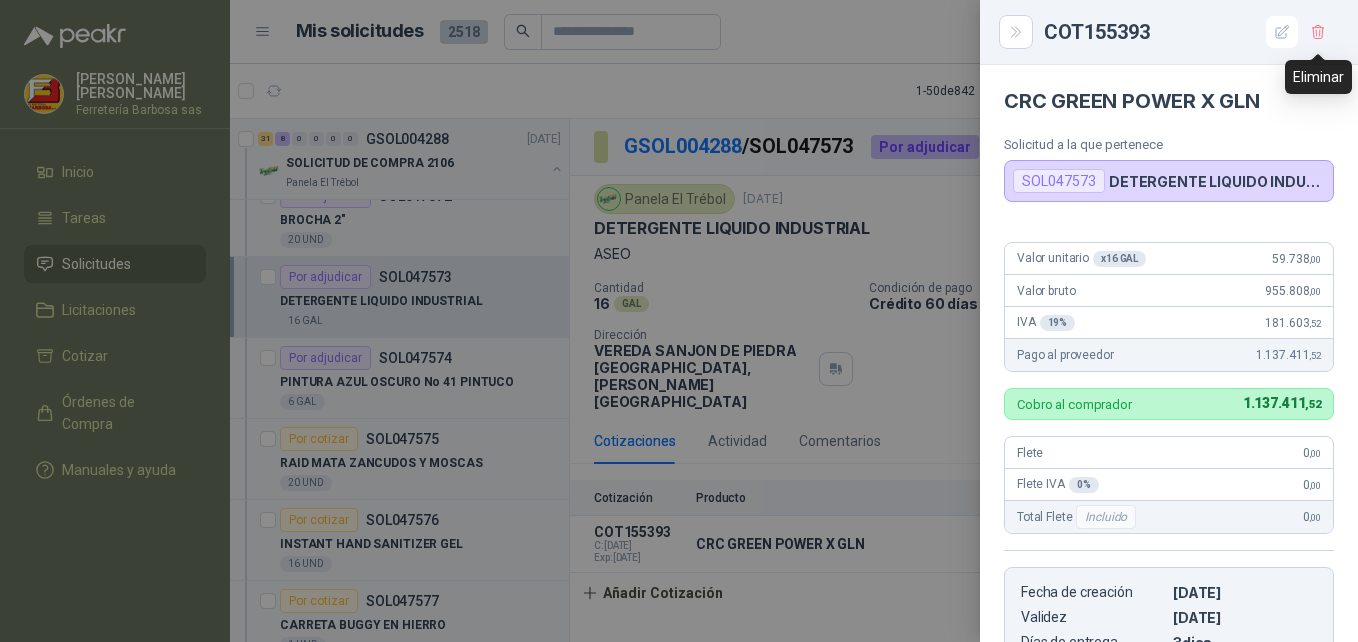 click at bounding box center [1318, 32] 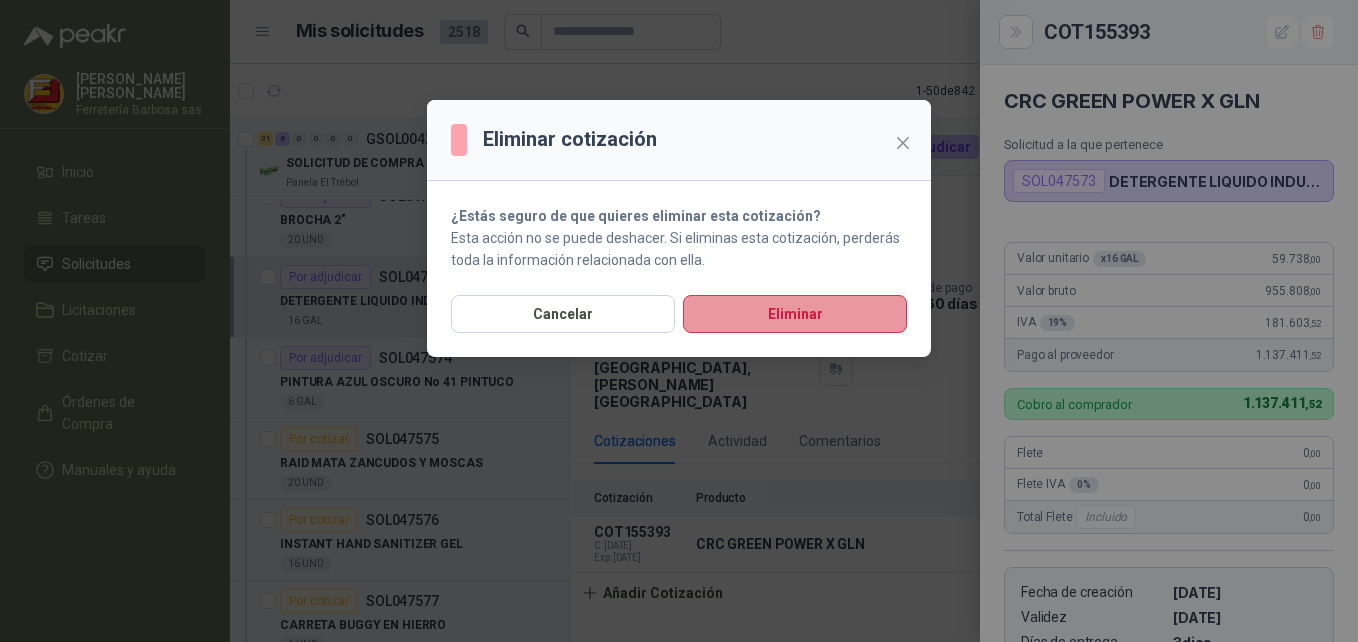 click on "Eliminar" at bounding box center [795, 314] 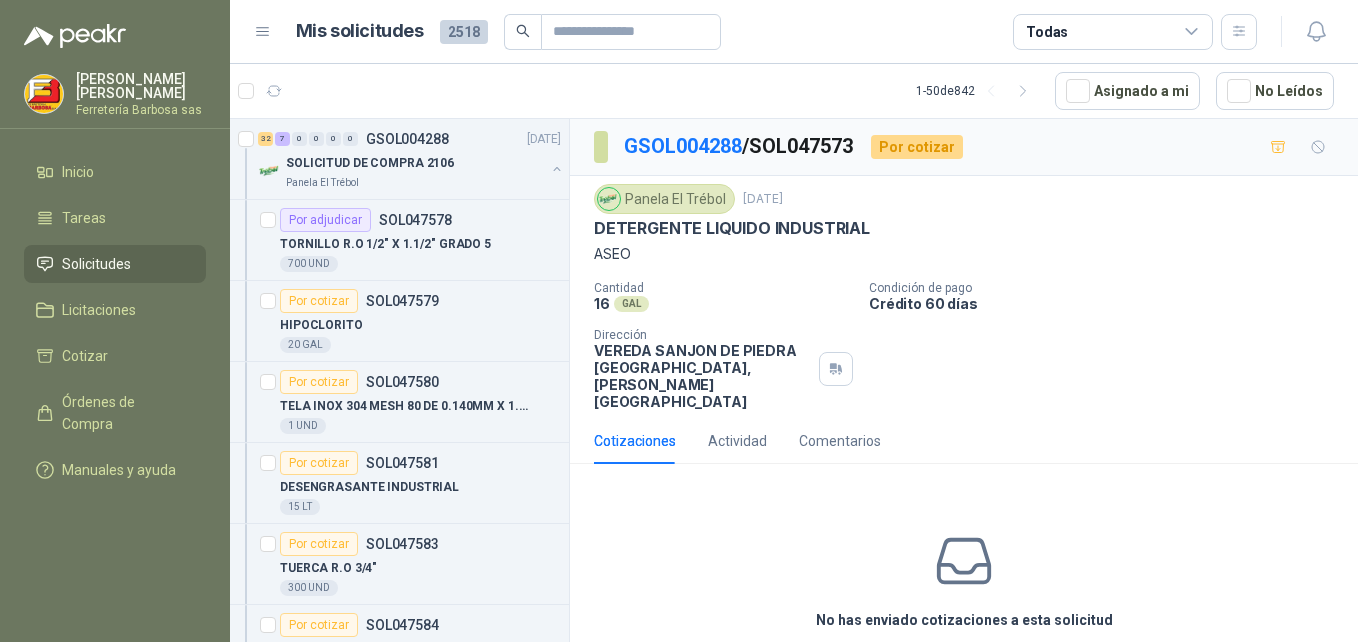 scroll, scrollTop: 1589, scrollLeft: 2, axis: both 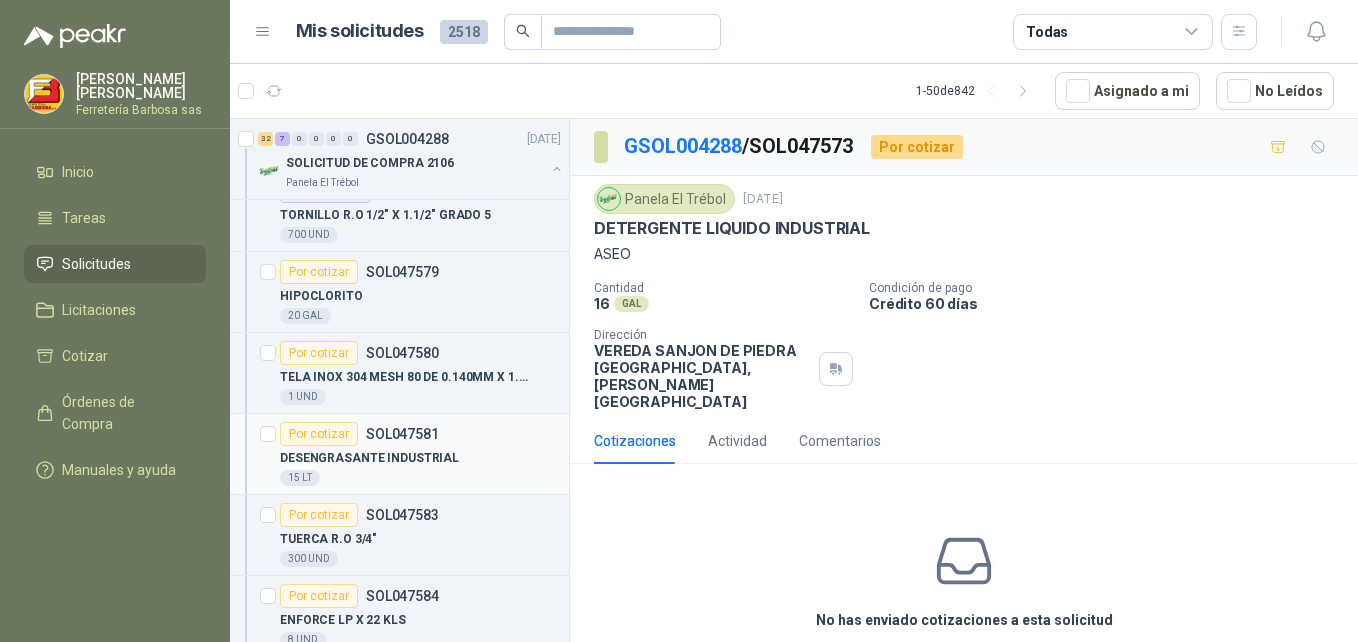 click on "Por cotizar" at bounding box center (319, 434) 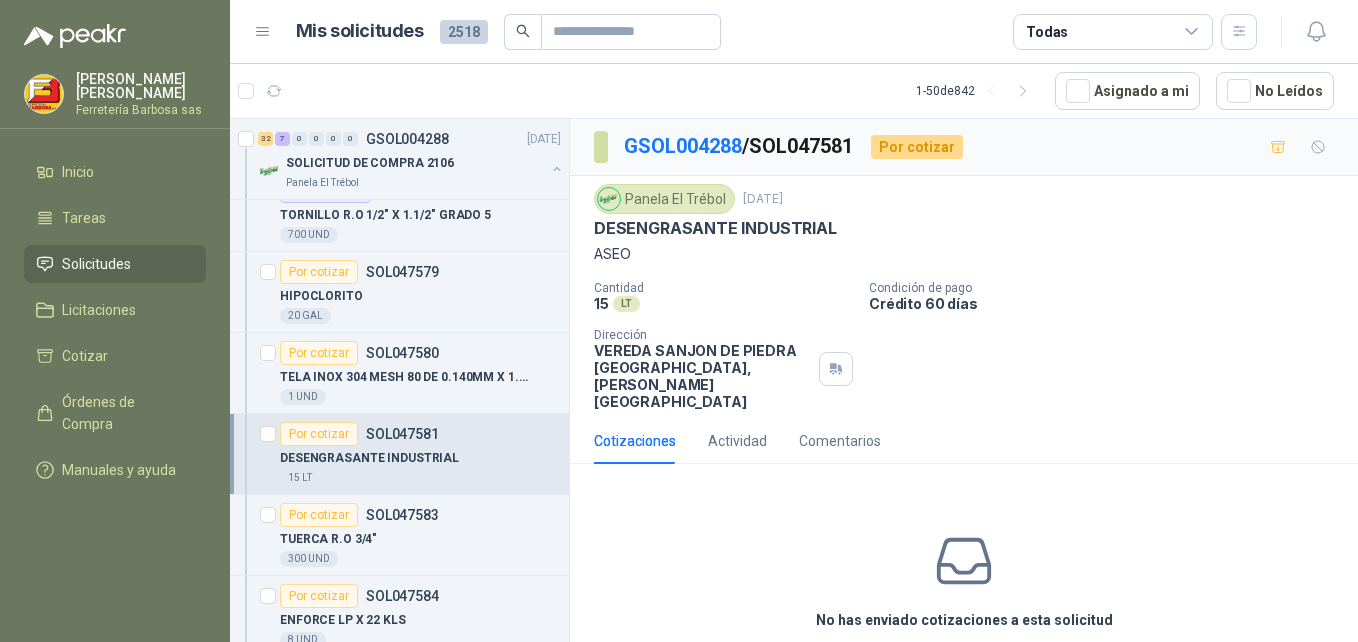 click on "Cotizar" at bounding box center [964, 666] 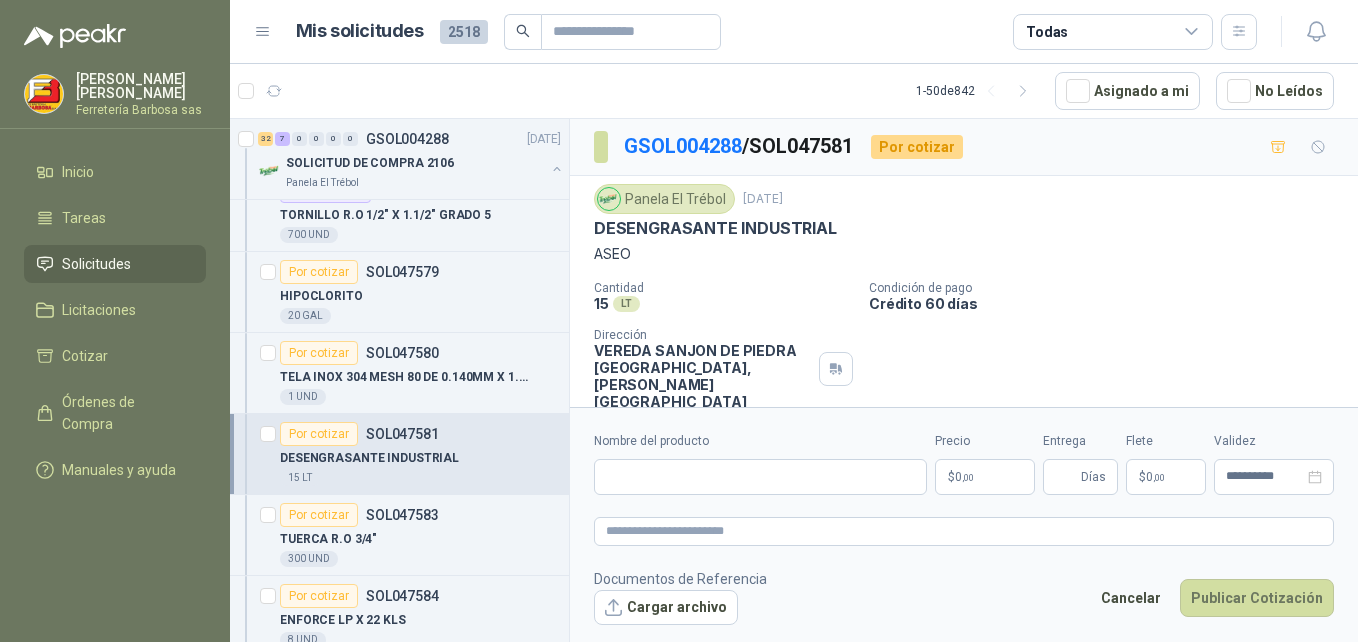 type 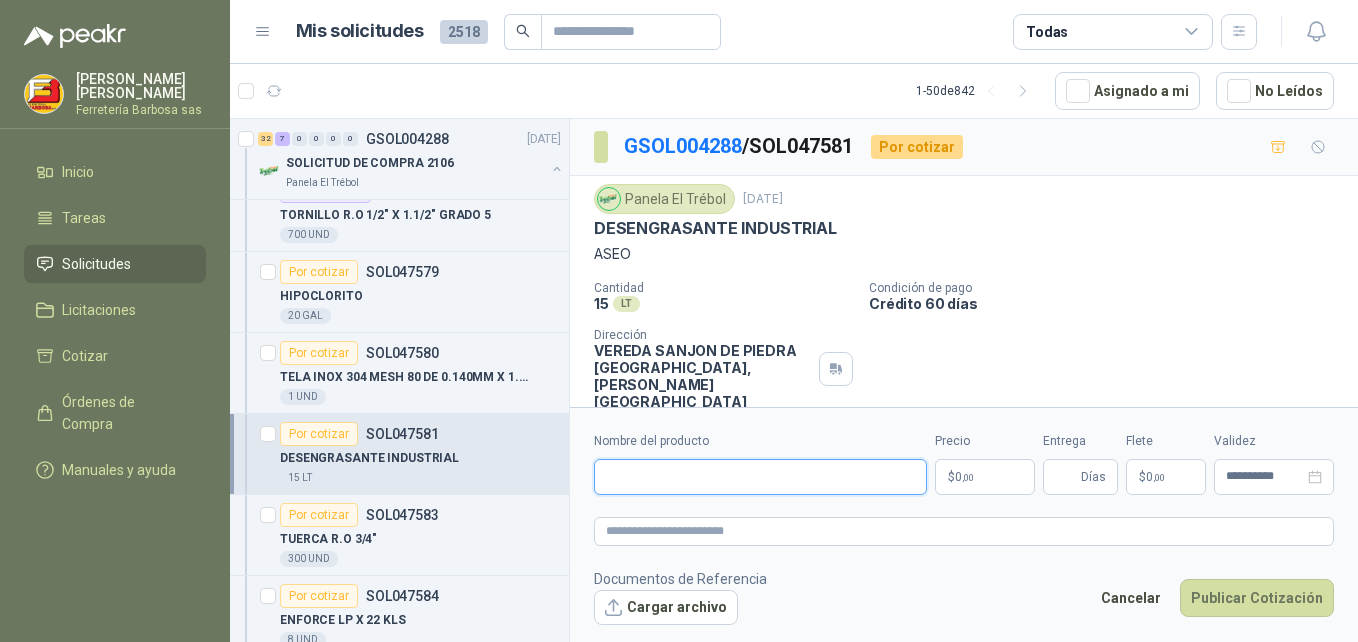 click on "Nombre del producto" at bounding box center [760, 477] 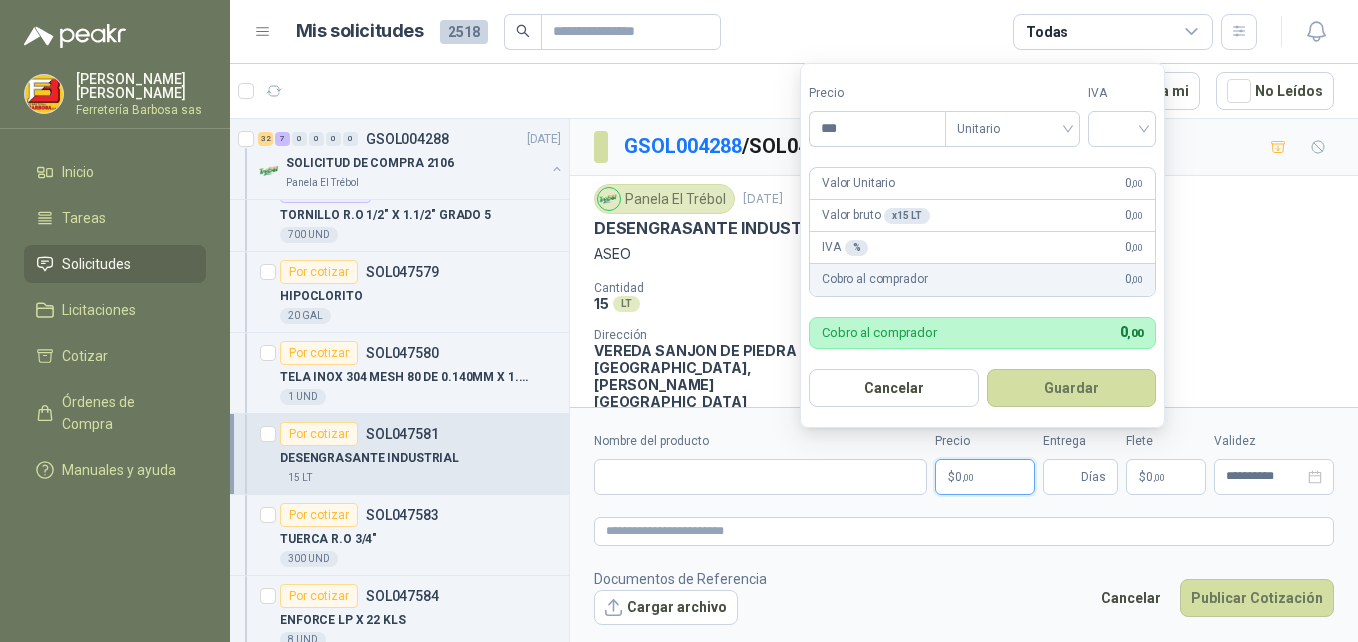 click on "$  0 ,00" at bounding box center (985, 477) 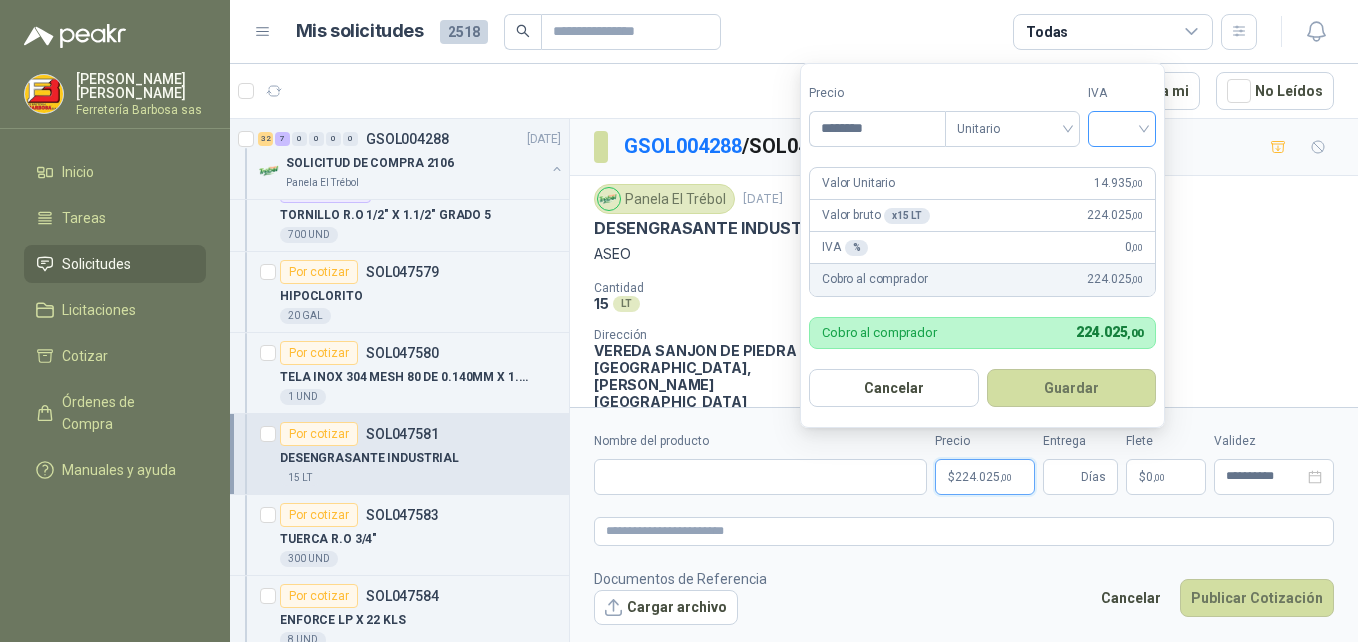 type on "********" 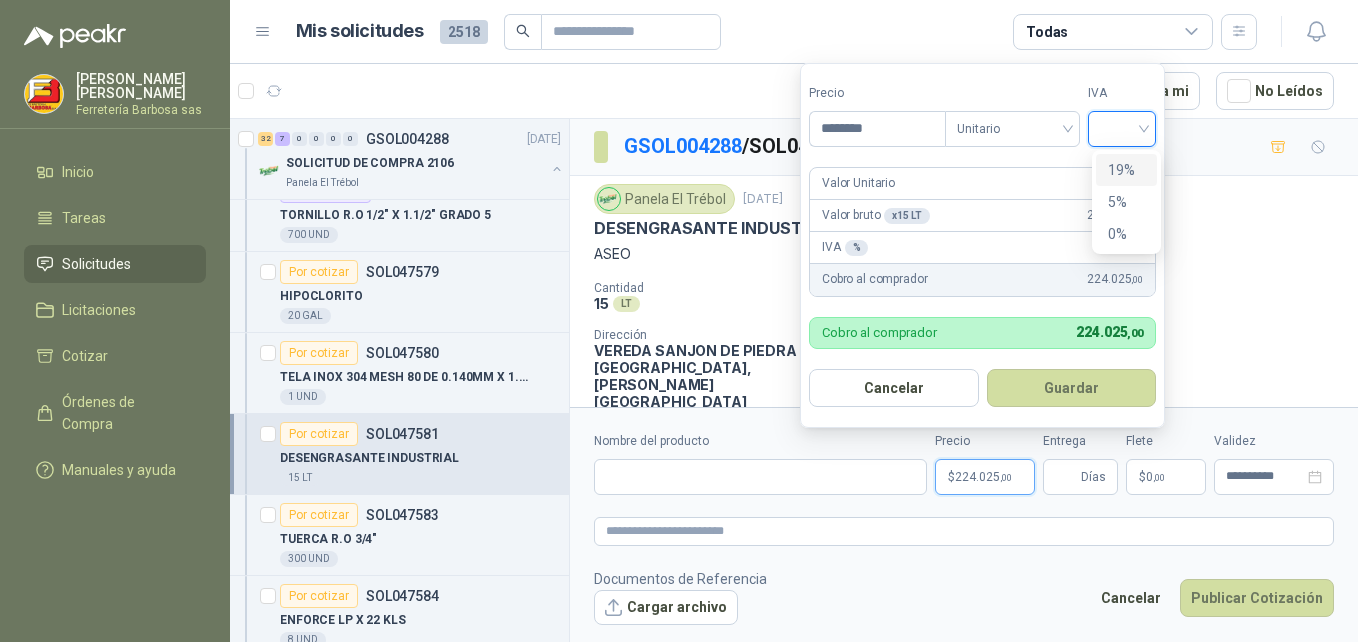 click at bounding box center [1122, 127] 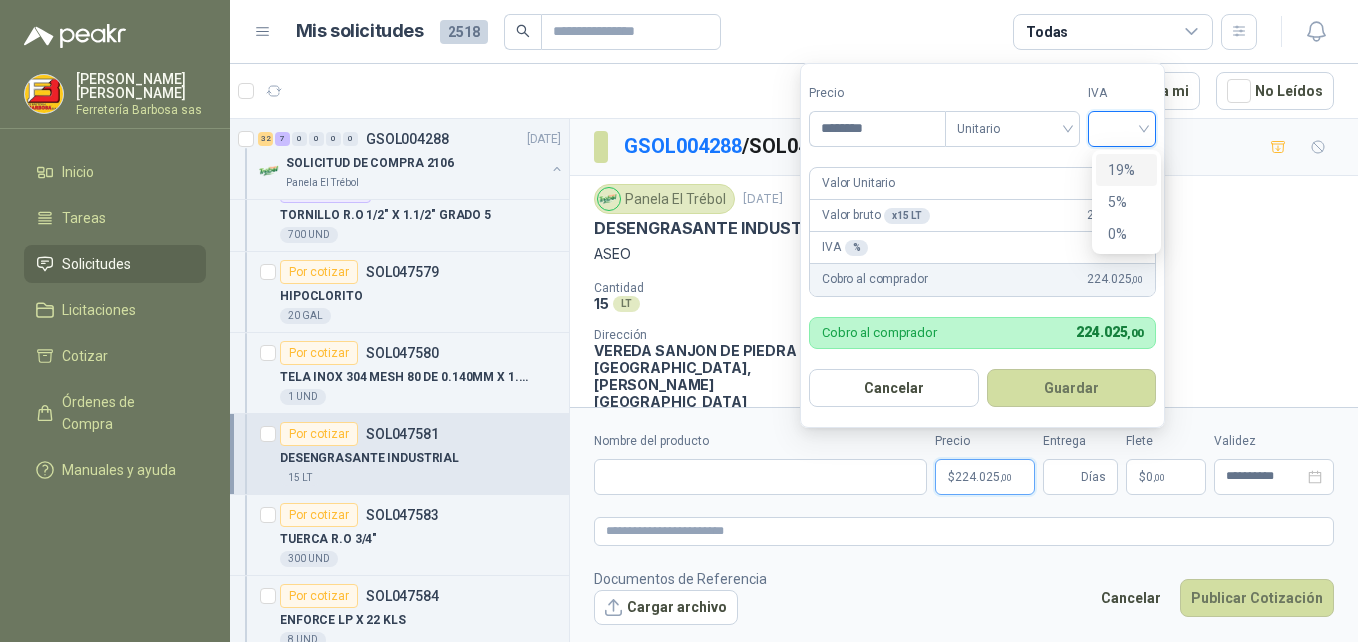 click on "19%" at bounding box center [1126, 170] 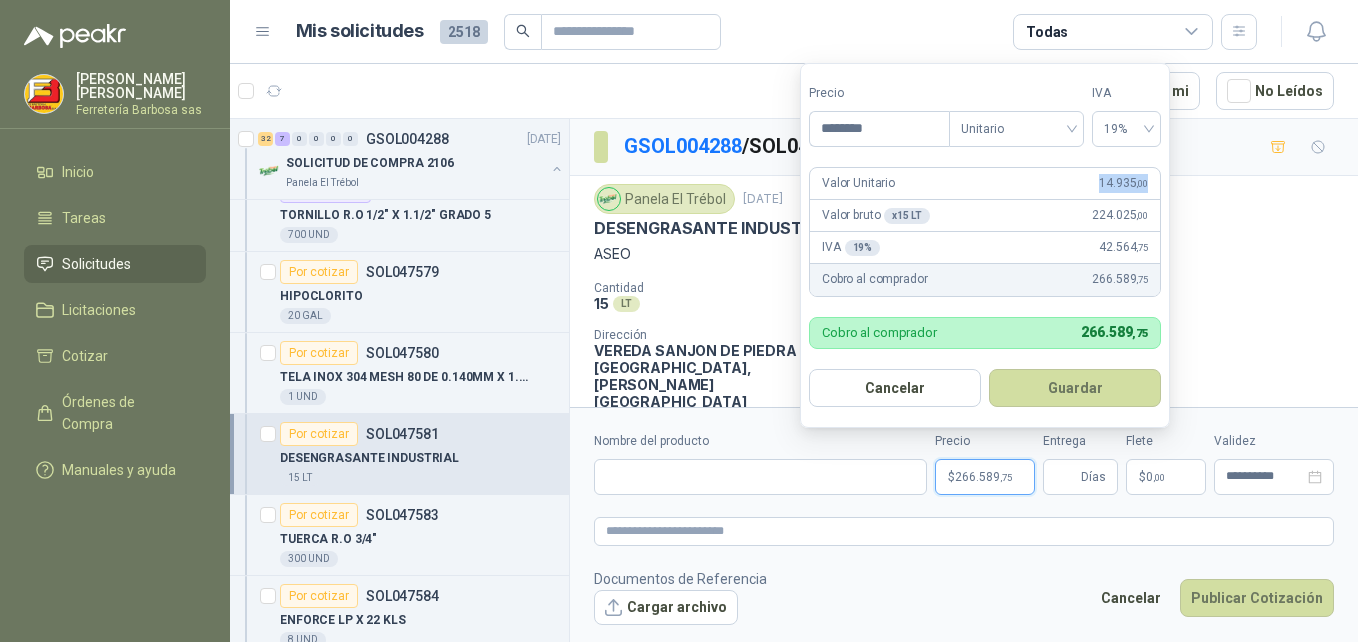 click on "Precio ******** Tipo Unitario IVA 19% Valor Unitario 14.935 ,00 Valor bruto x 15   LT   224.025 ,00 IVA 19 % 42.564 ,75 Cobro al comprador 266.589 ,75 Cobro al comprador 266.589 ,75 Cancelar Guardar" at bounding box center [985, 245] 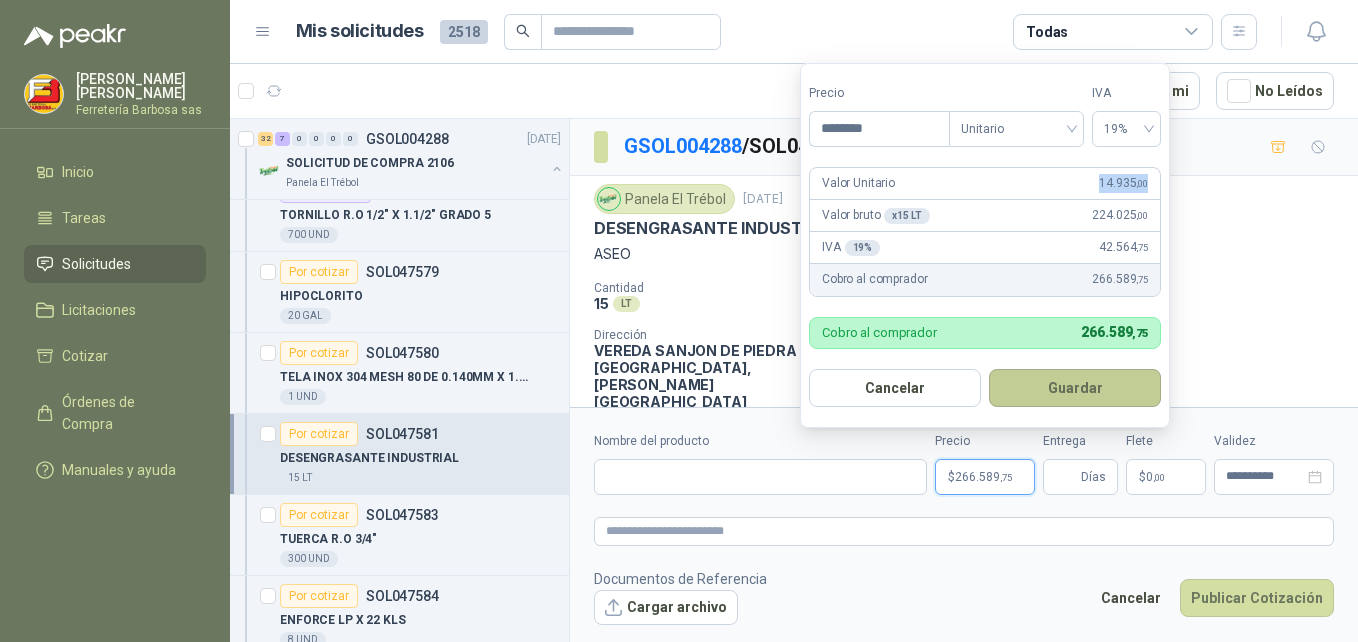 click on "Guardar" at bounding box center (1075, 388) 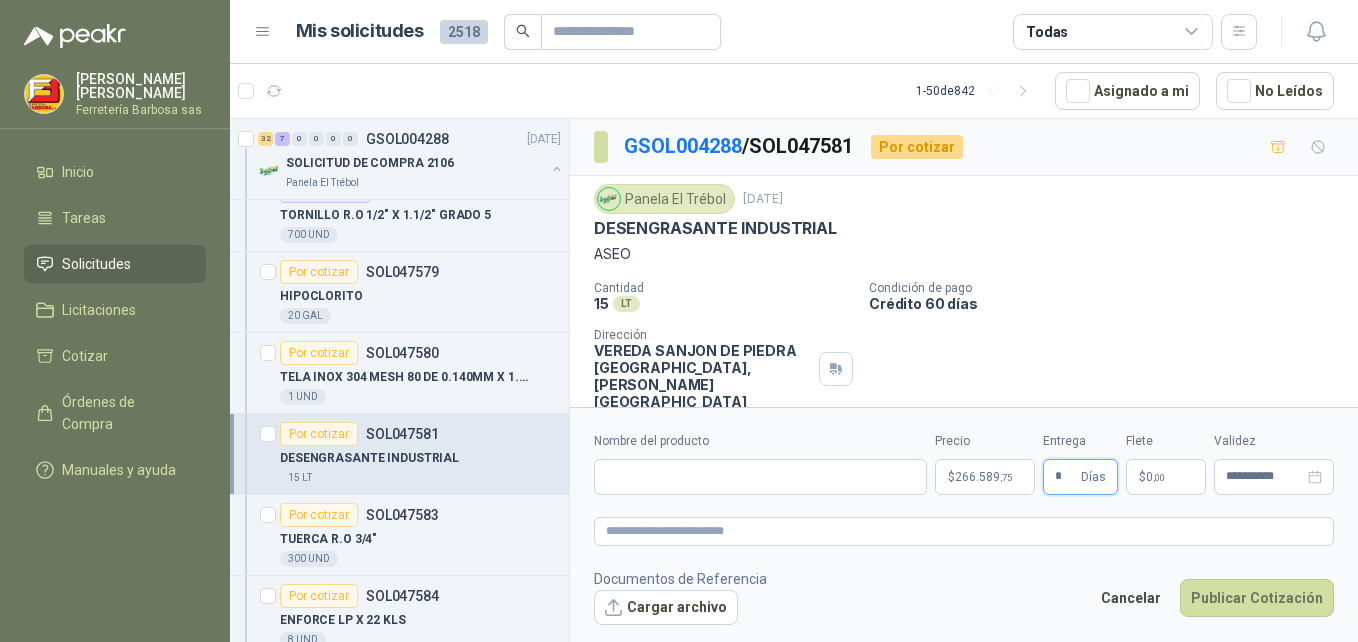 type on "*" 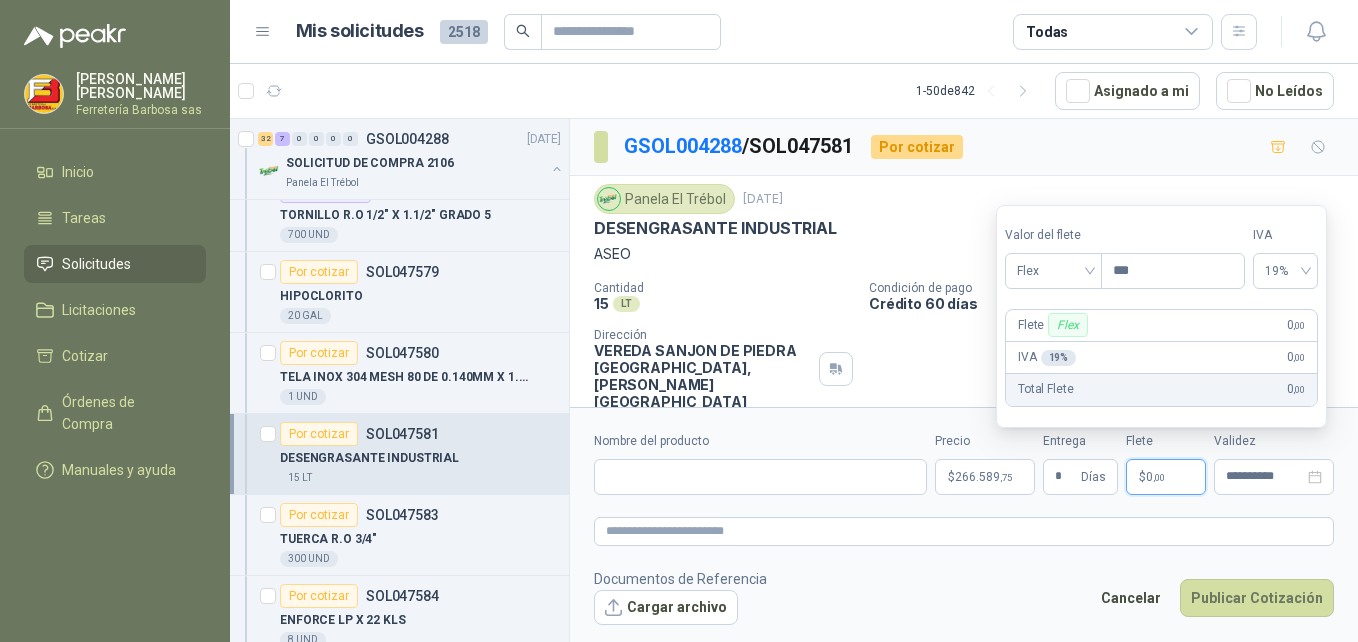 click on "$" at bounding box center [1142, 477] 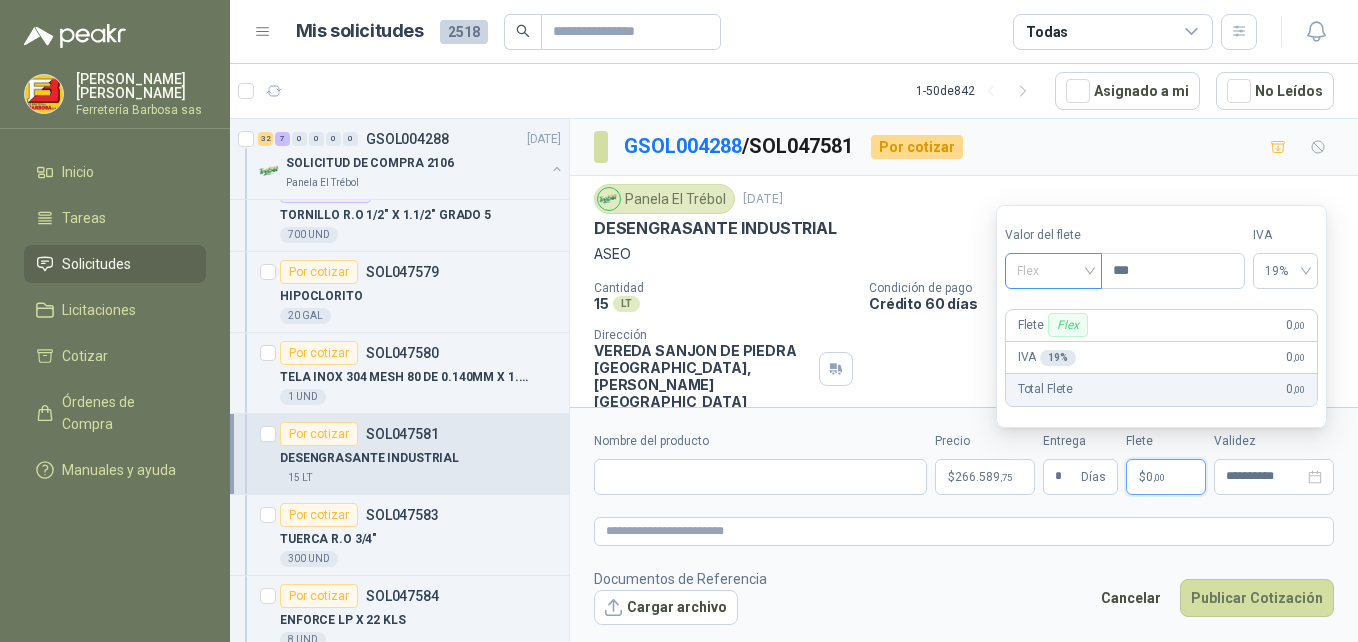 click on "Flex" at bounding box center (1053, 271) 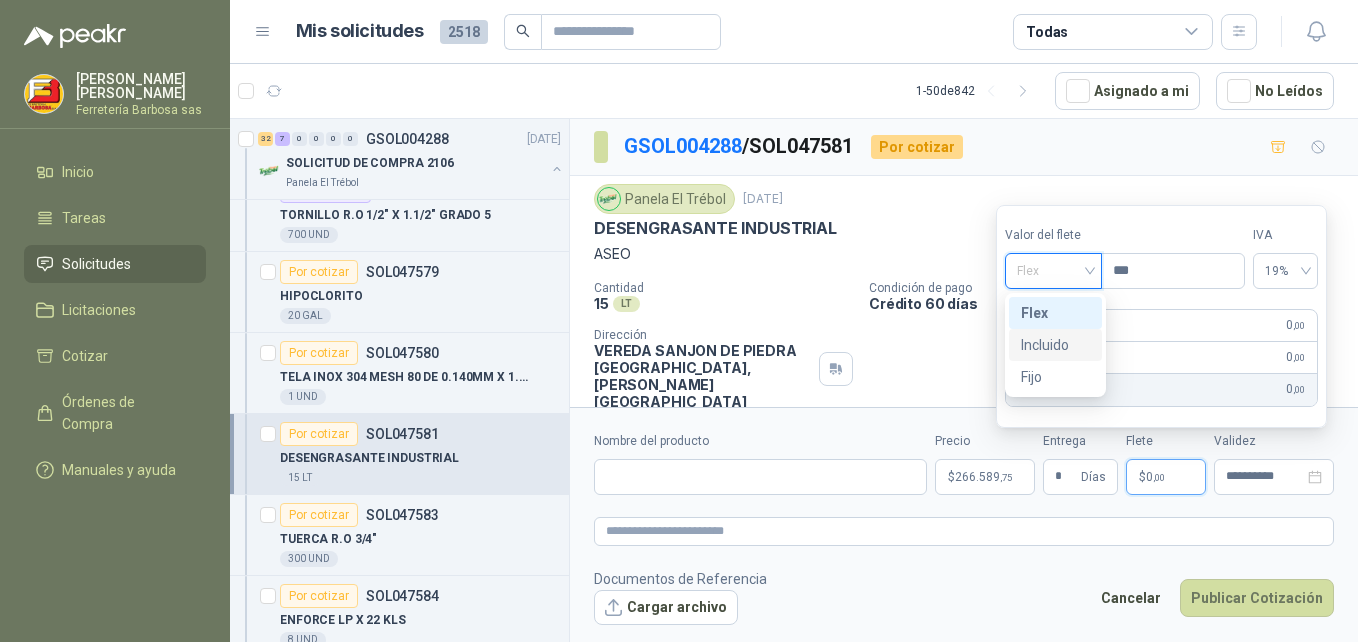 click on "Incluido" at bounding box center (1055, 345) 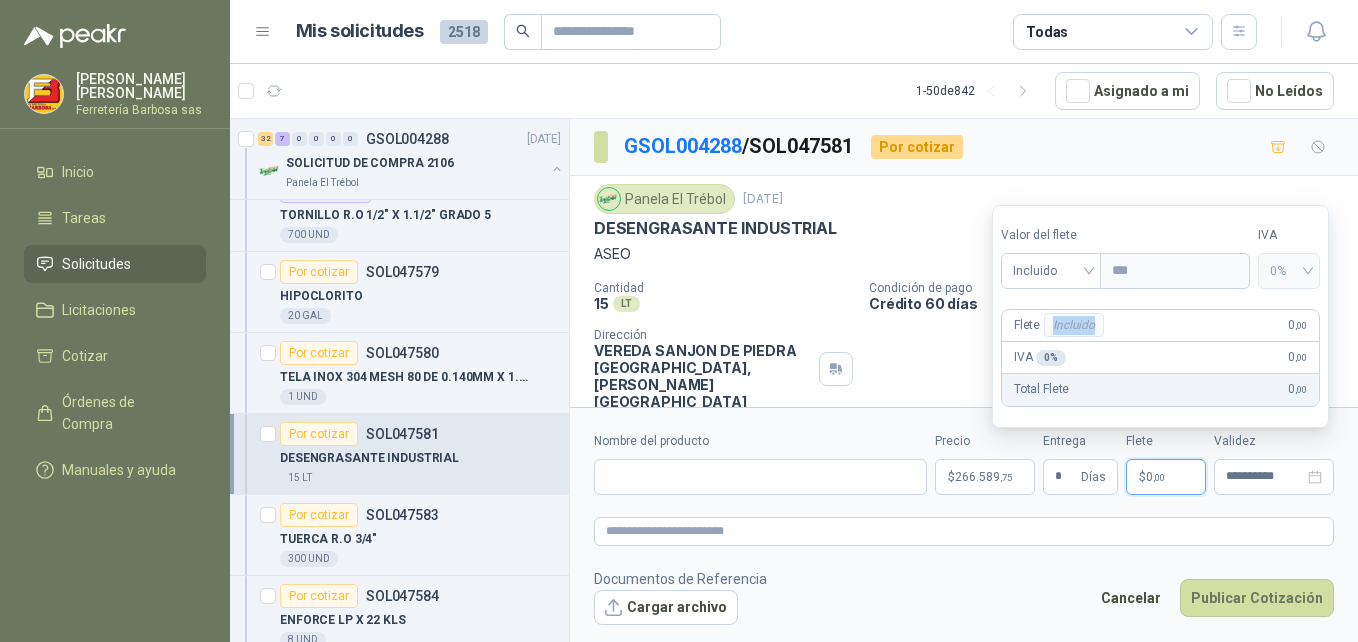 click on "Incluido" at bounding box center [1074, 325] 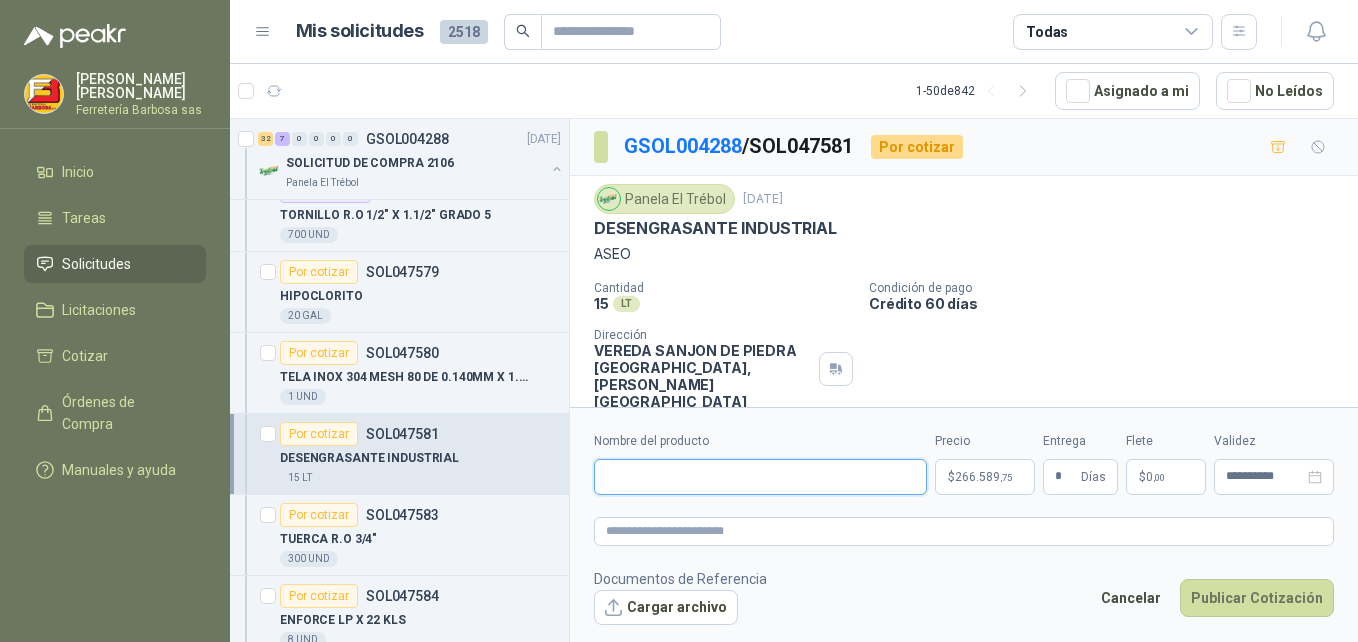 click on "Nombre del producto" at bounding box center [760, 477] 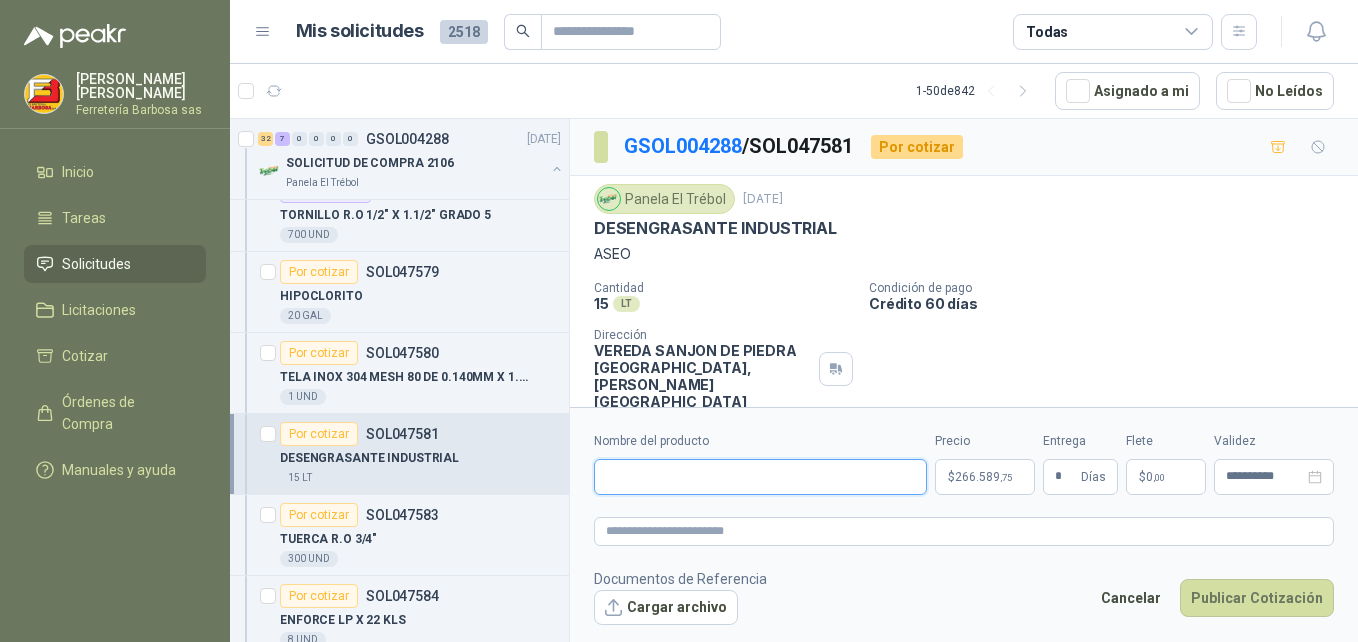 click on "Nombre del producto" at bounding box center (760, 477) 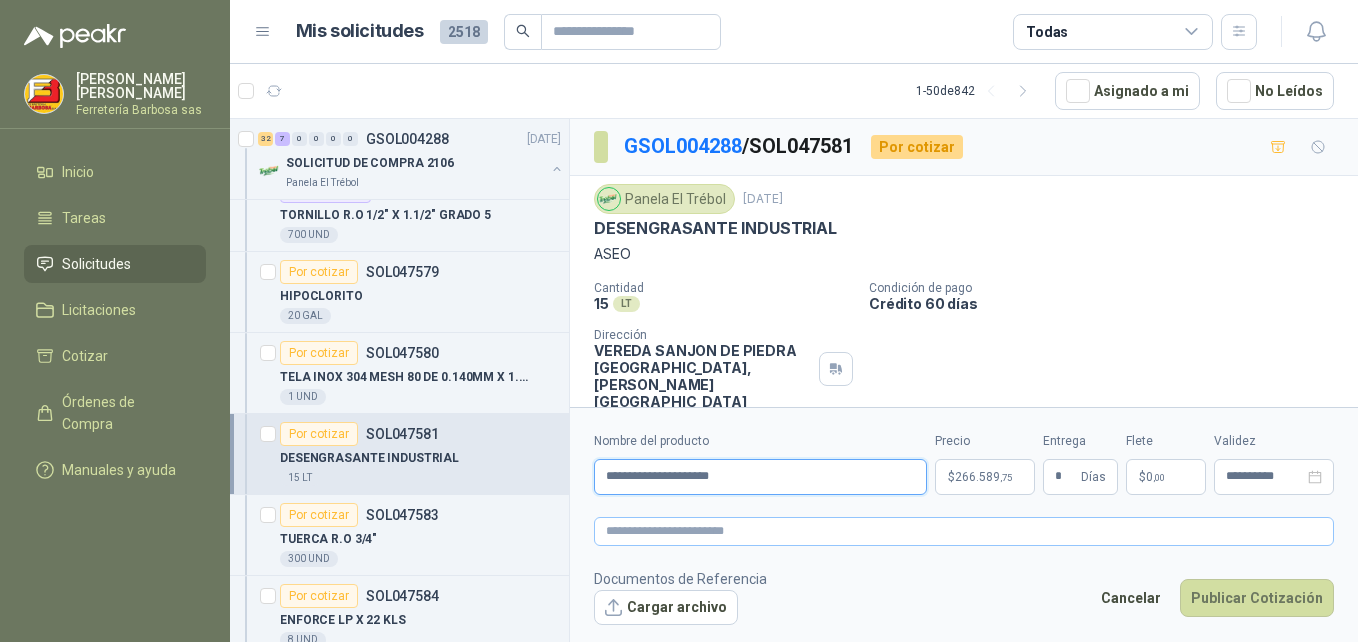 type on "**********" 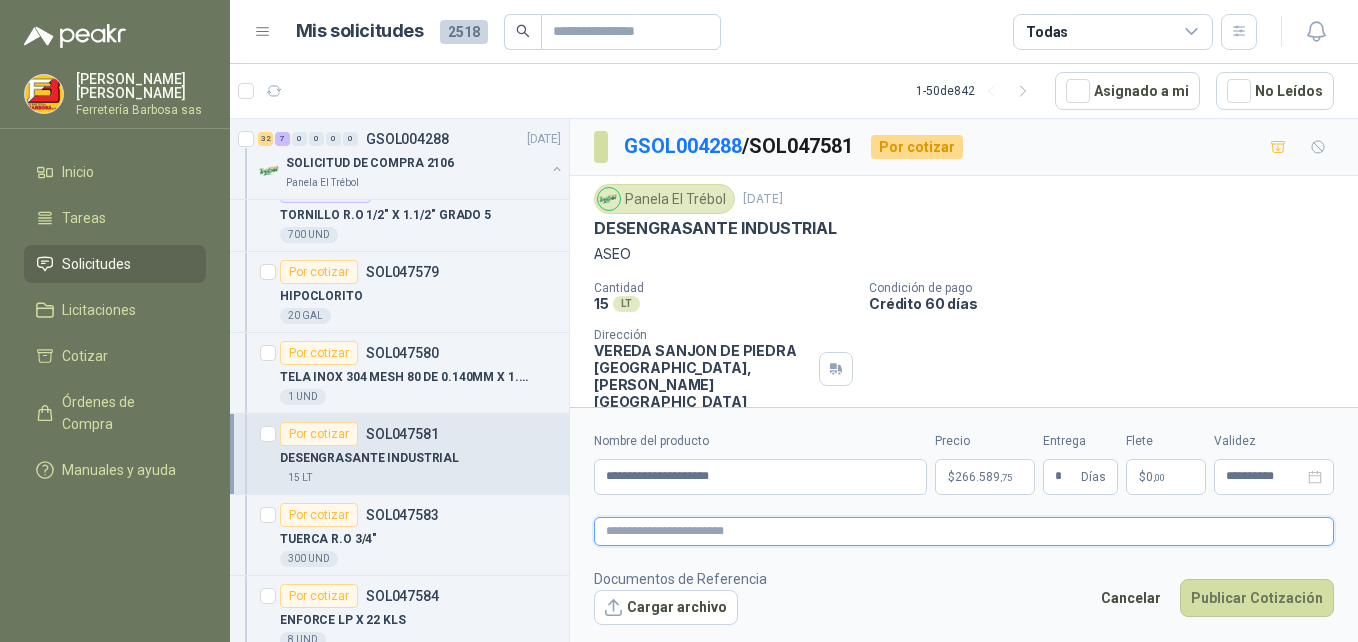 click at bounding box center [964, 531] 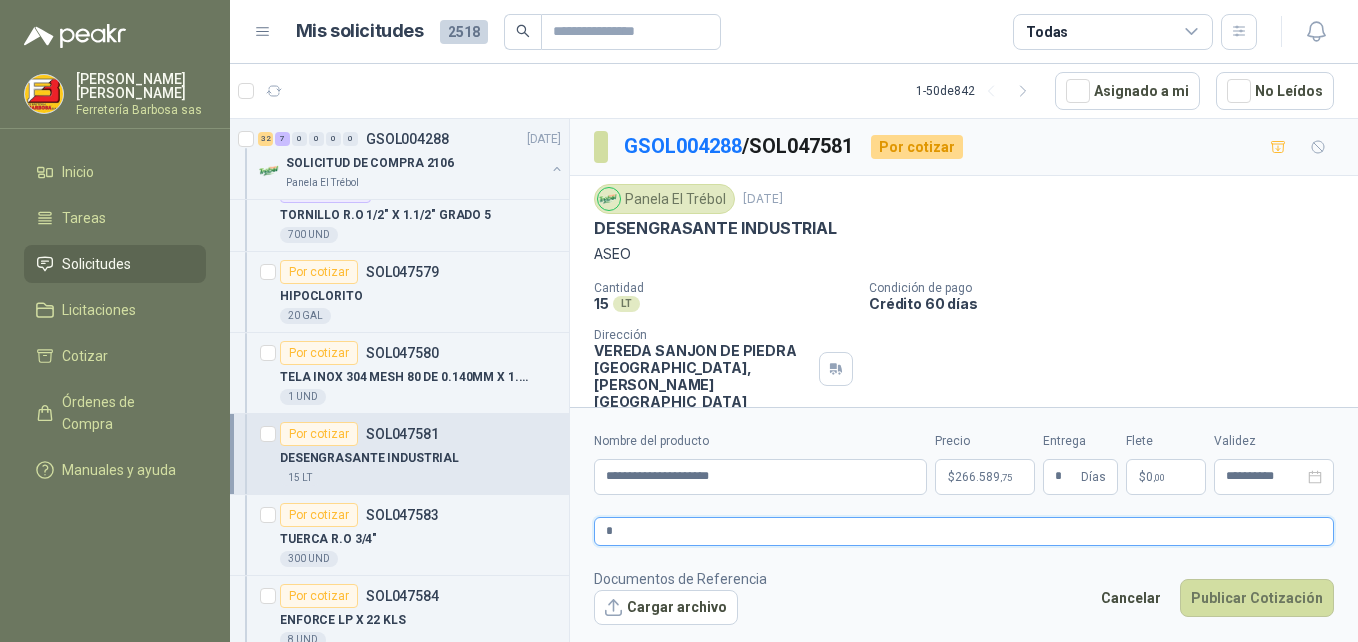 type 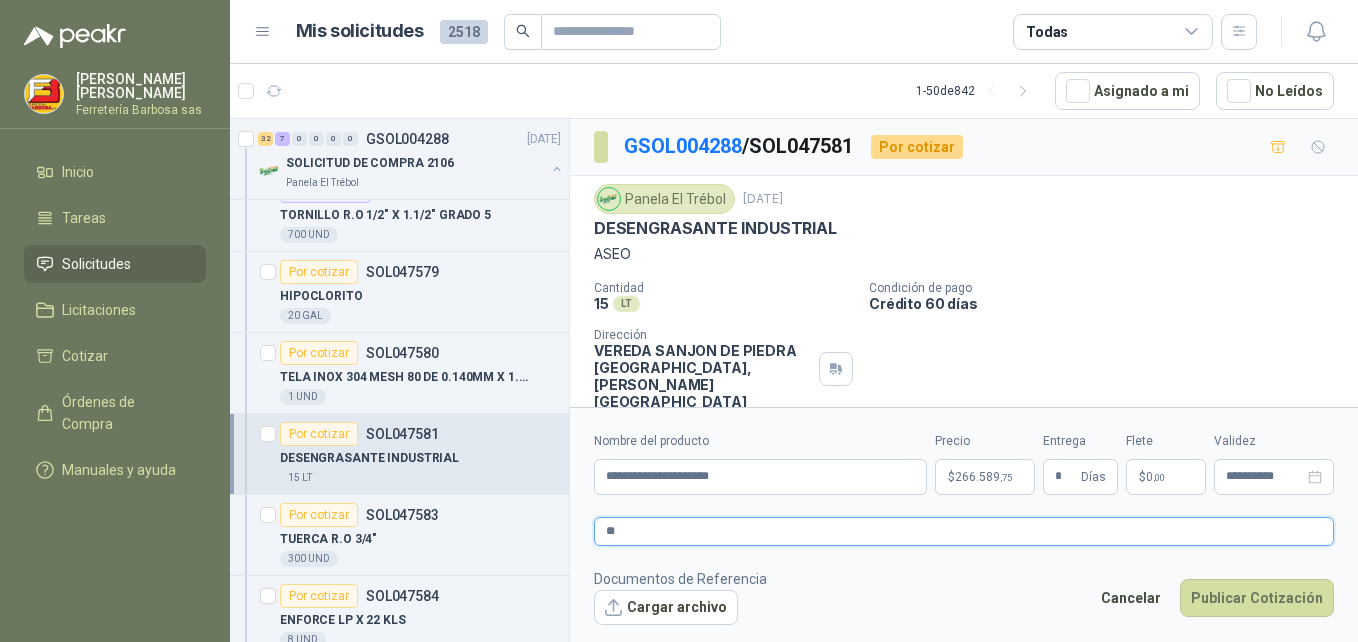 type 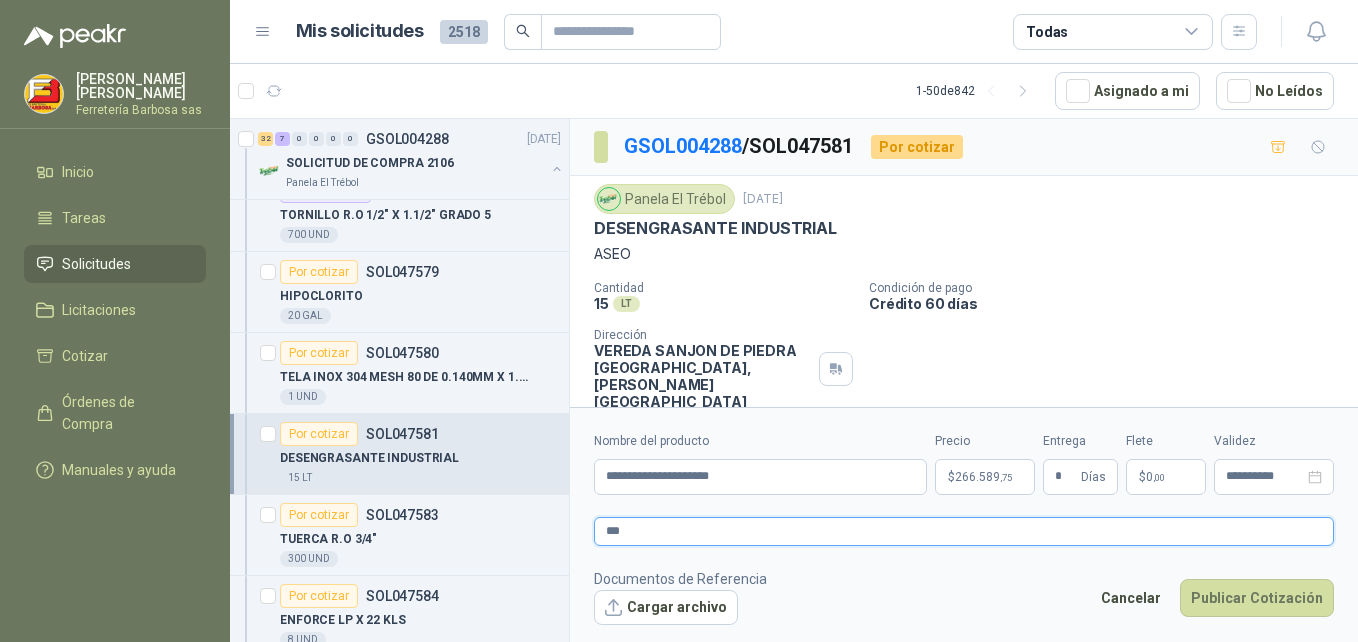 type 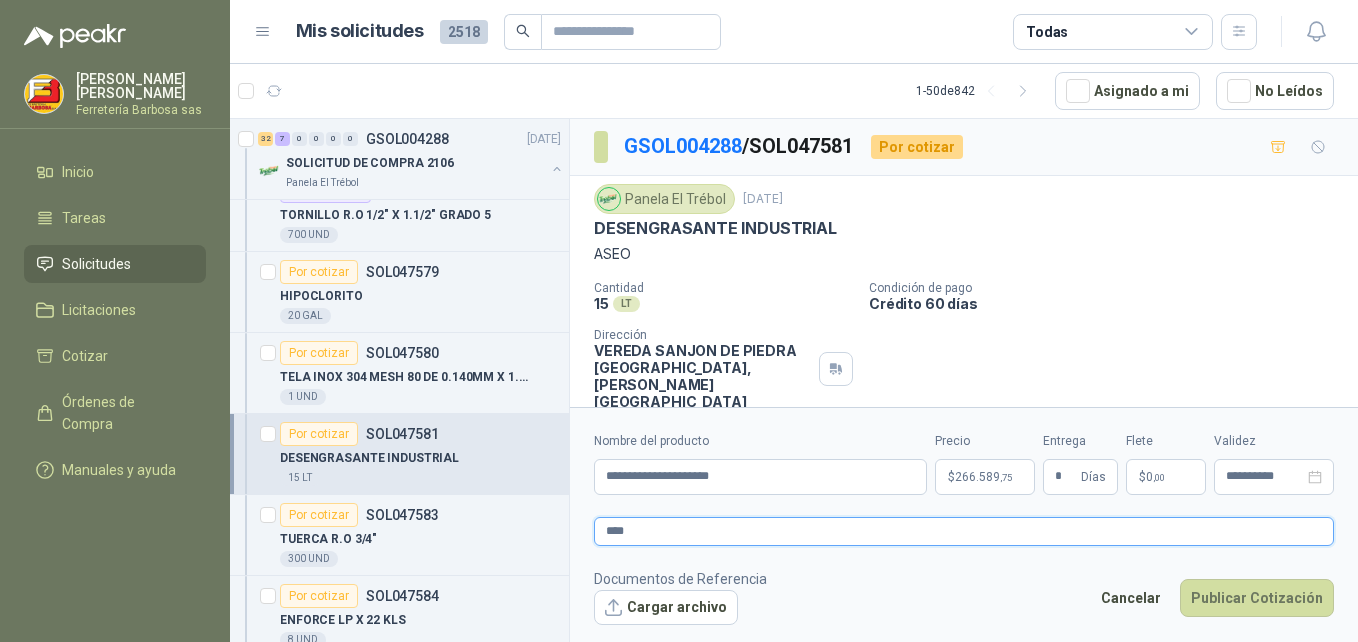 type 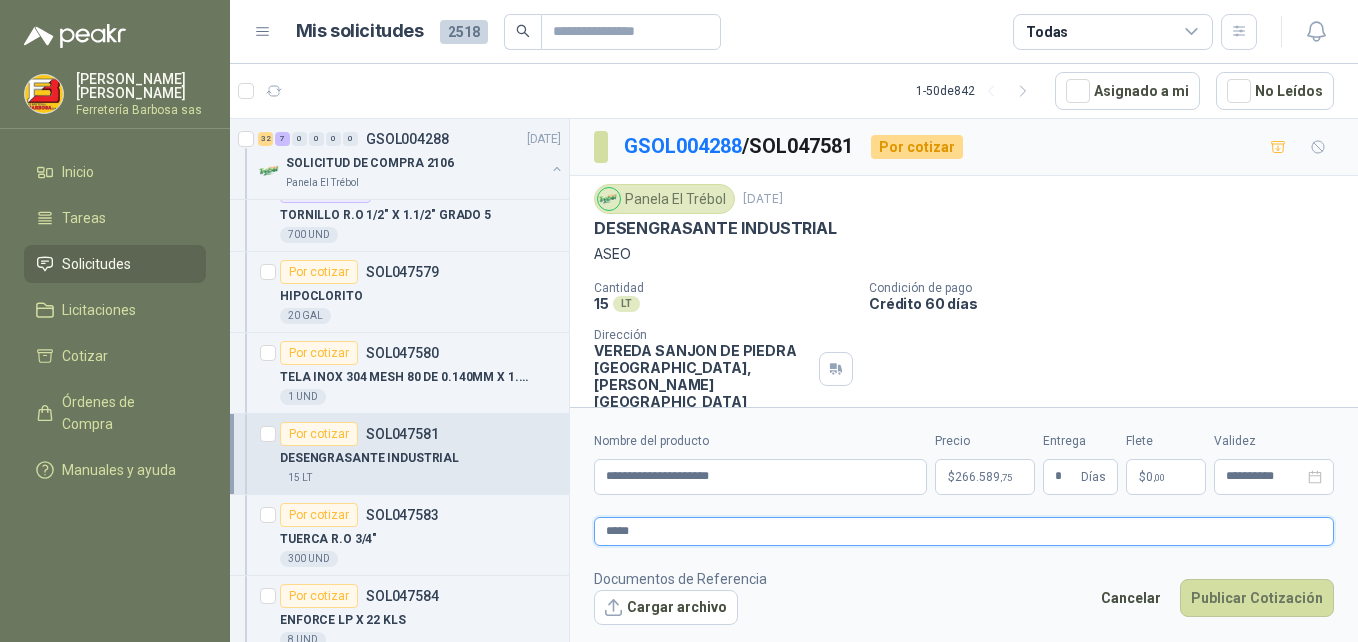 type 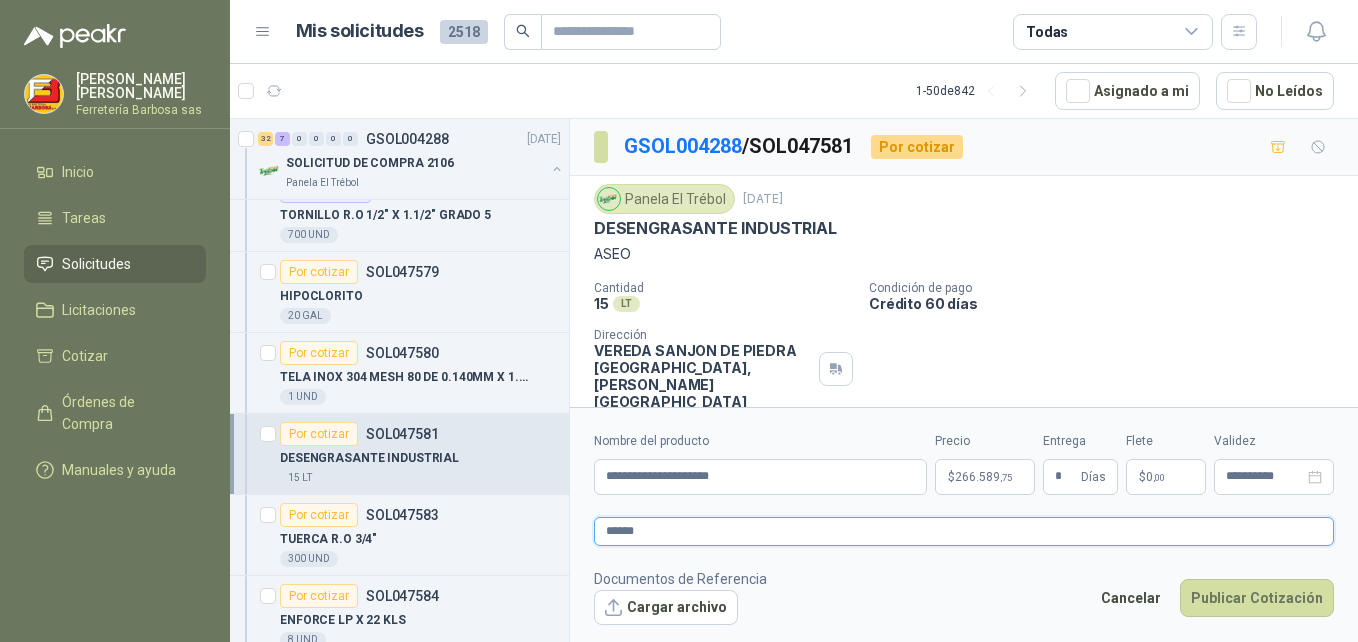type 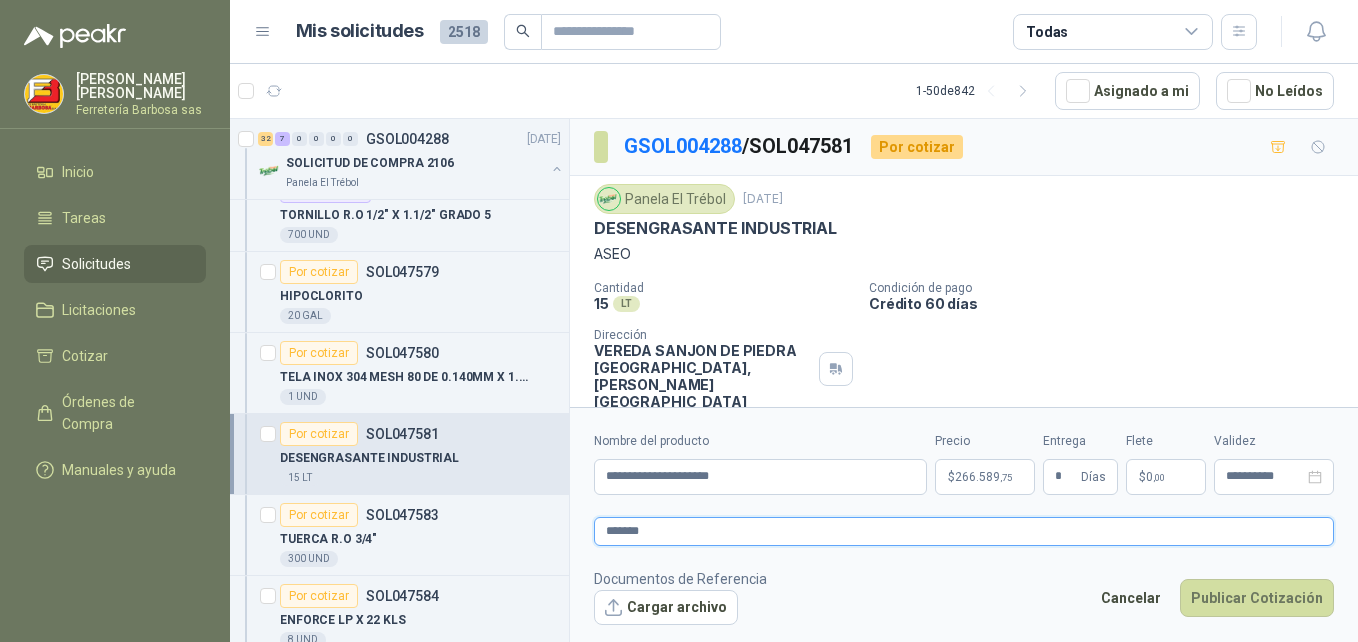 type 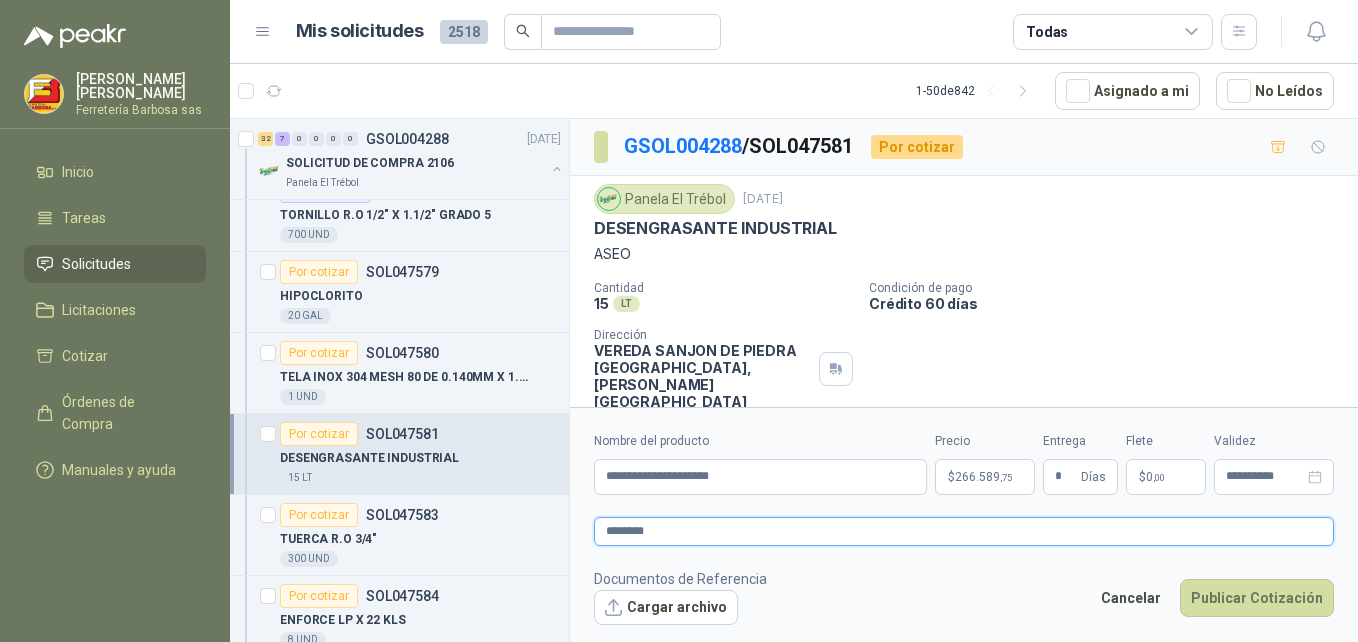 type 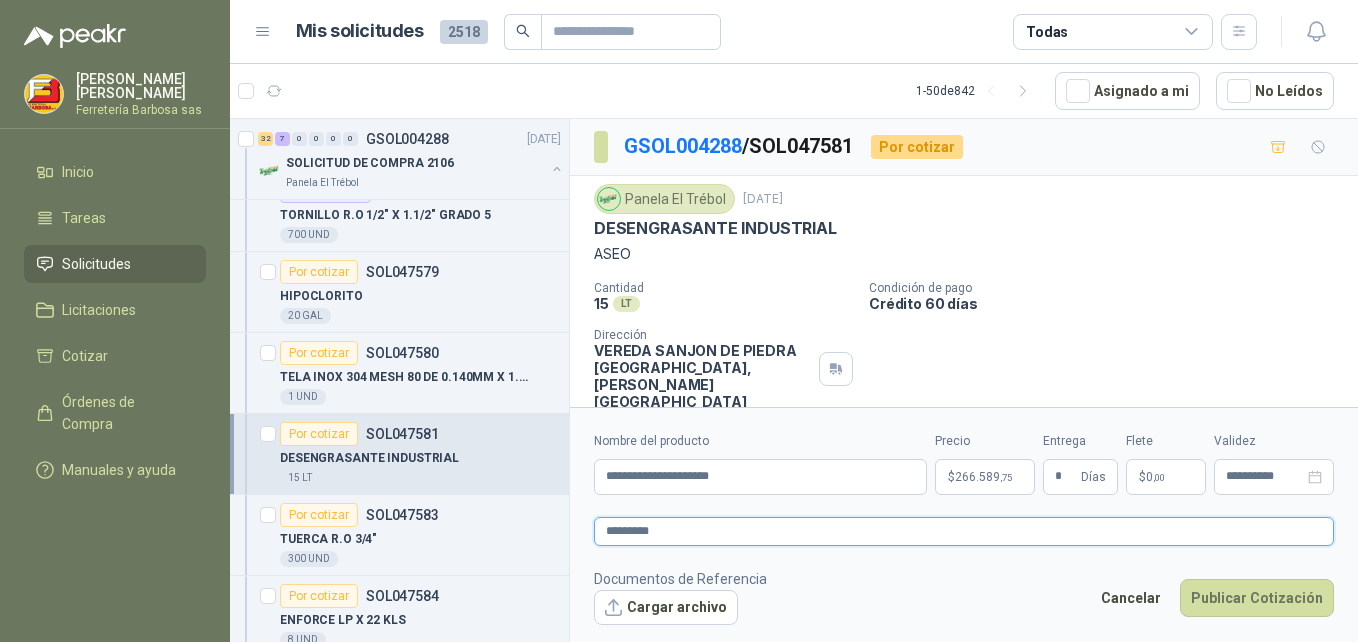 type 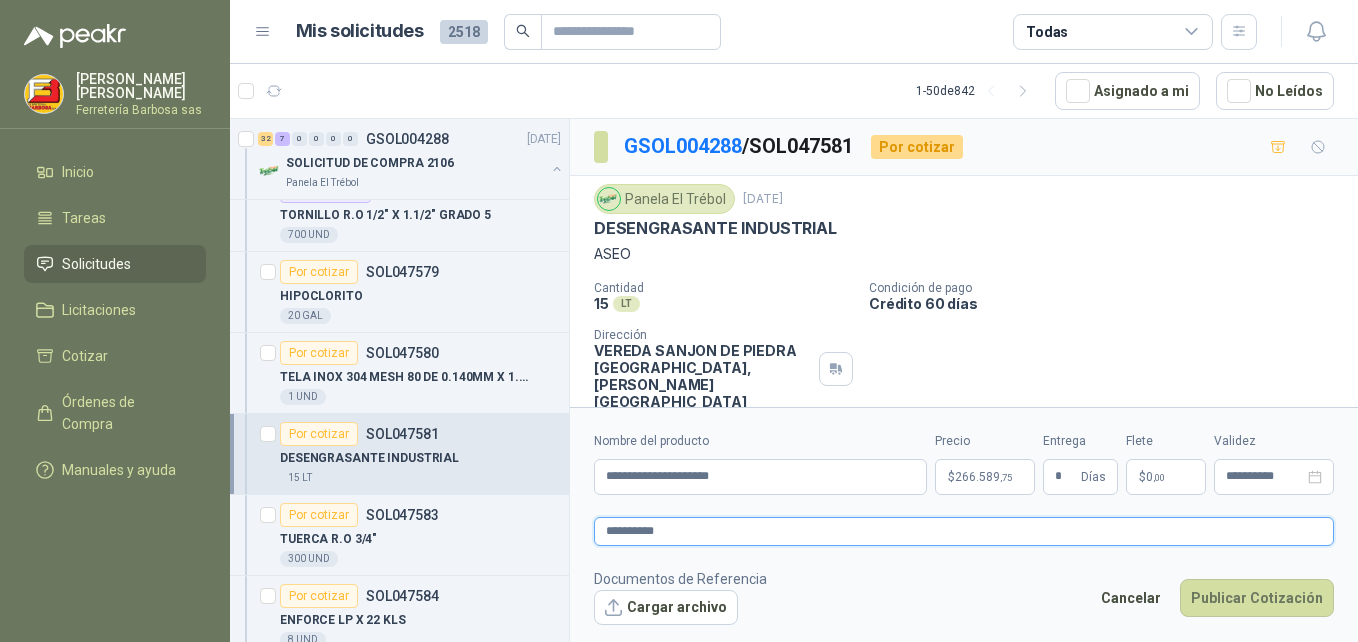 type 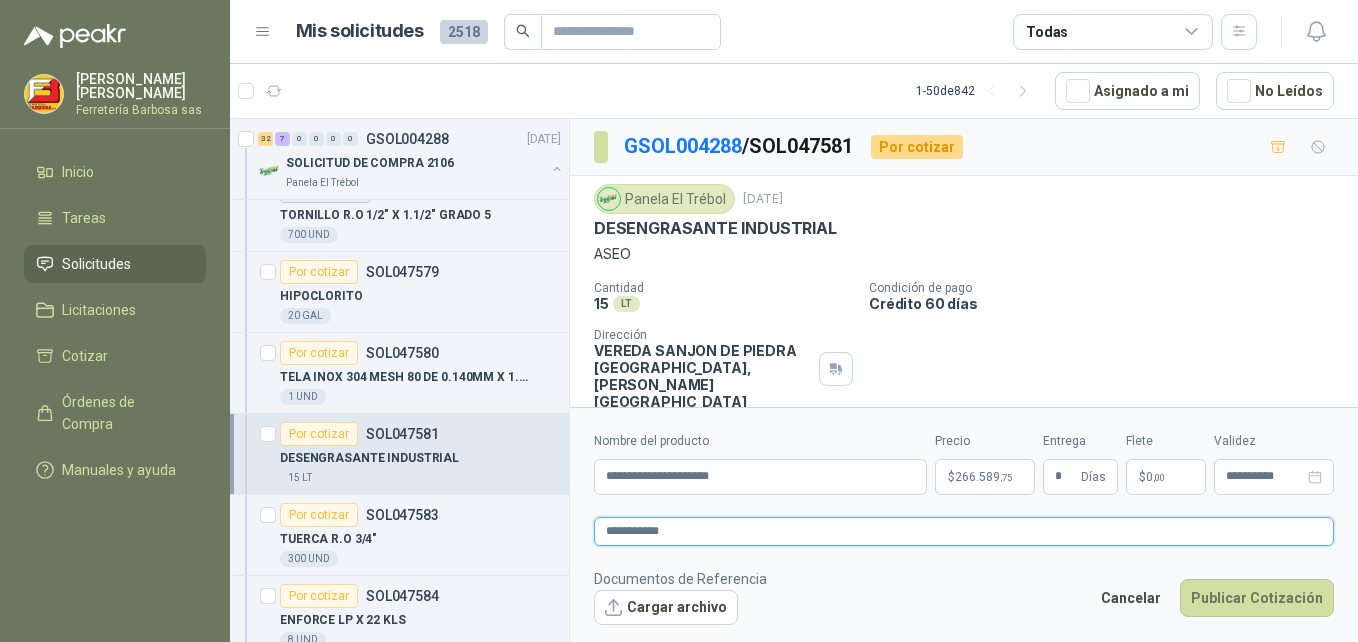 type 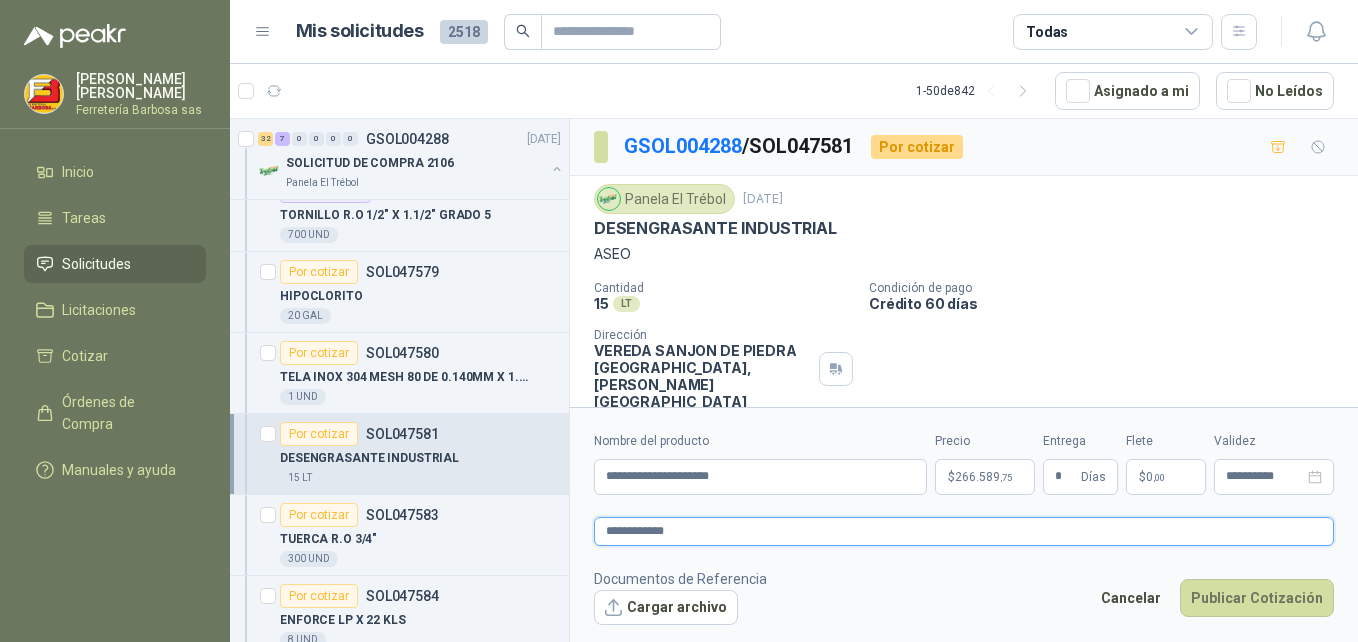 type 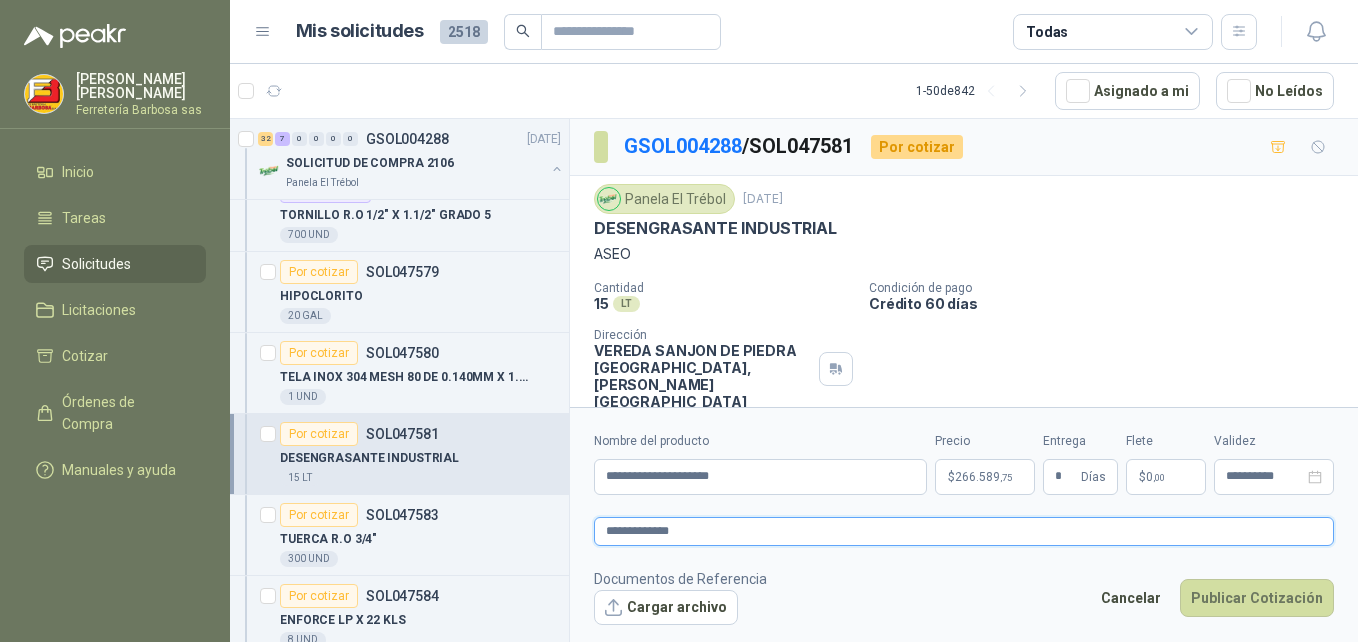 type 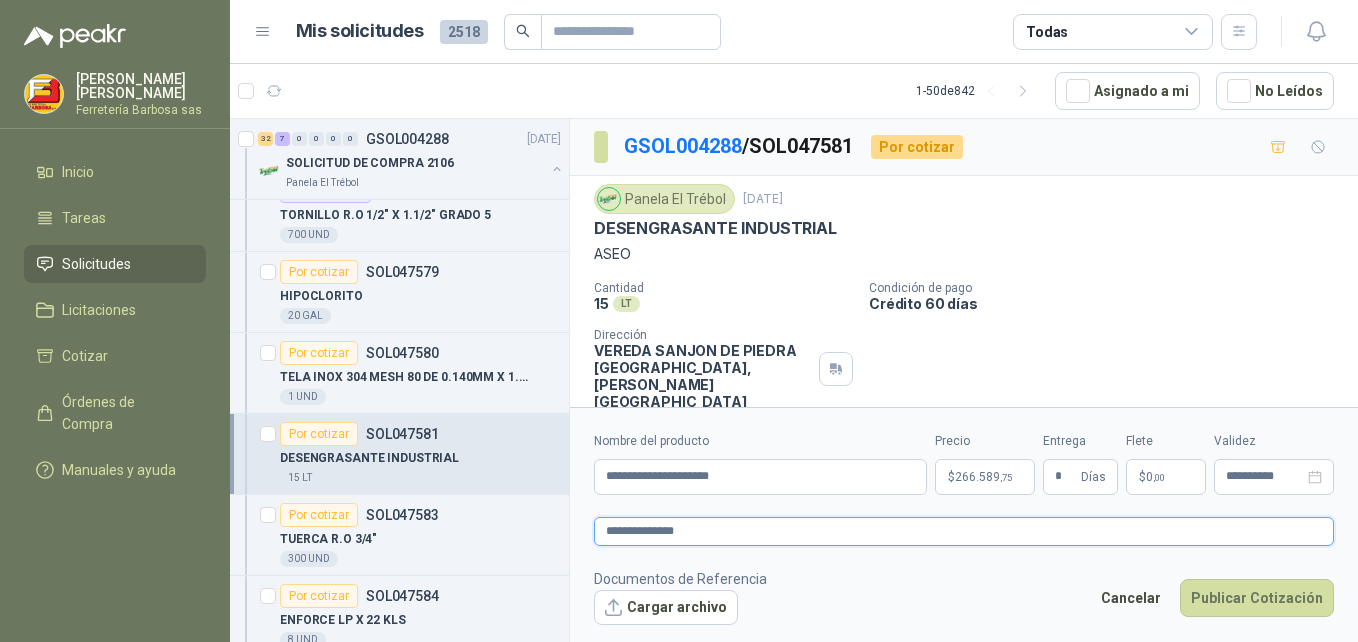 type 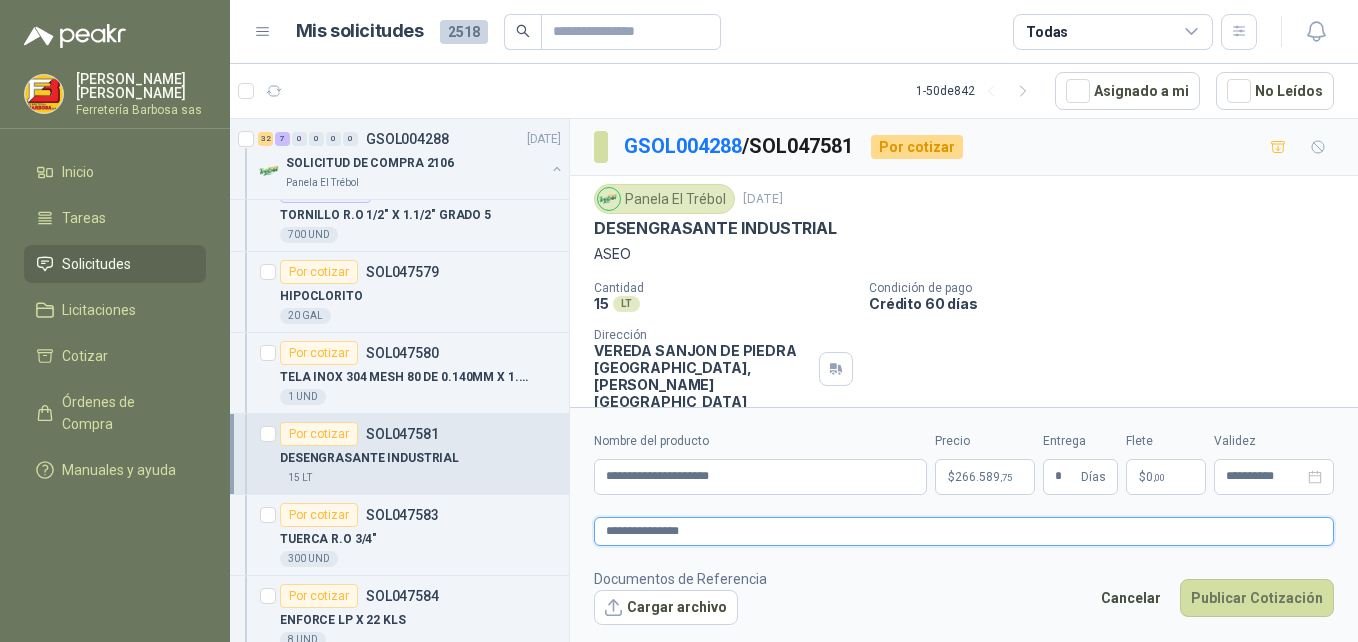 type 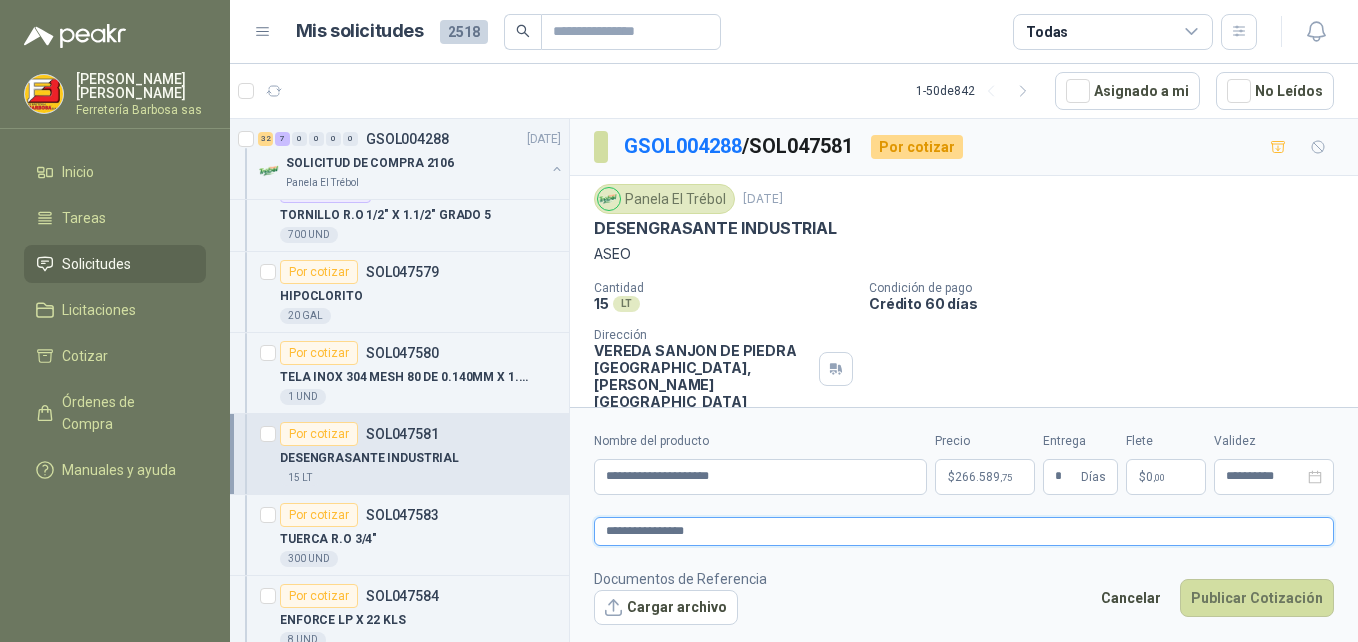 type 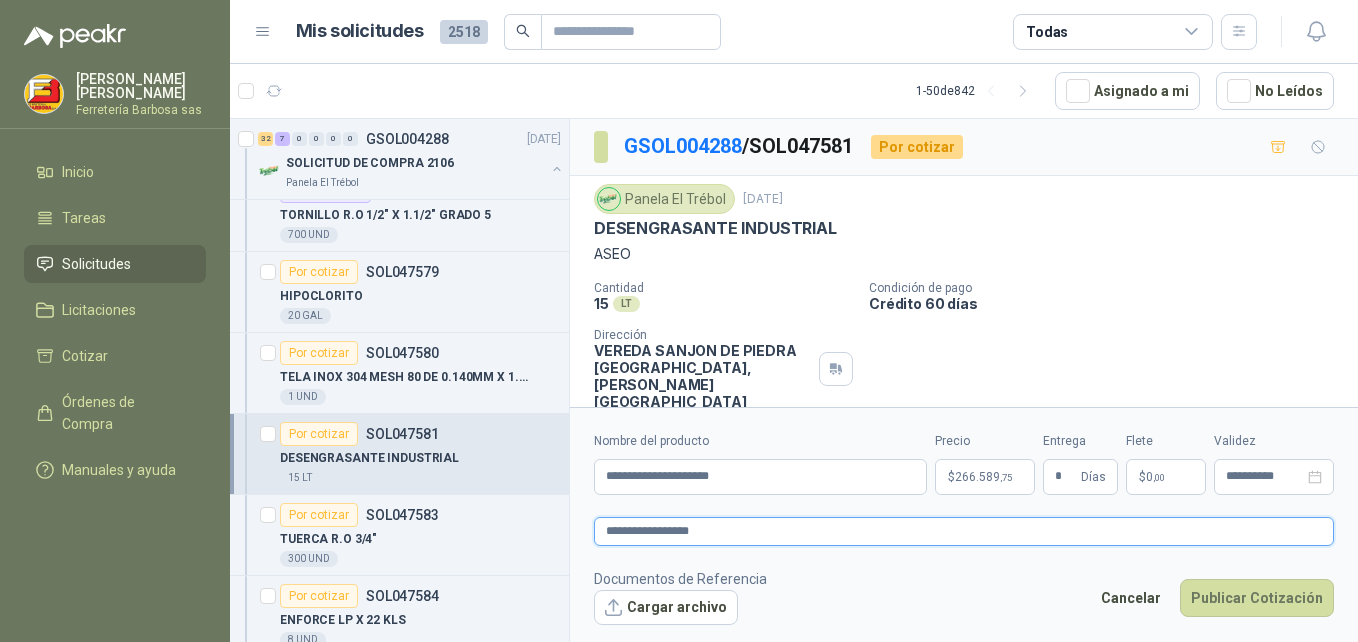 type 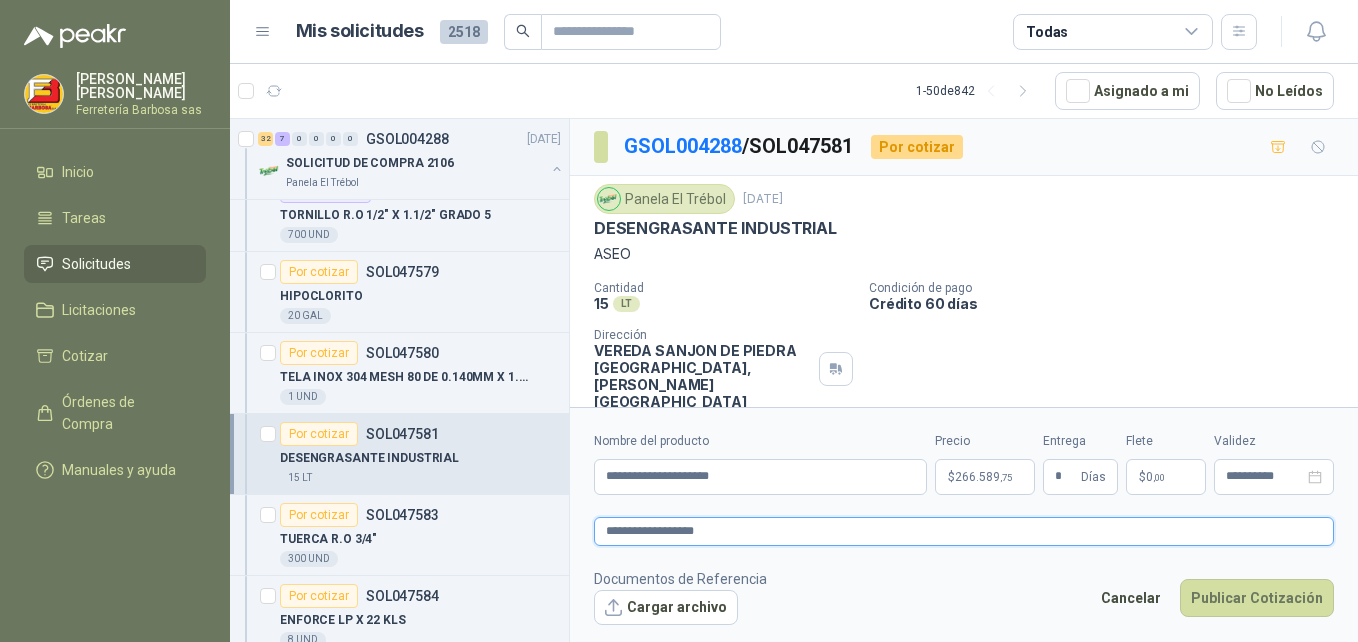 type 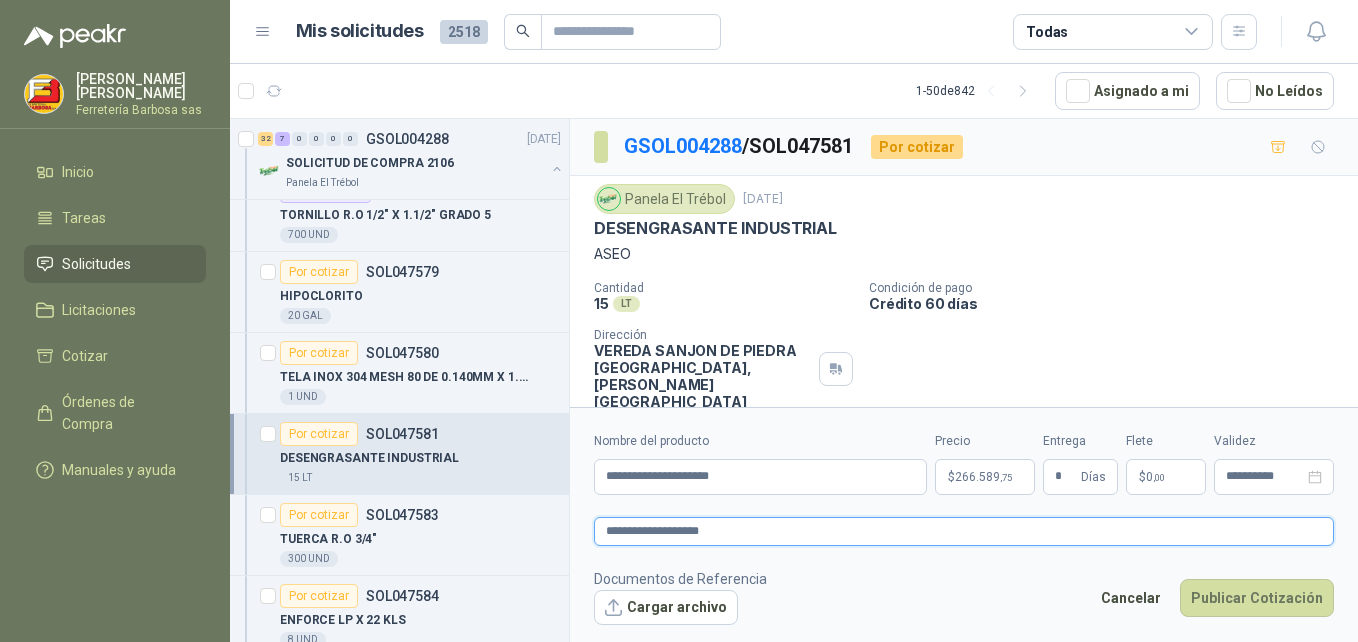 type 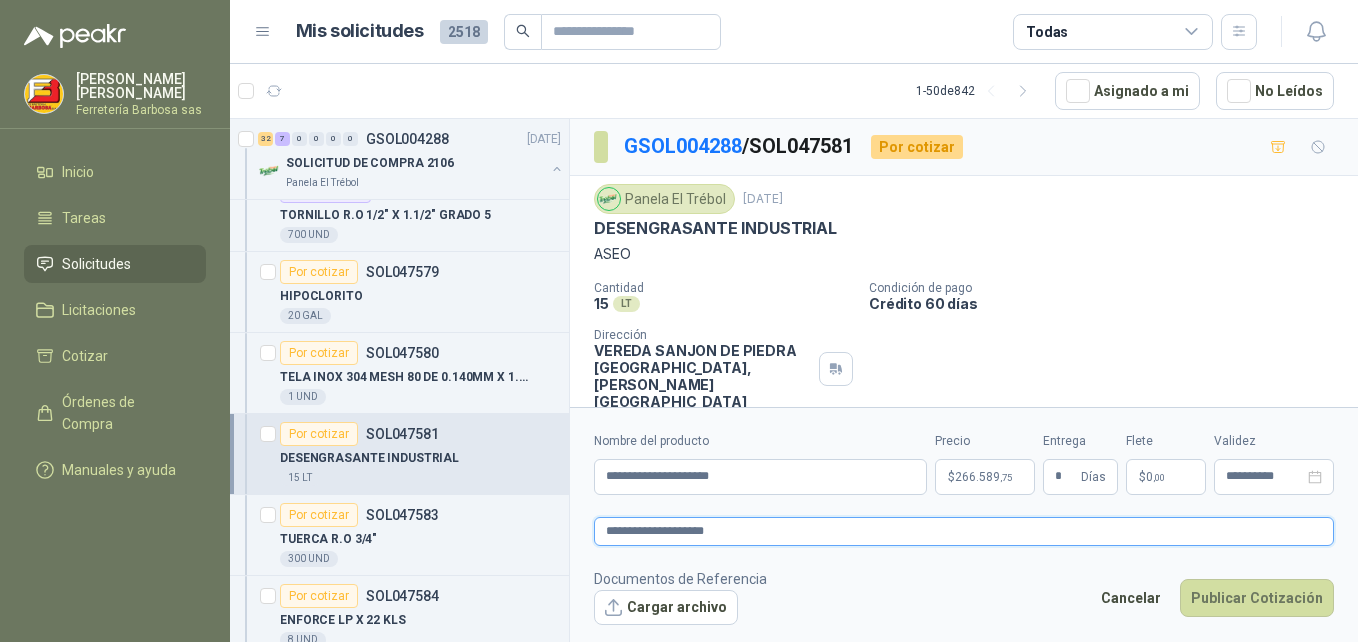type 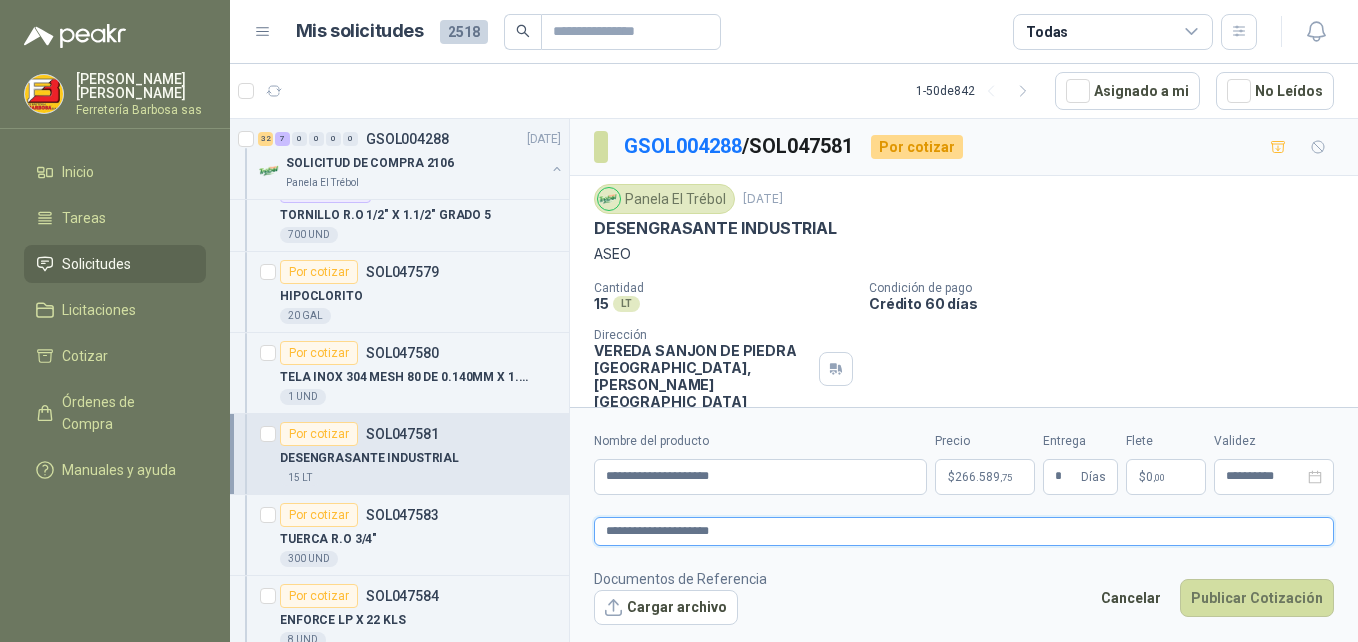 type 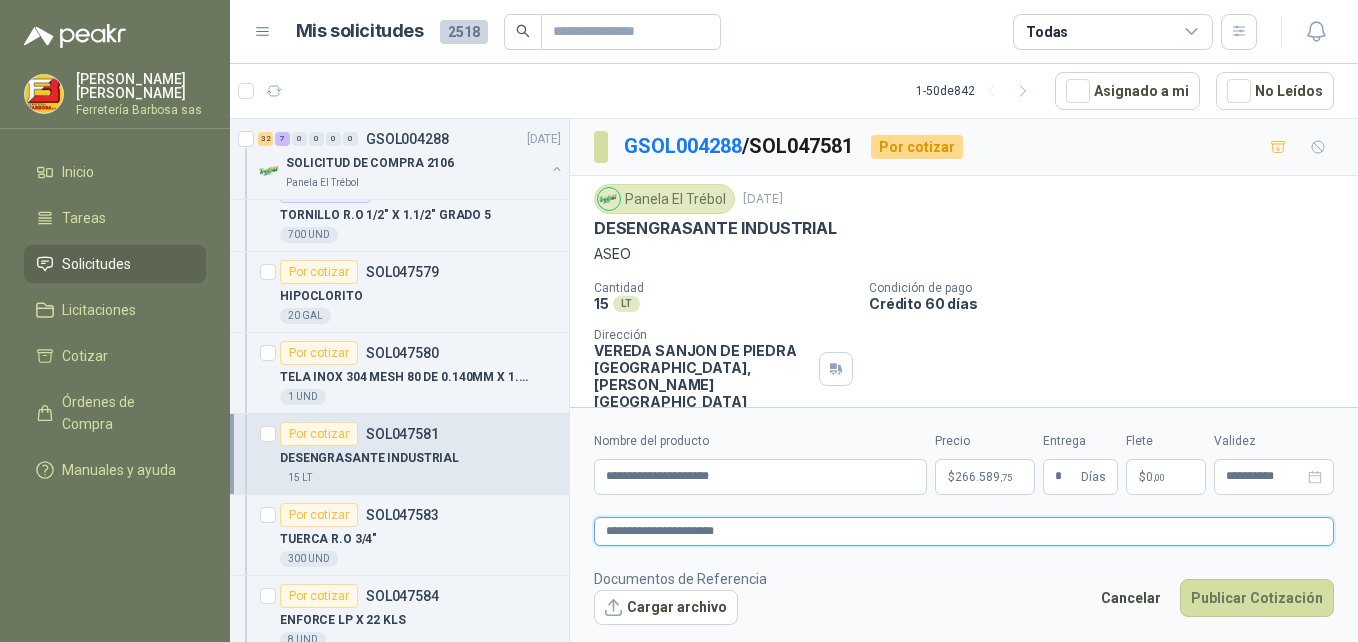 type 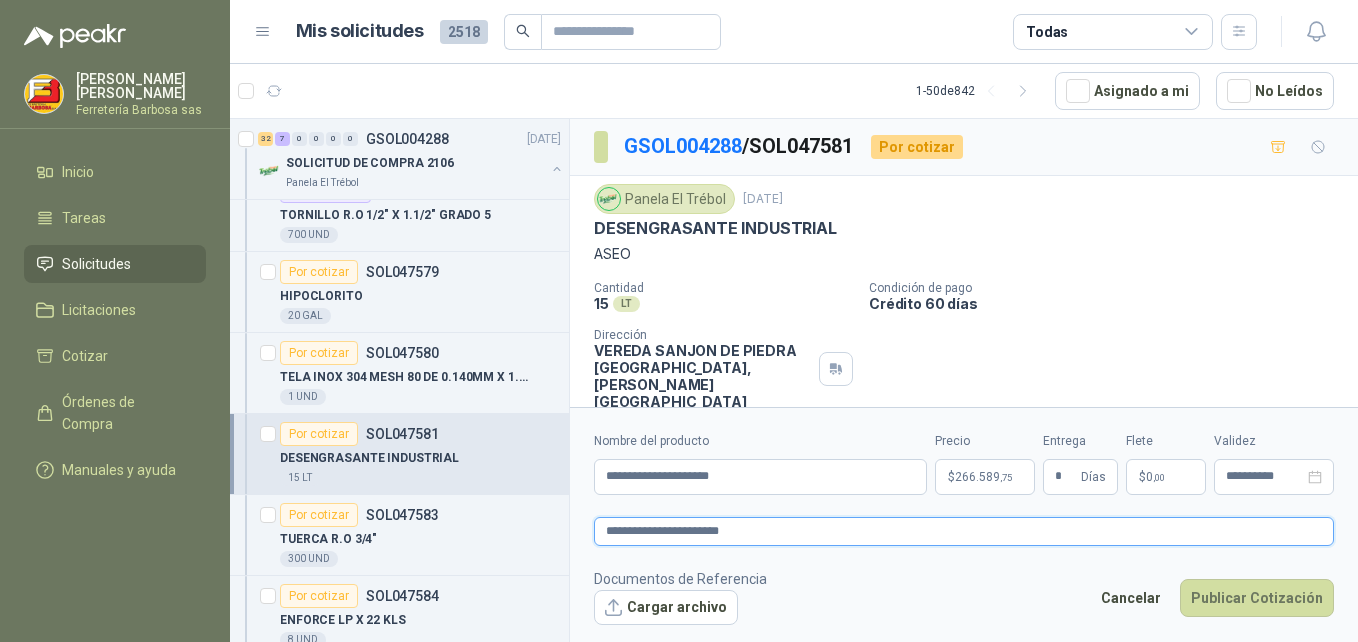 type 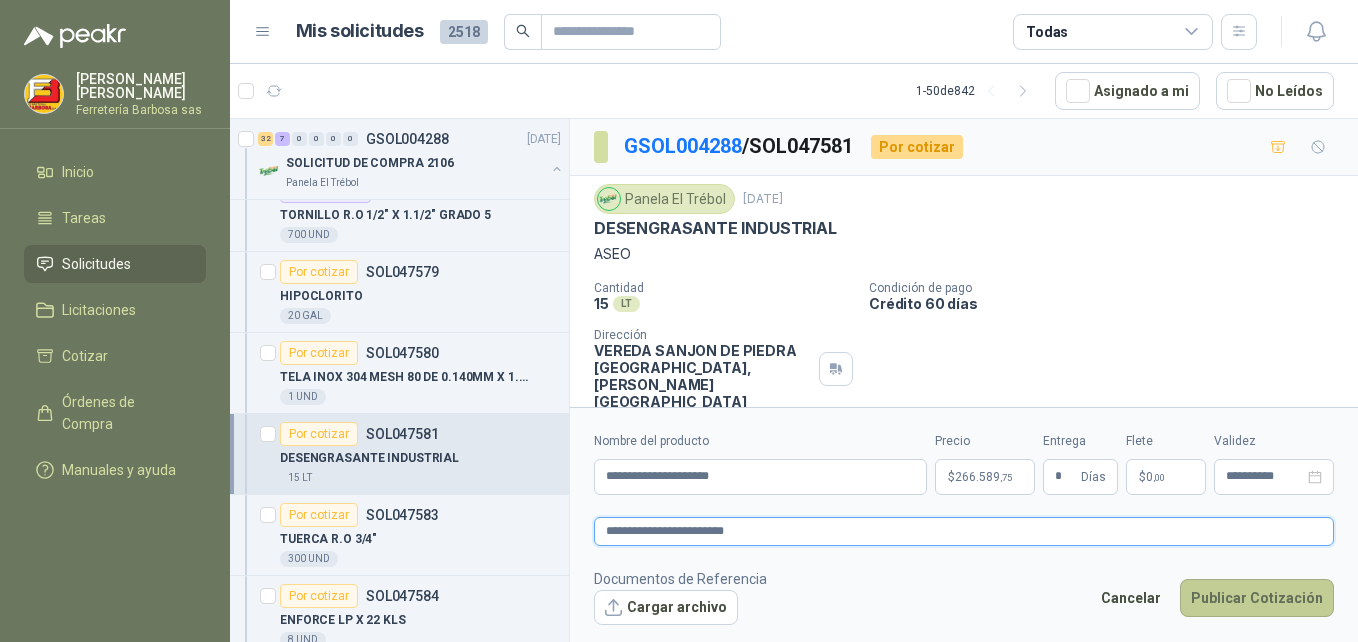 type on "**********" 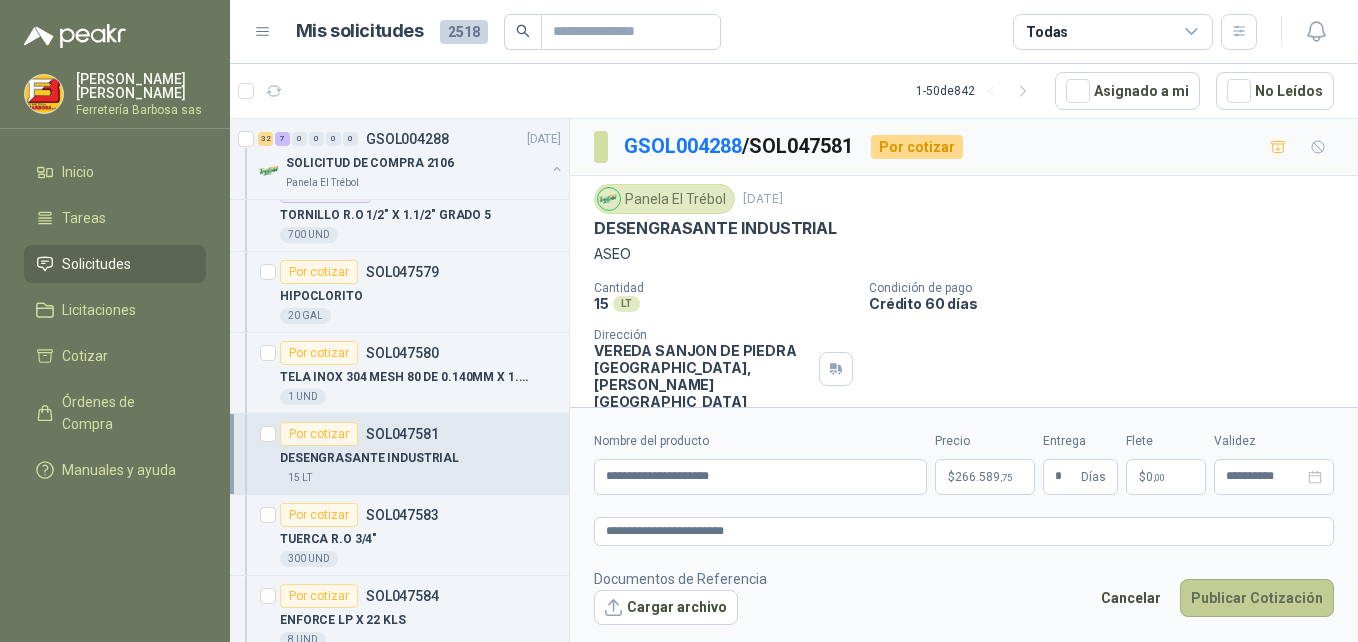 click on "Publicar Cotización" at bounding box center [1257, 598] 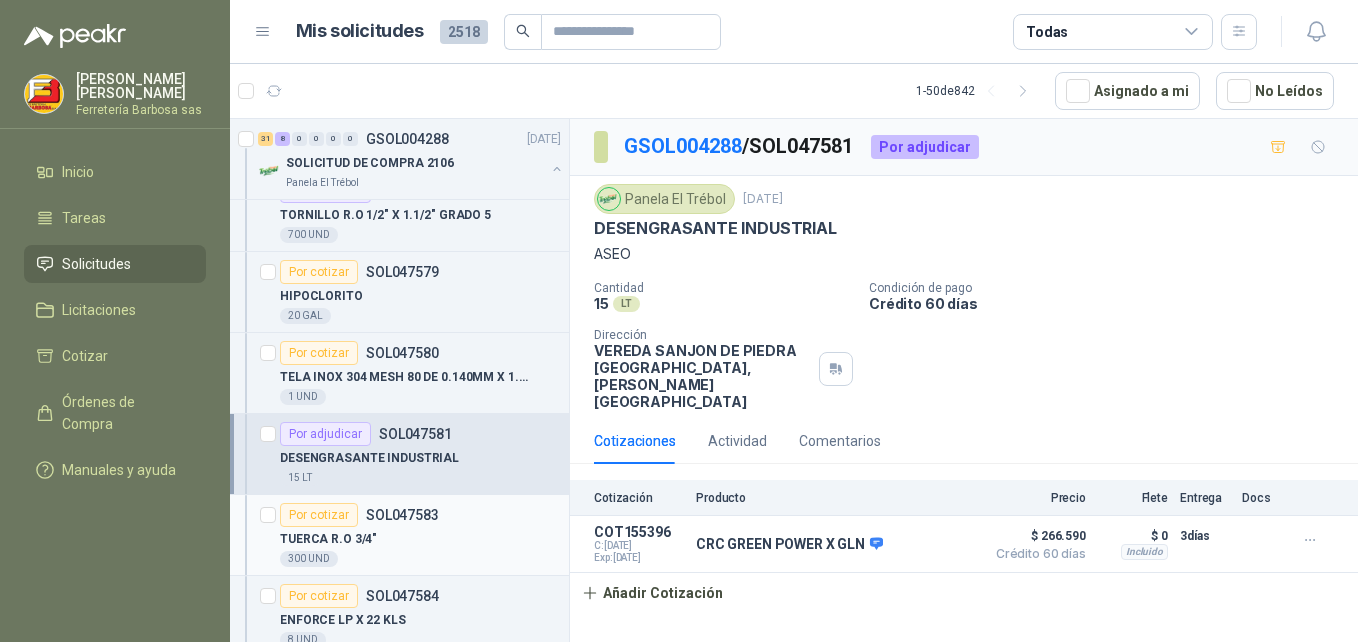 click on "Por cotizar" at bounding box center [319, 515] 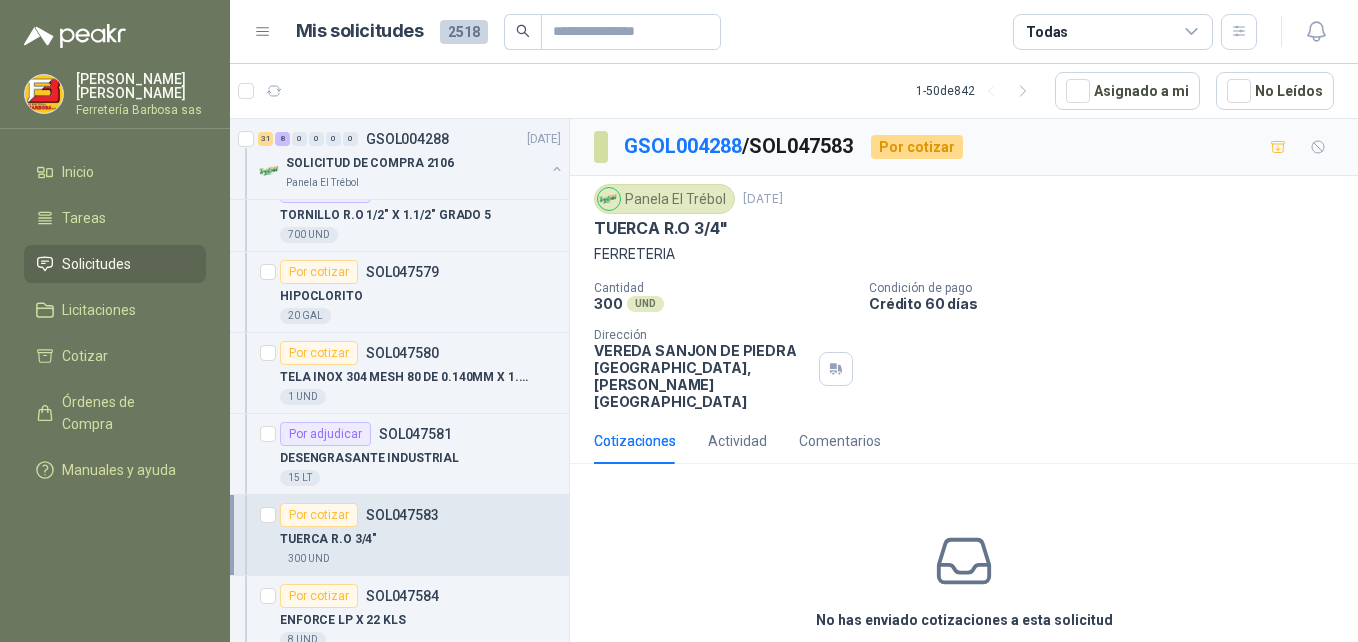 click on "Cotizar" at bounding box center [964, 666] 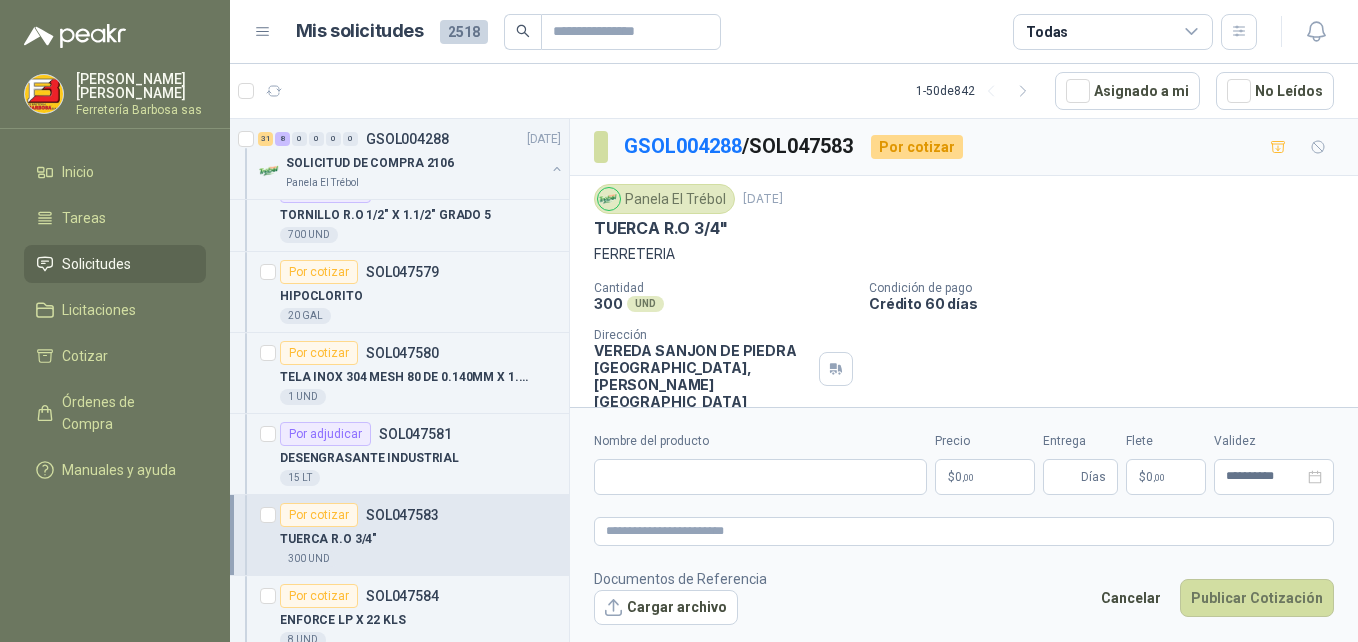 type 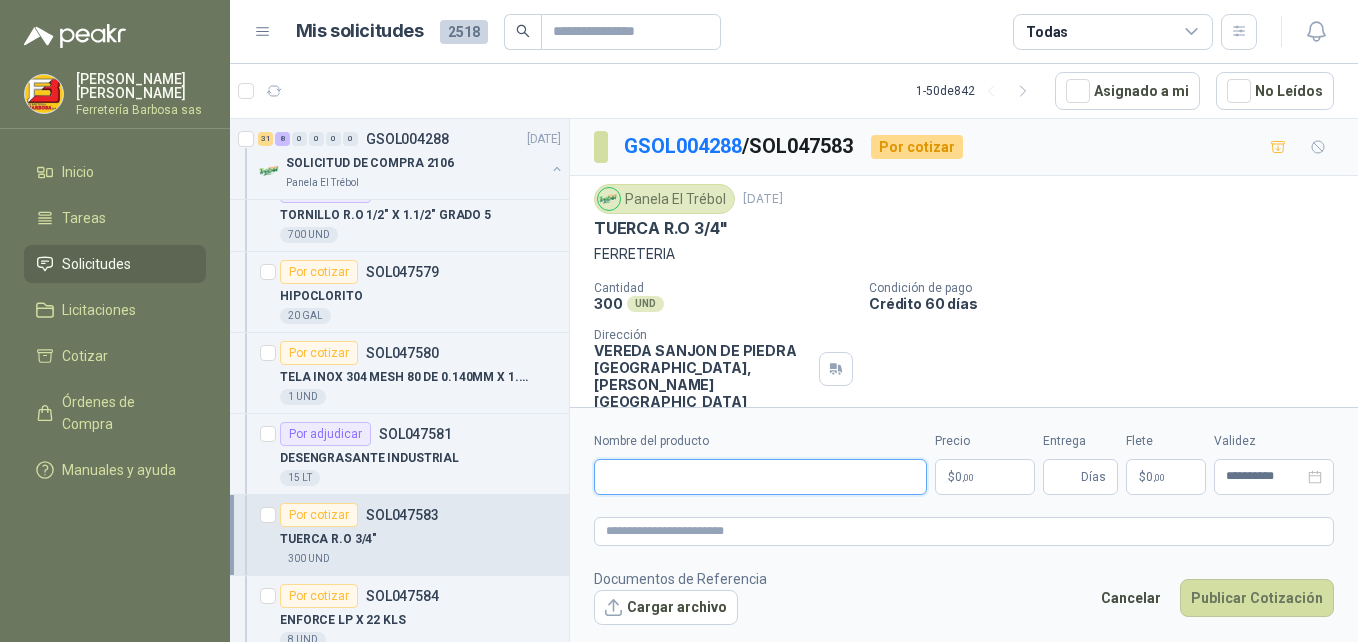 click on "Nombre del producto" at bounding box center [760, 477] 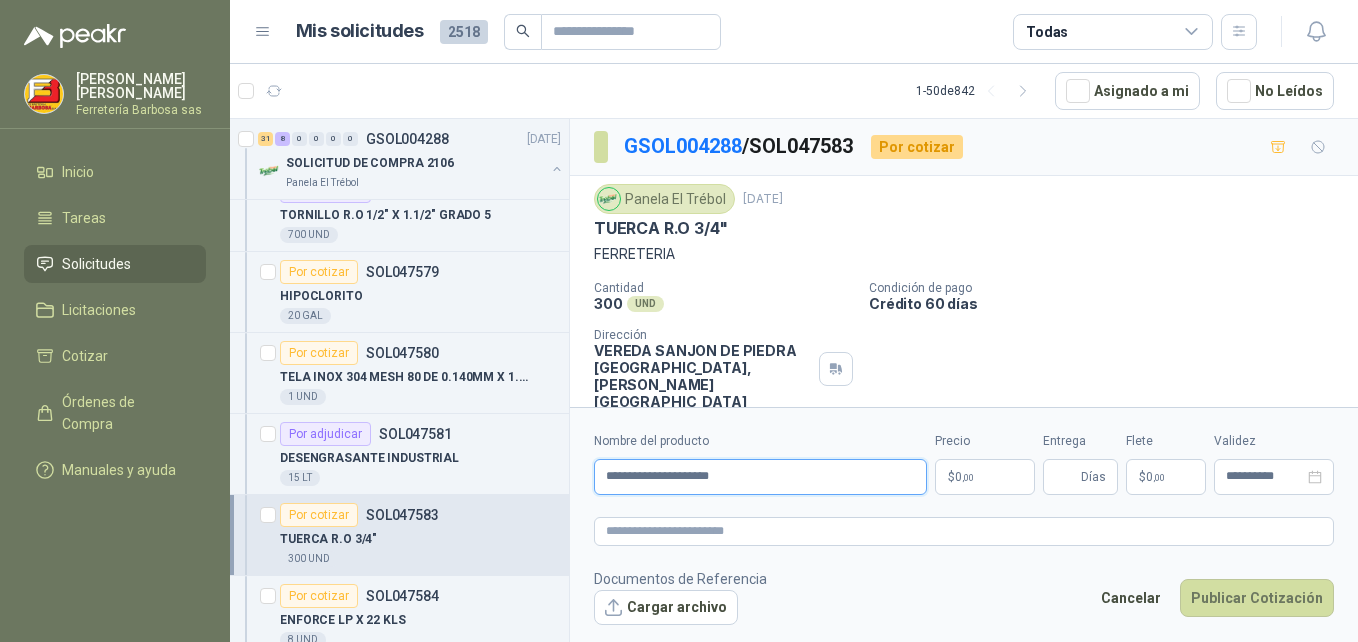 type on "**********" 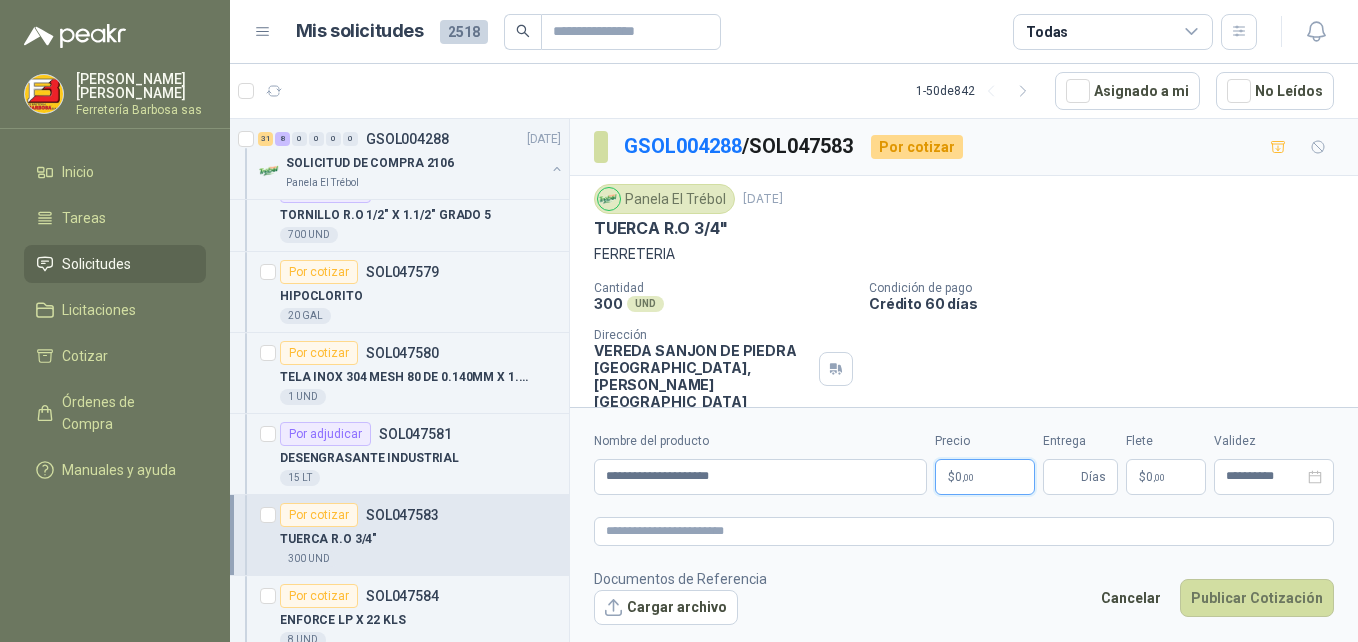 click on ",00" at bounding box center (968, 477) 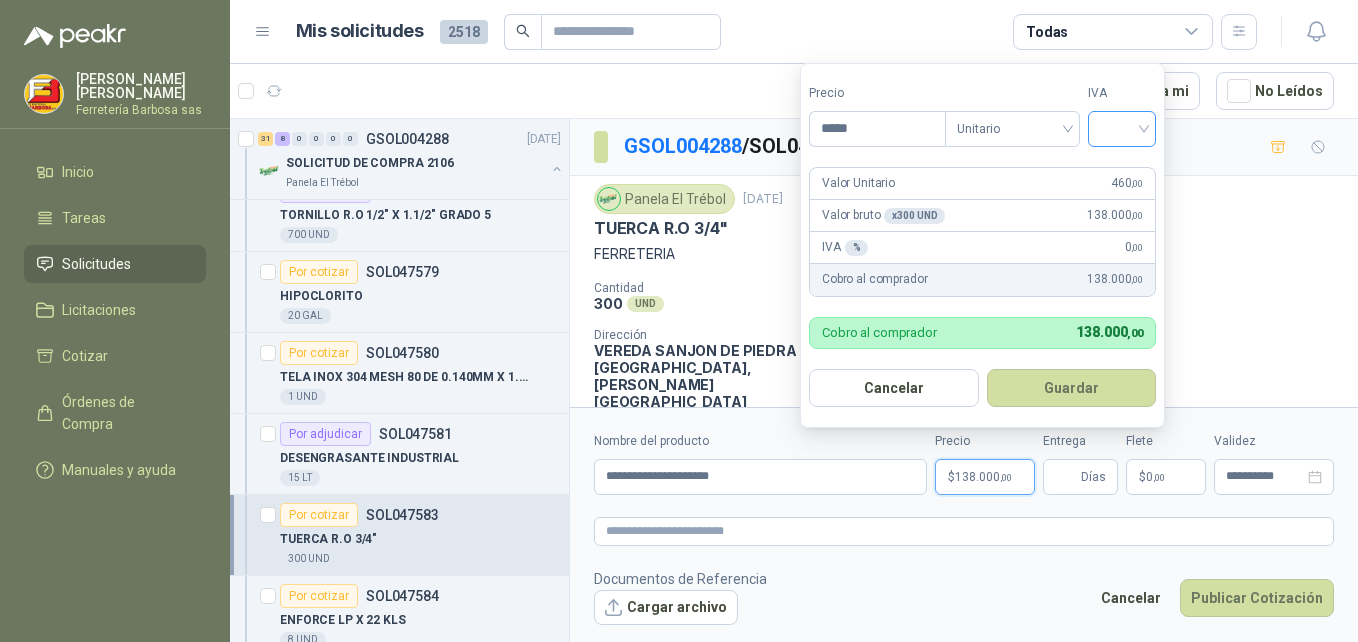 type on "*****" 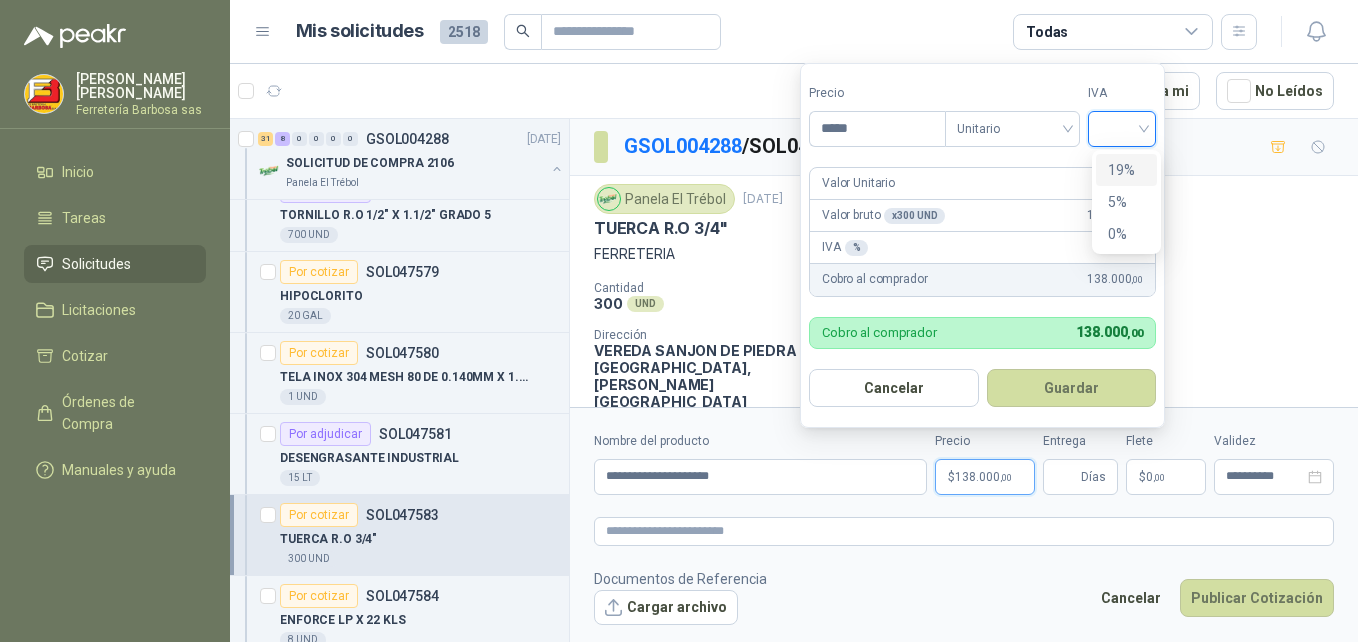 click at bounding box center (1122, 127) 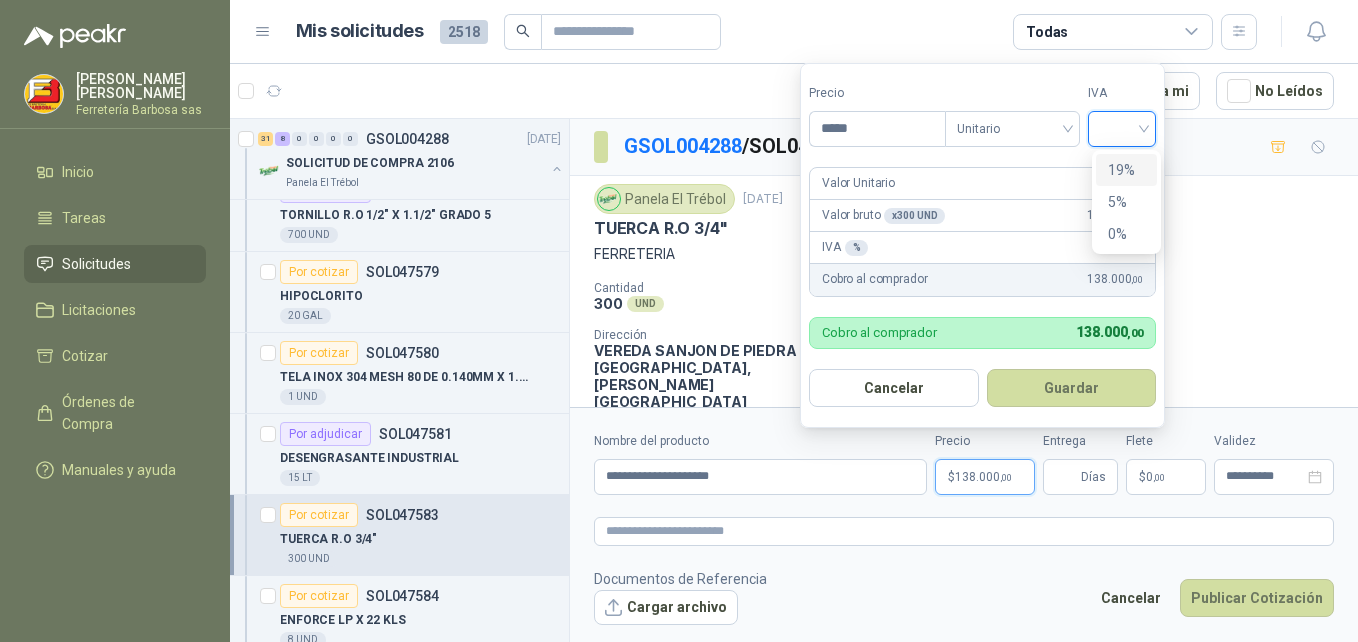 click on "19%" at bounding box center (1126, 170) 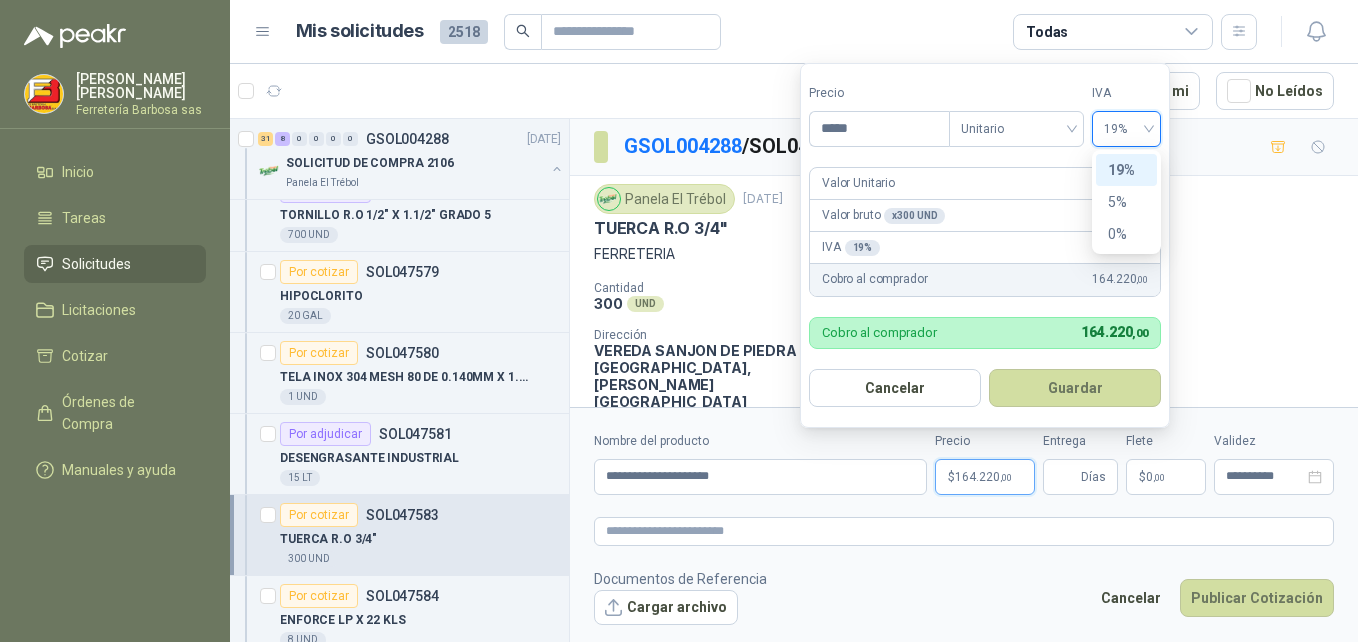 click on "Valor Unitario 460 ,00" at bounding box center [985, 184] 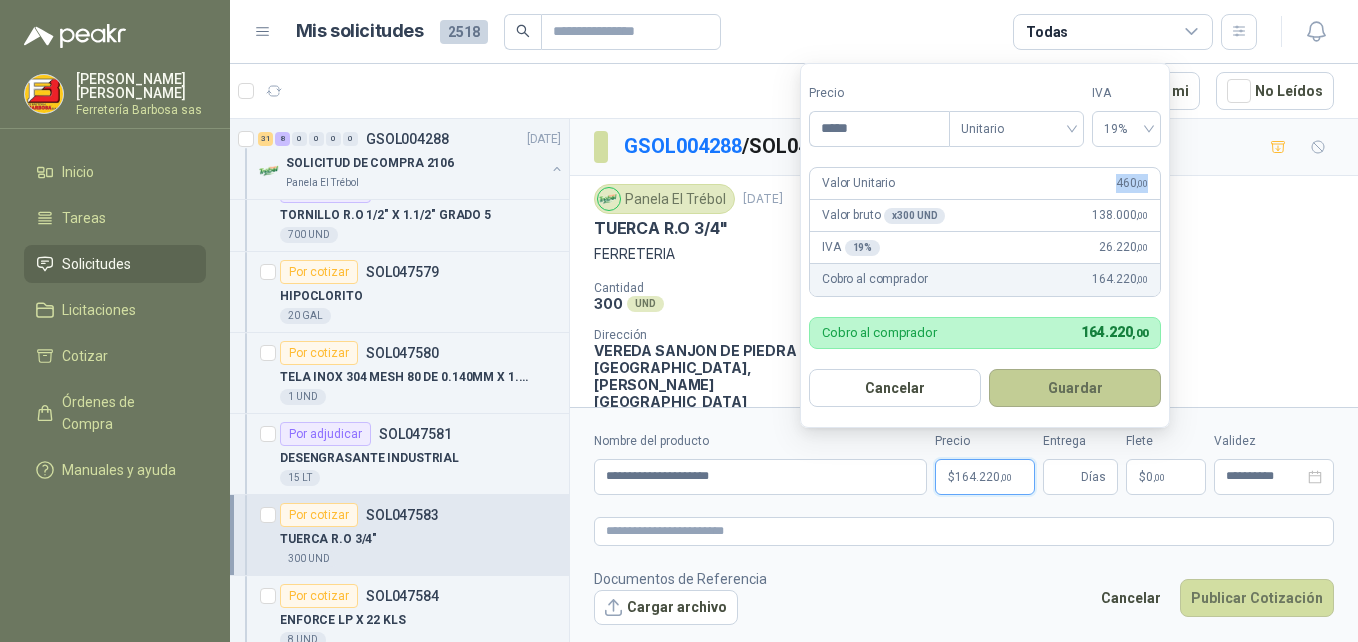 click on "Guardar" at bounding box center [1075, 388] 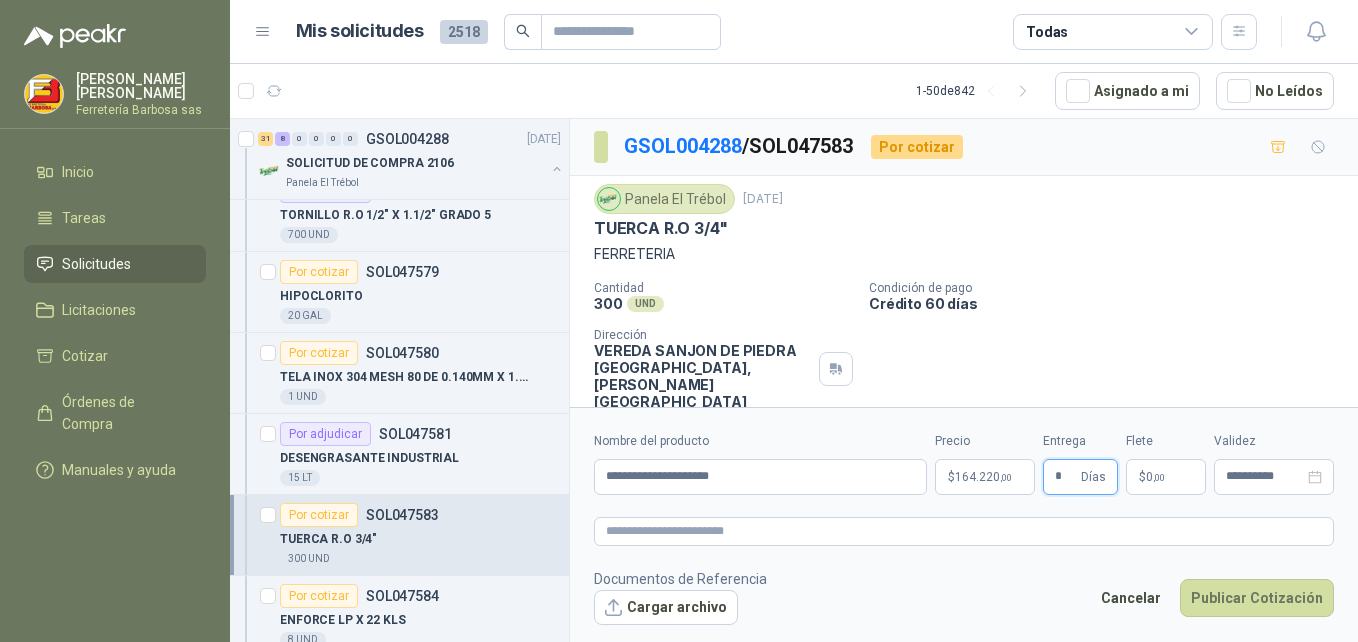 type on "*" 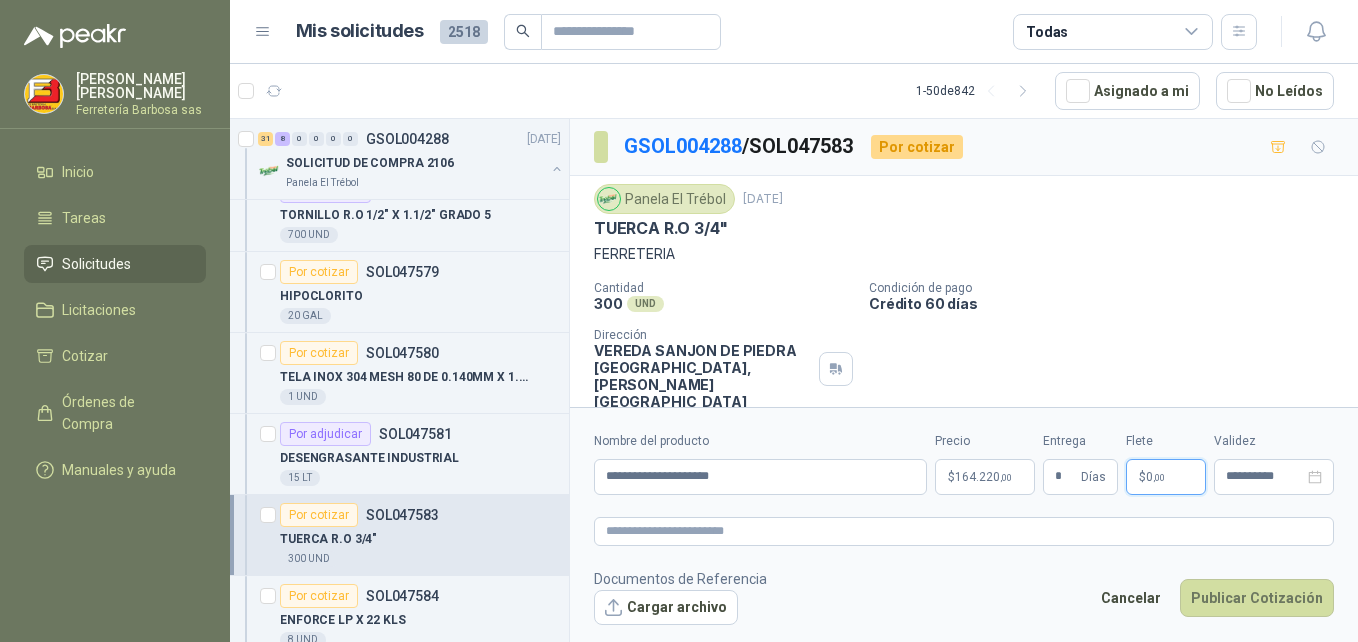 click on "$" at bounding box center (1142, 477) 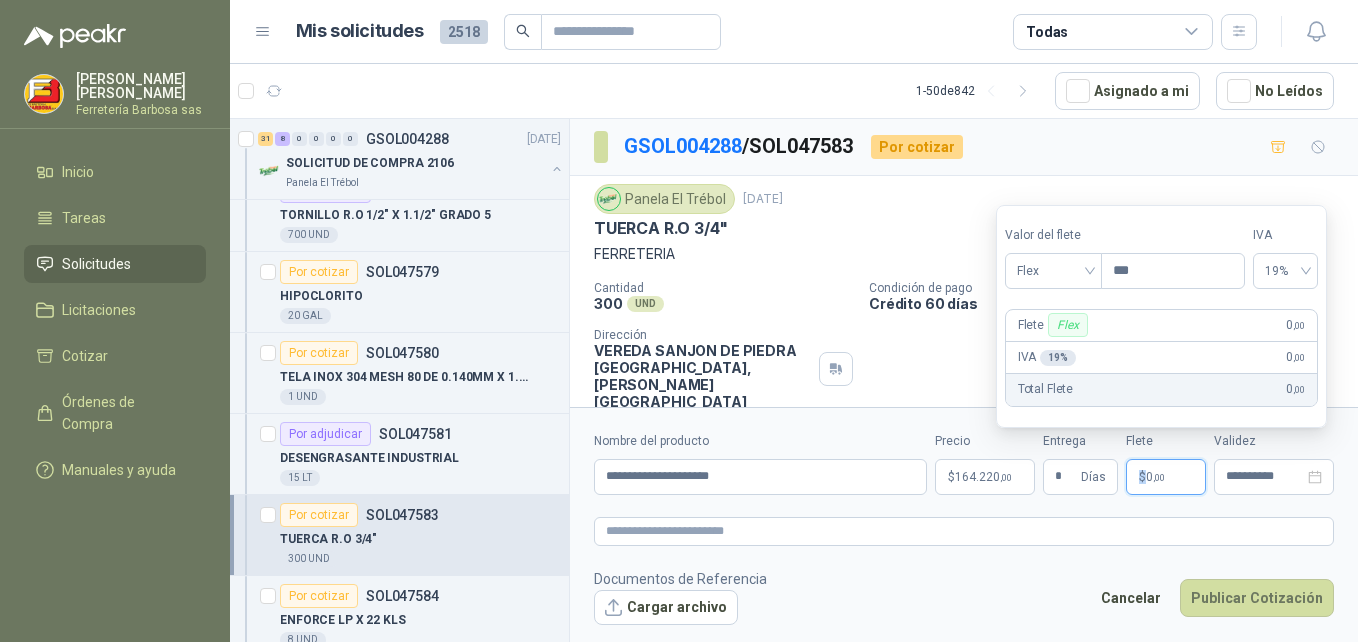 click on "$" at bounding box center (1142, 477) 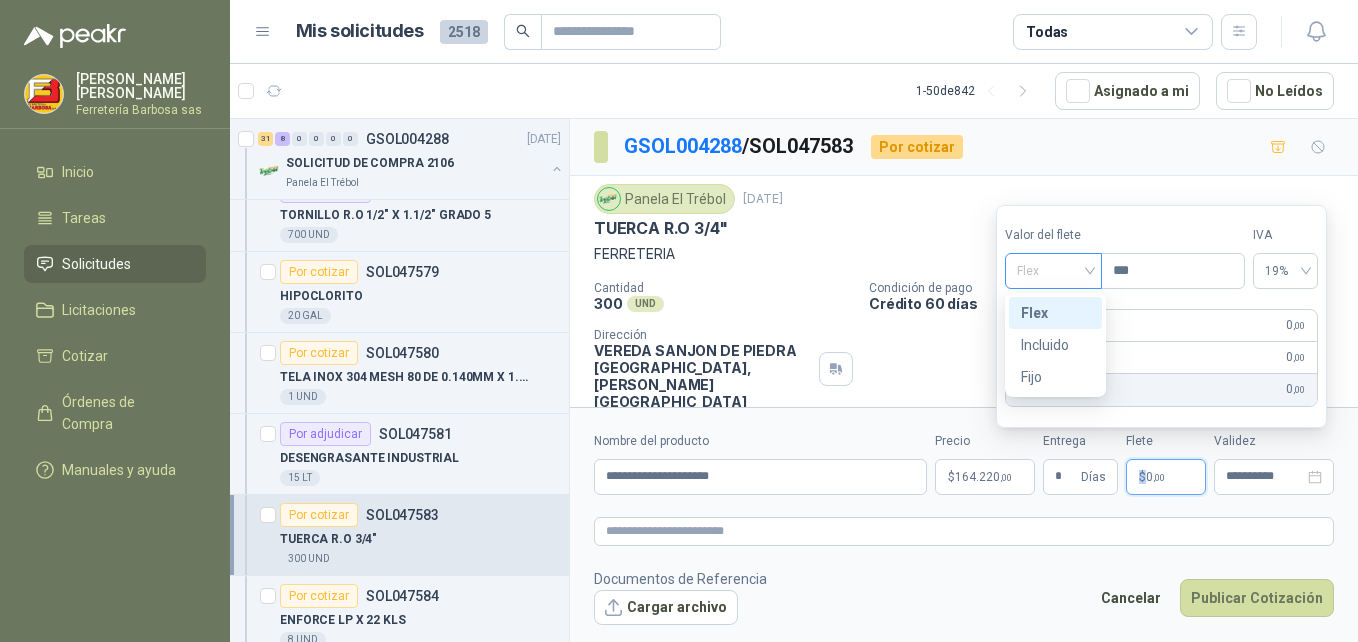 drag, startPoint x: 1142, startPoint y: 474, endPoint x: 1088, endPoint y: 275, distance: 206.1965 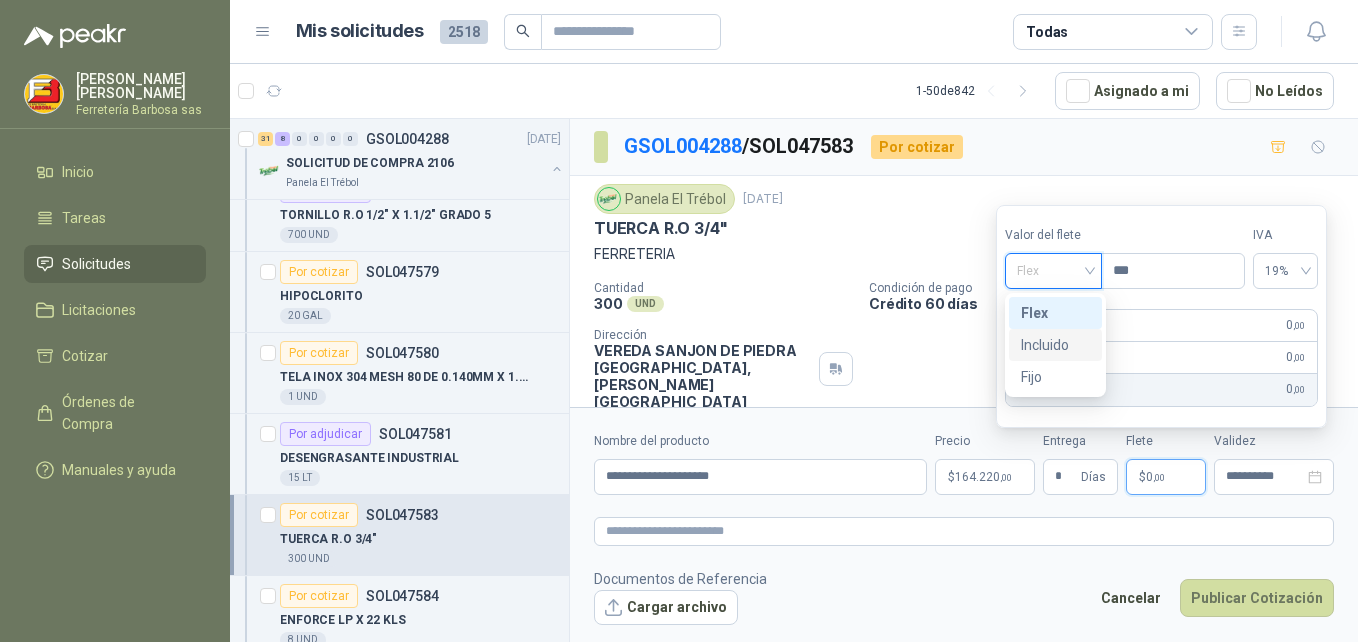 click on "Incluido" at bounding box center [1055, 345] 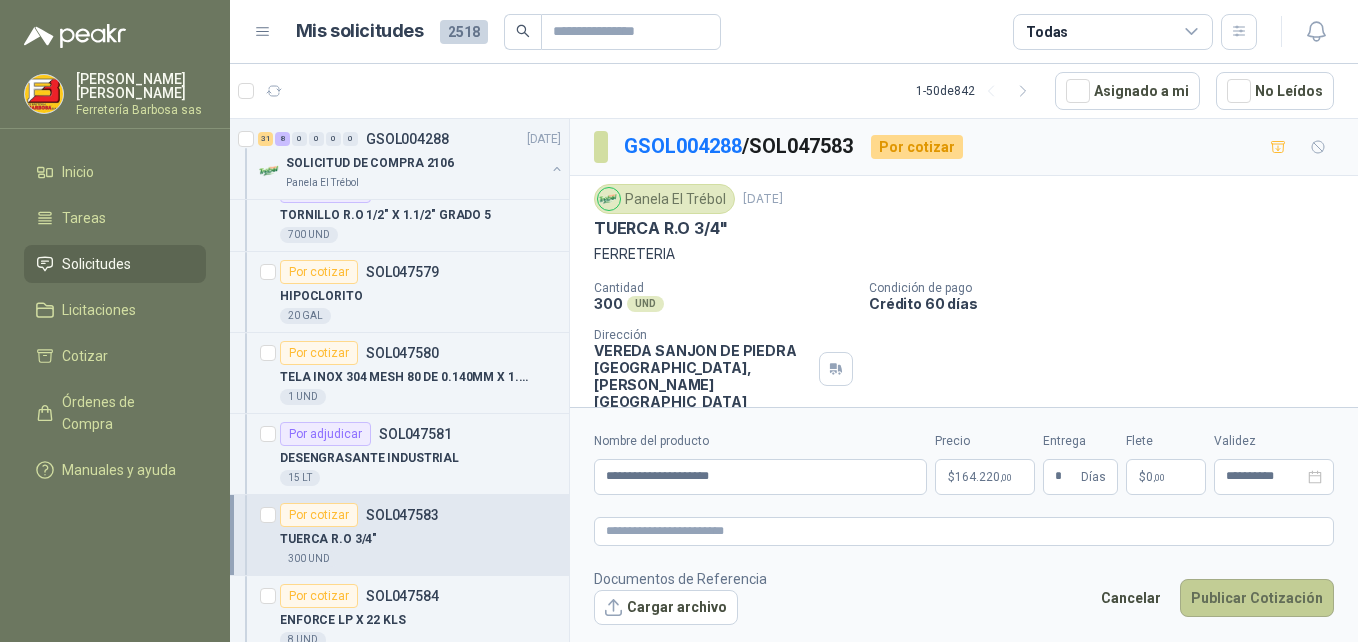 click on "Publicar Cotización" at bounding box center [1257, 598] 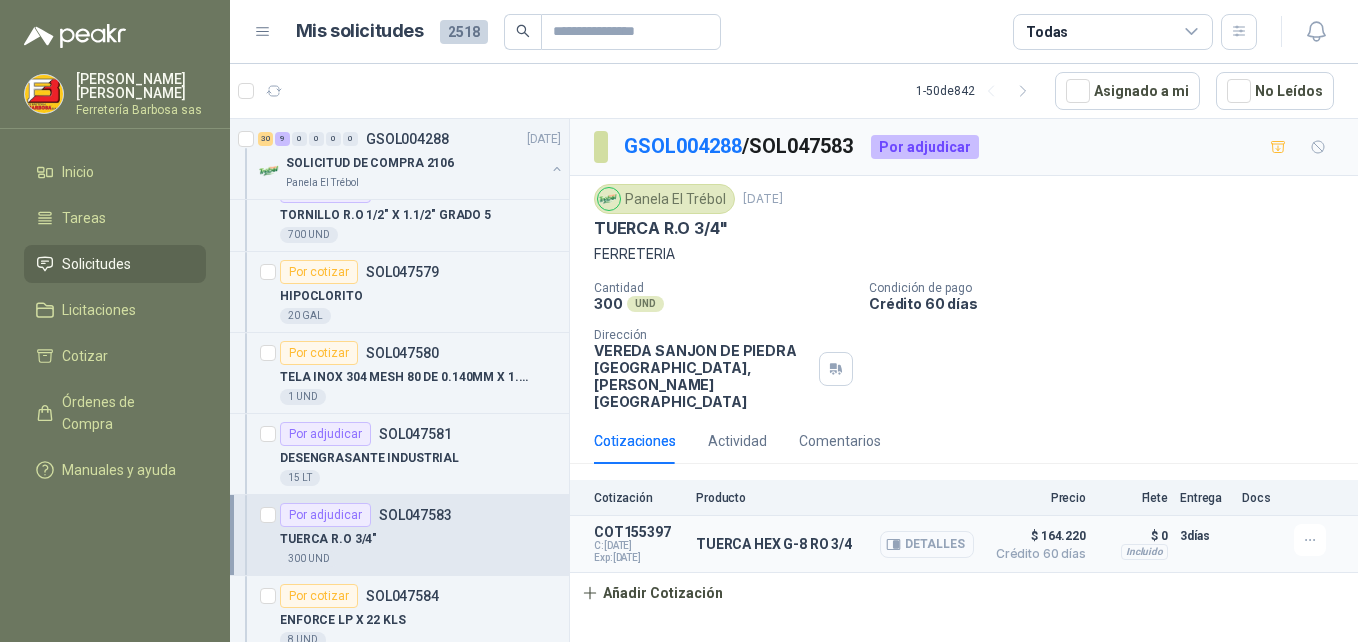 click on "Detalles" at bounding box center (927, 544) 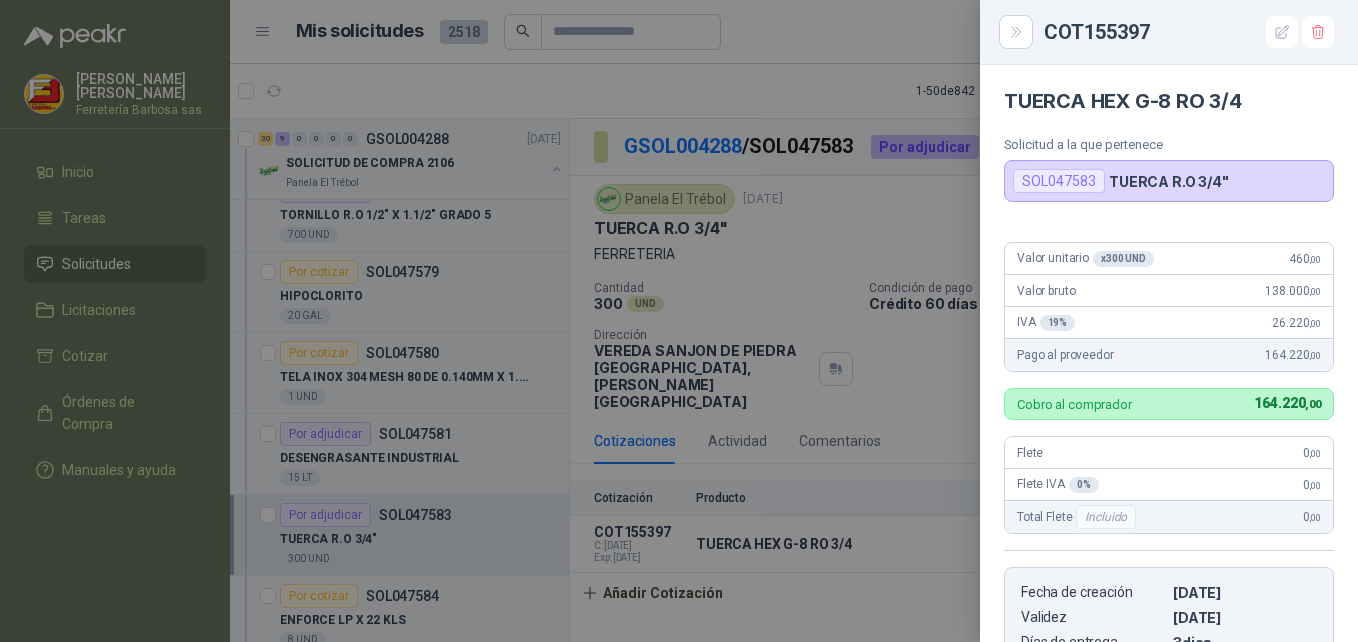 click at bounding box center (679, 321) 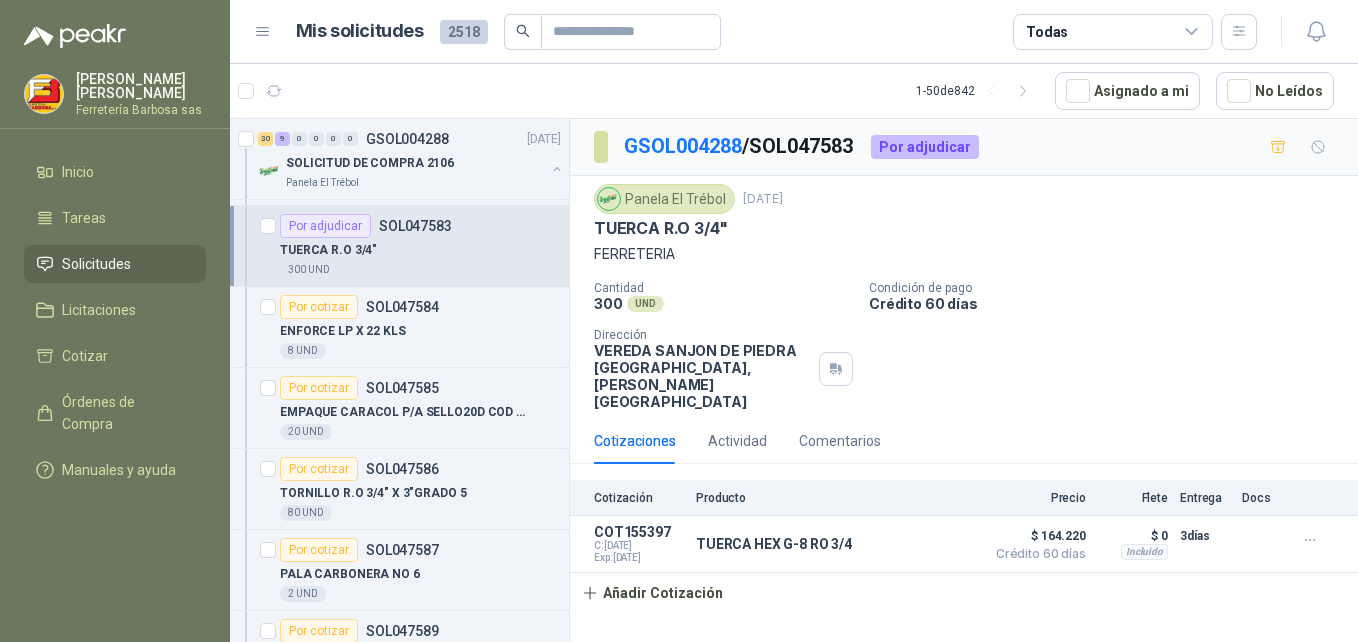 scroll, scrollTop: 1879, scrollLeft: 2, axis: both 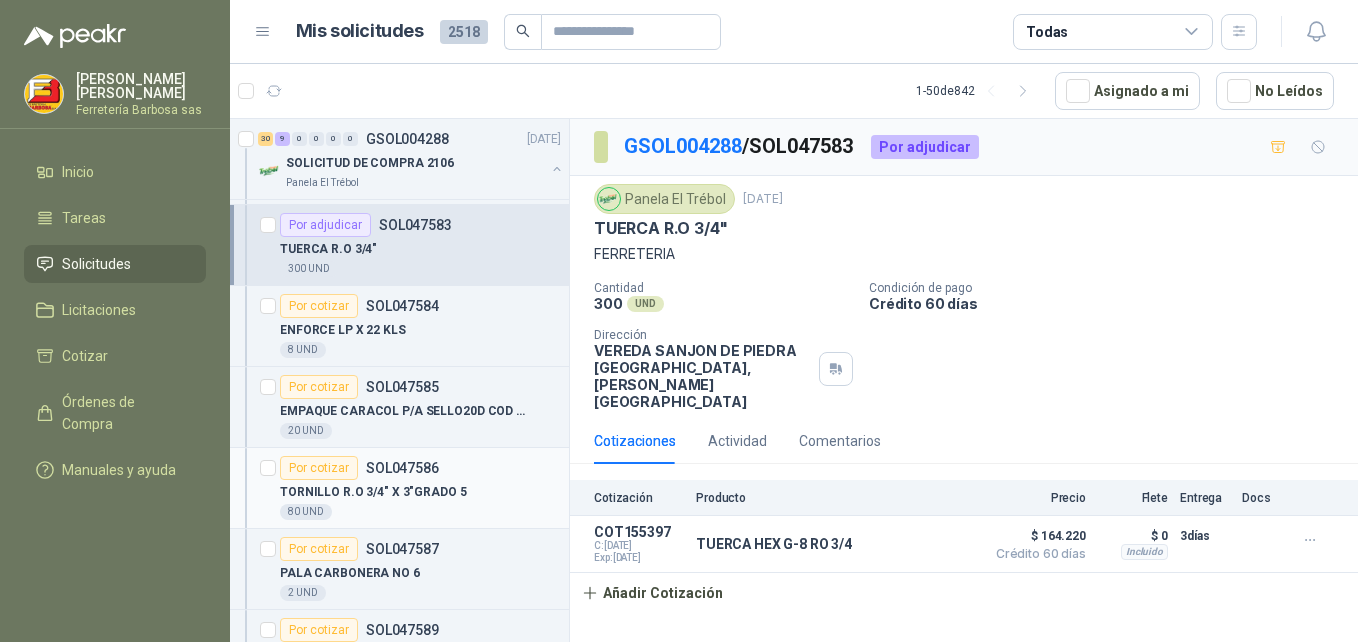 click on "Por cotizar" at bounding box center [319, 468] 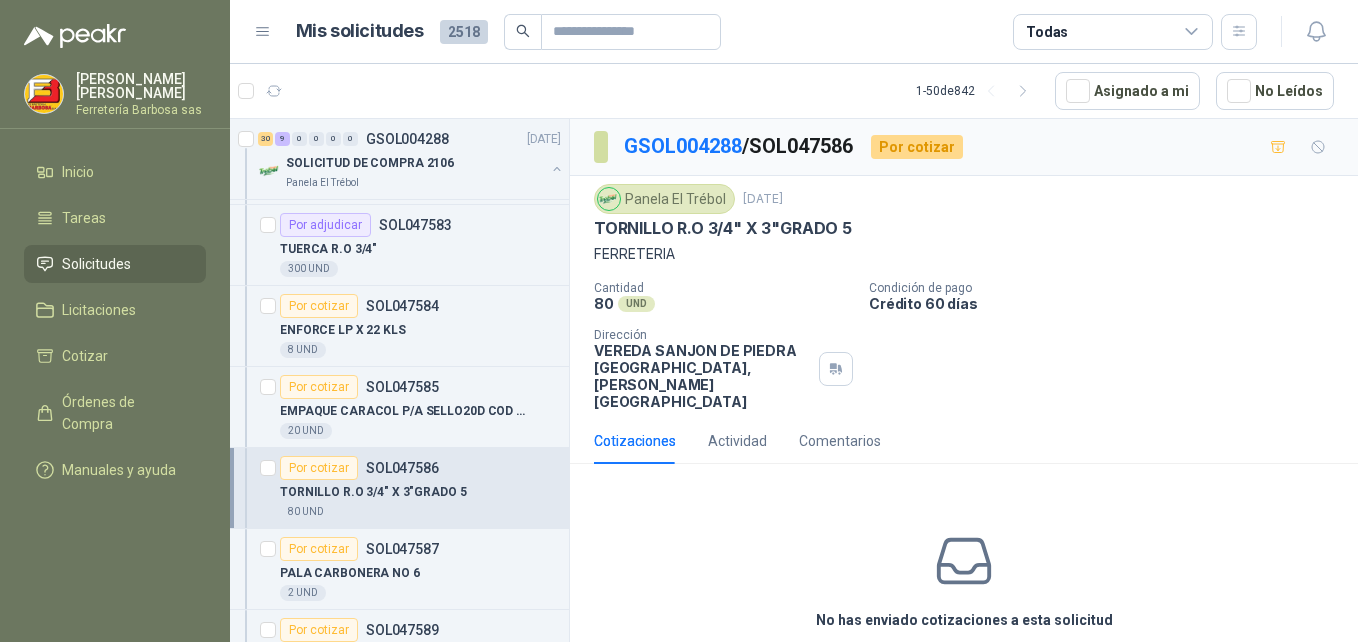 click on "Cotizar" at bounding box center (964, 666) 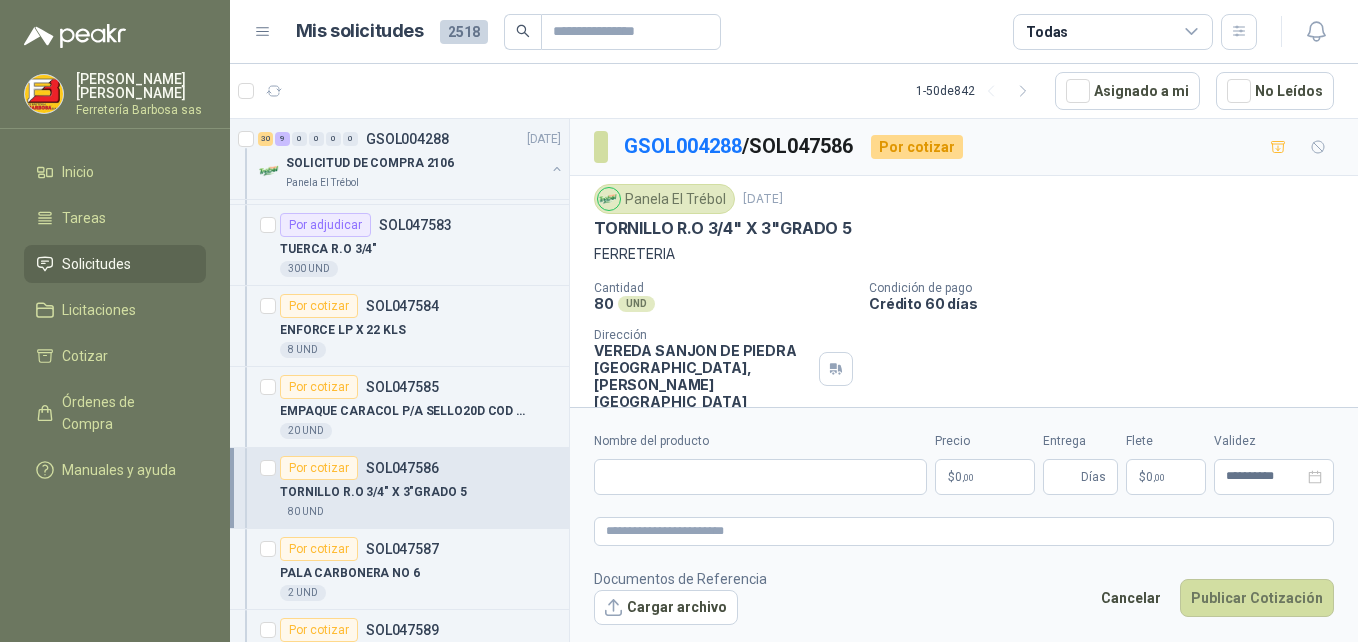 type 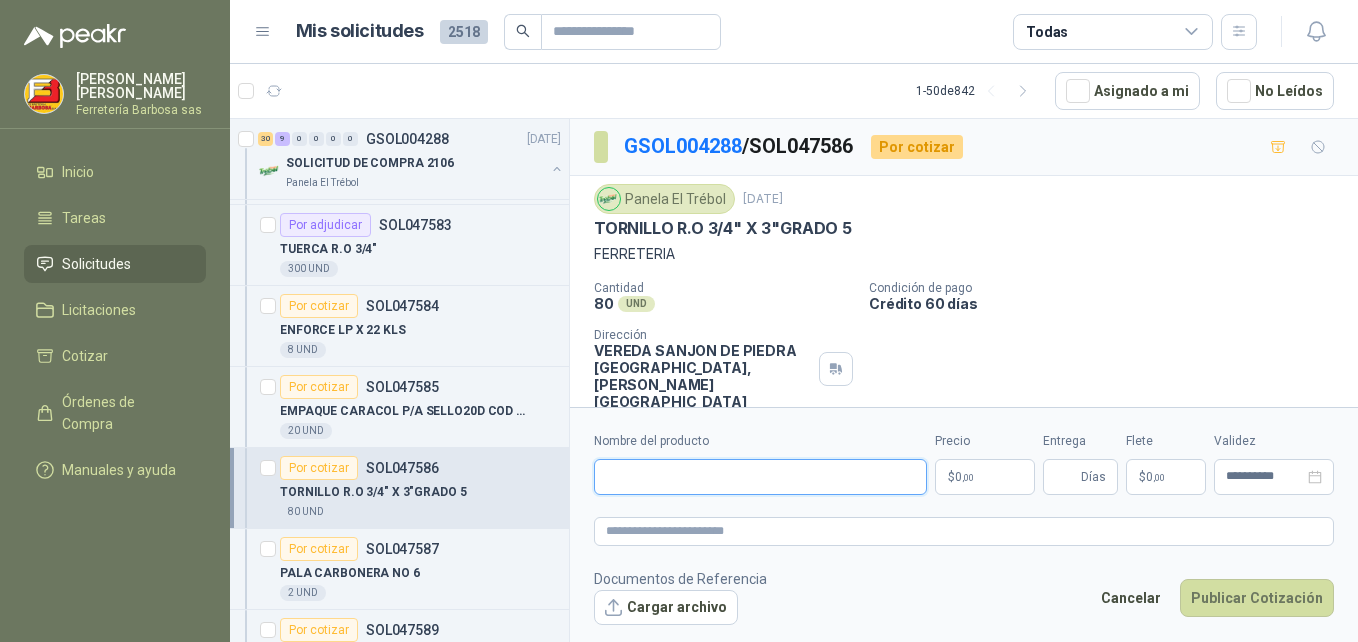 click on "Nombre del producto" at bounding box center [760, 477] 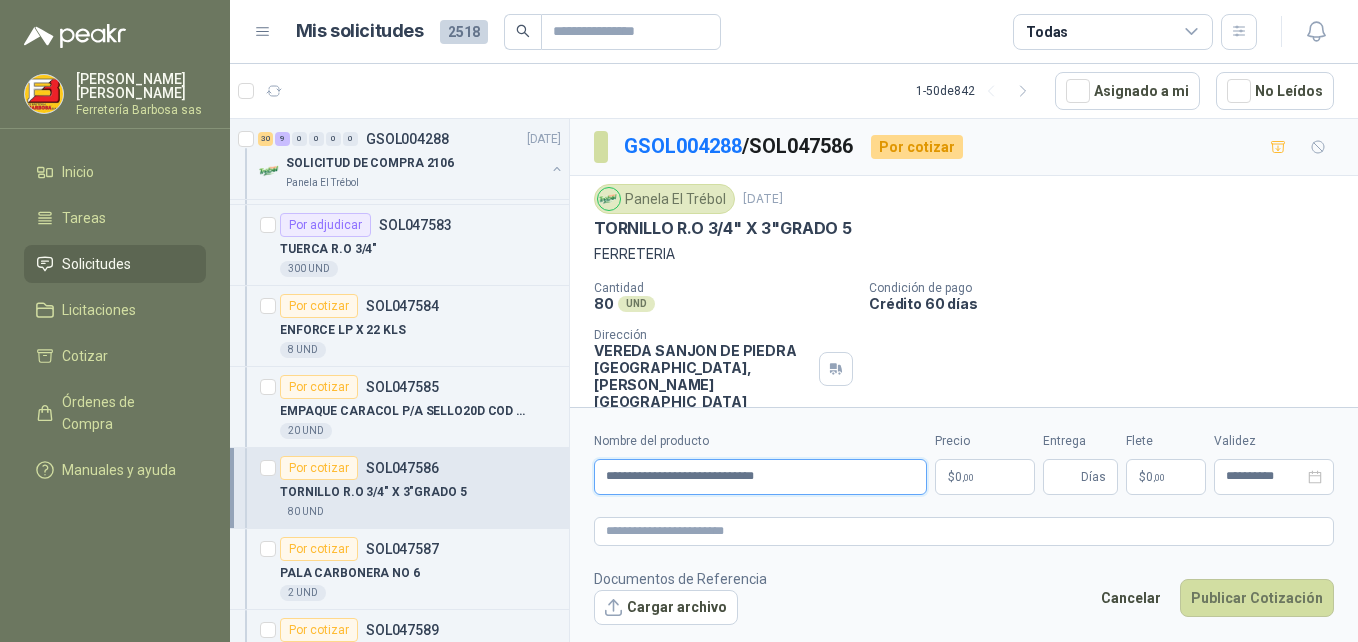 type on "**********" 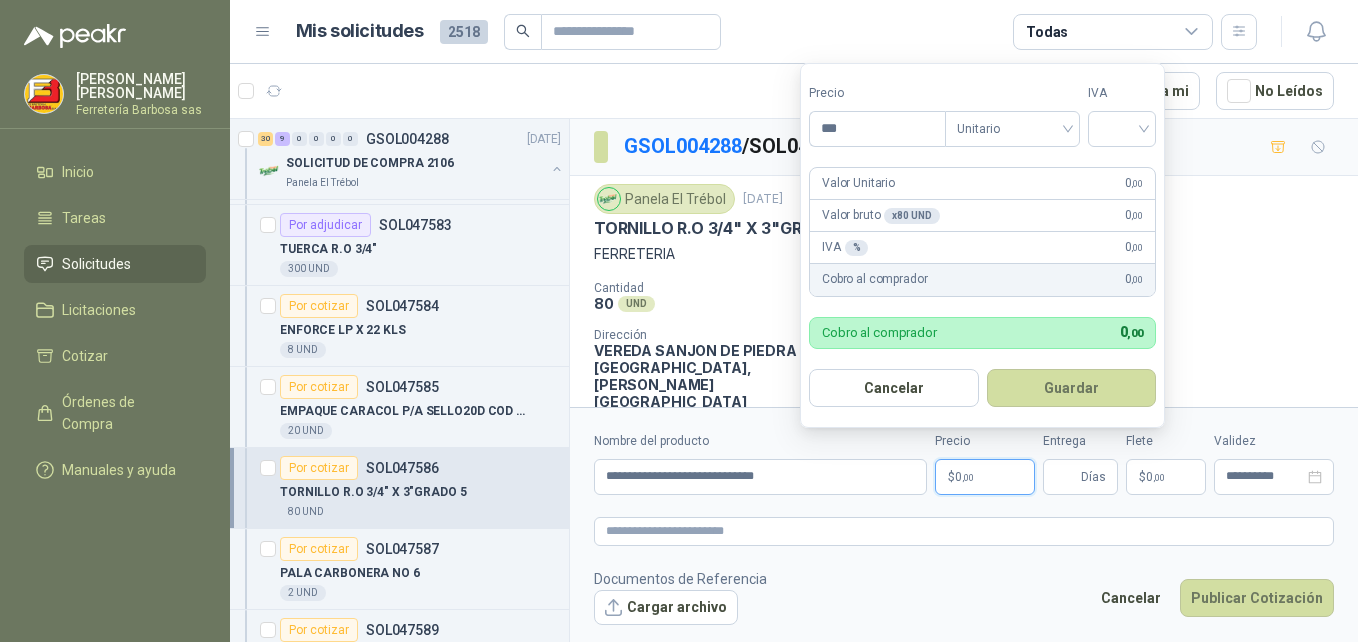 click on ",00" at bounding box center (968, 477) 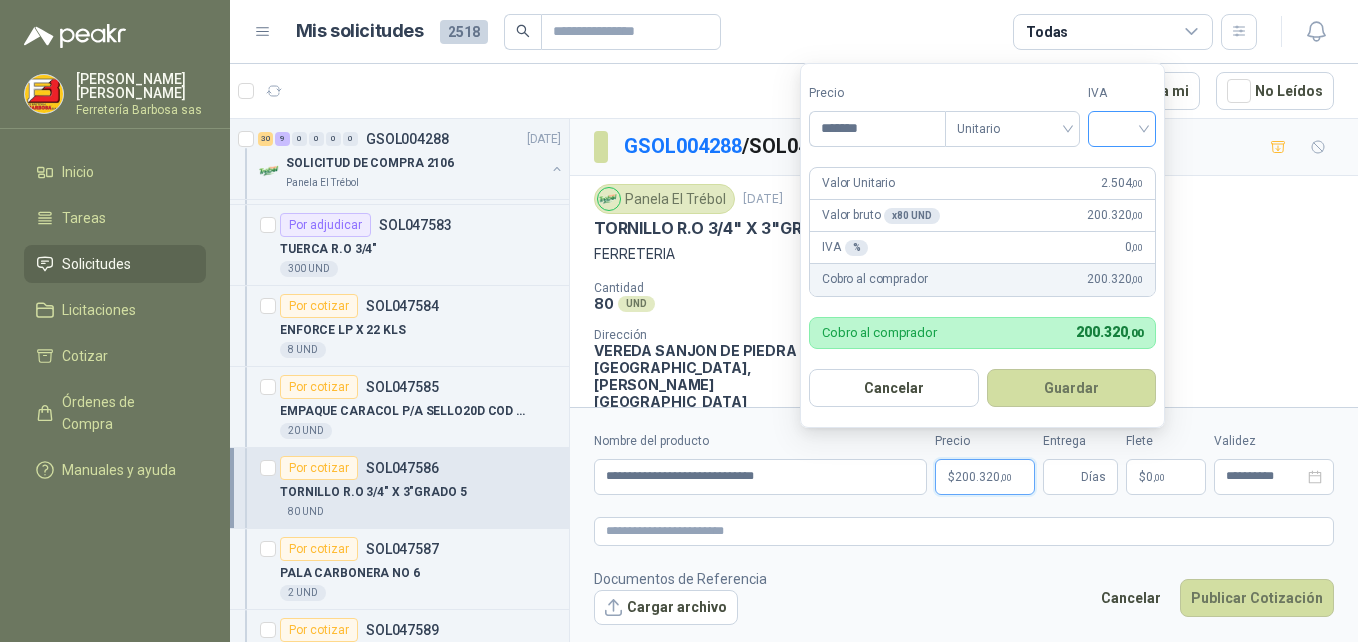 type on "*******" 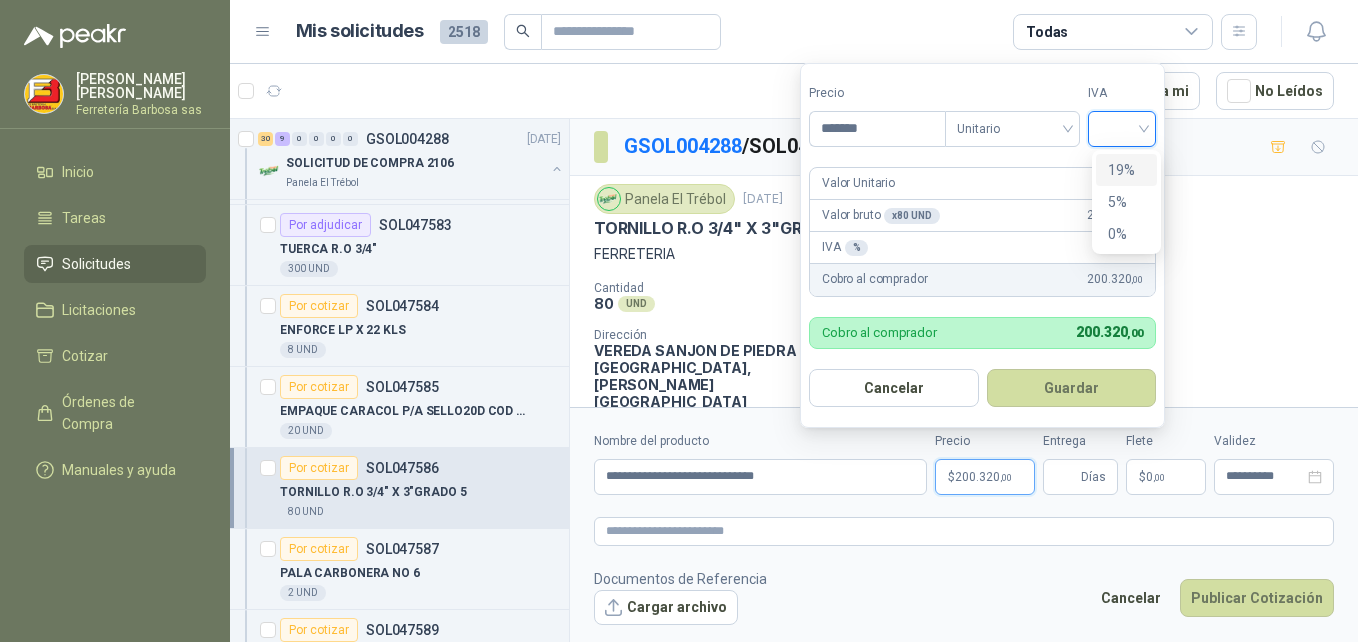 click at bounding box center (1122, 127) 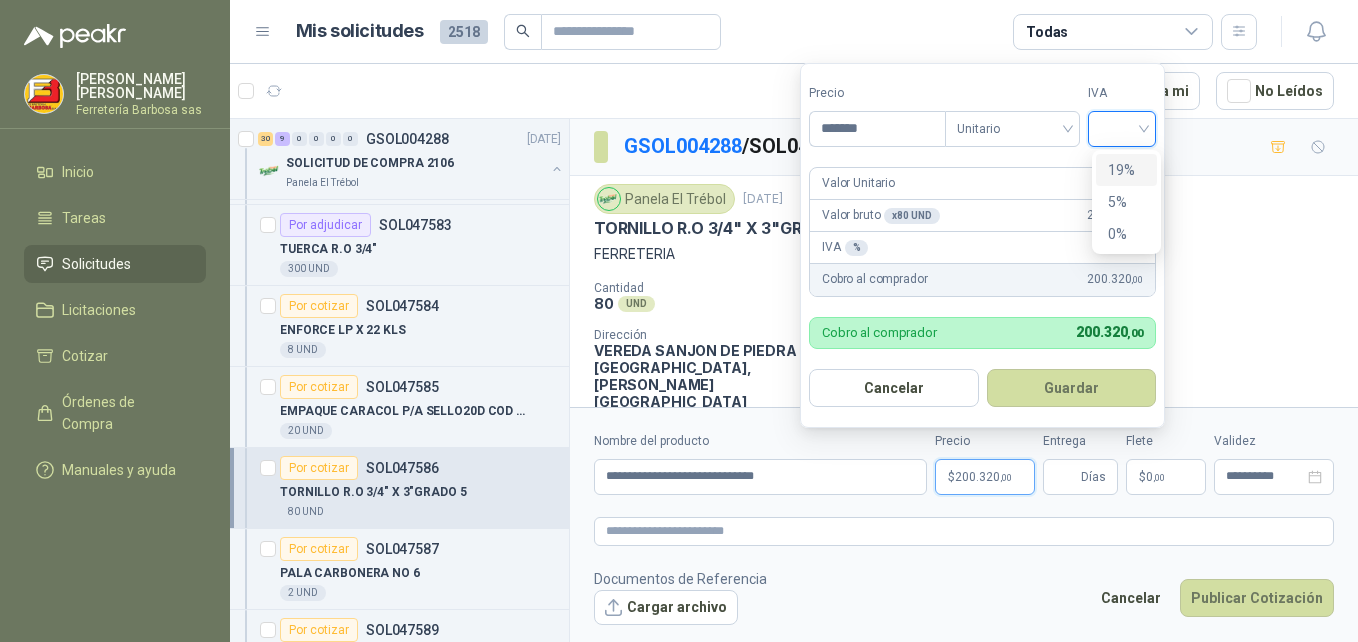 click on "19%" at bounding box center [1126, 170] 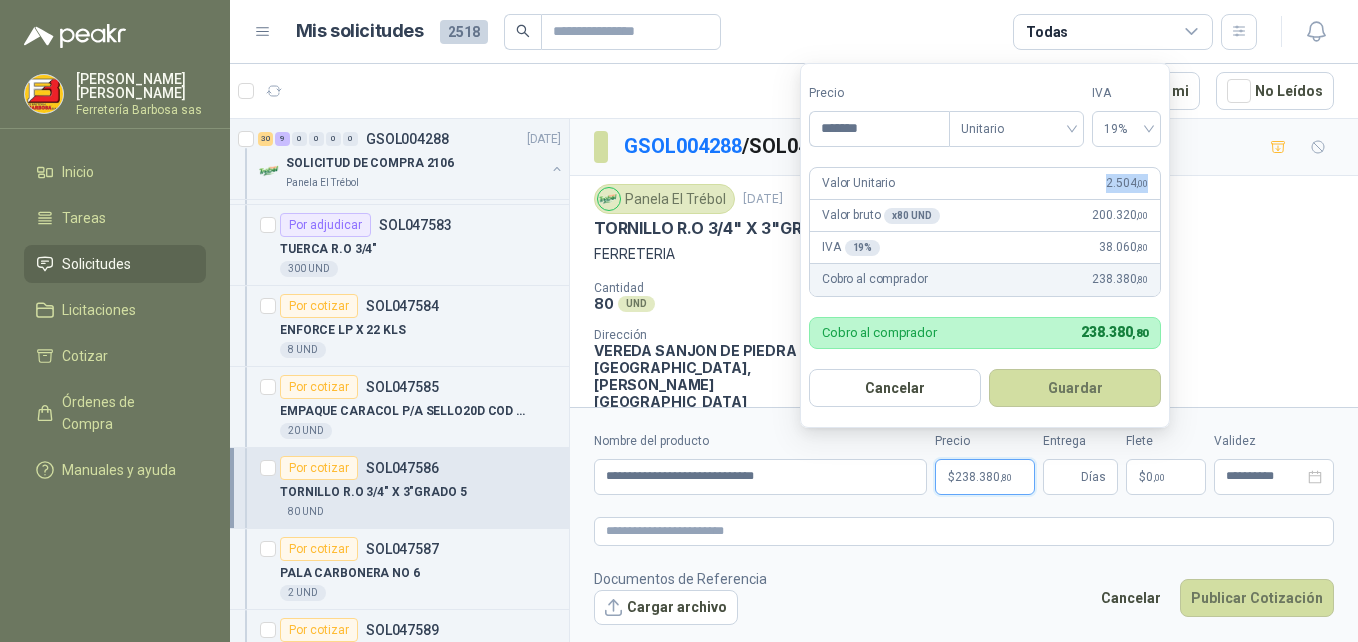 click on "Precio ******* Tipo Unitario IVA 19% Valor Unitario 2.504 ,00 Valor bruto x 80   UND  200.320 ,00 IVA 19 % 38.060 ,80 Cobro al comprador 238.380 ,80 Cobro al comprador 238.380 ,80 Cancelar Guardar" at bounding box center [985, 245] 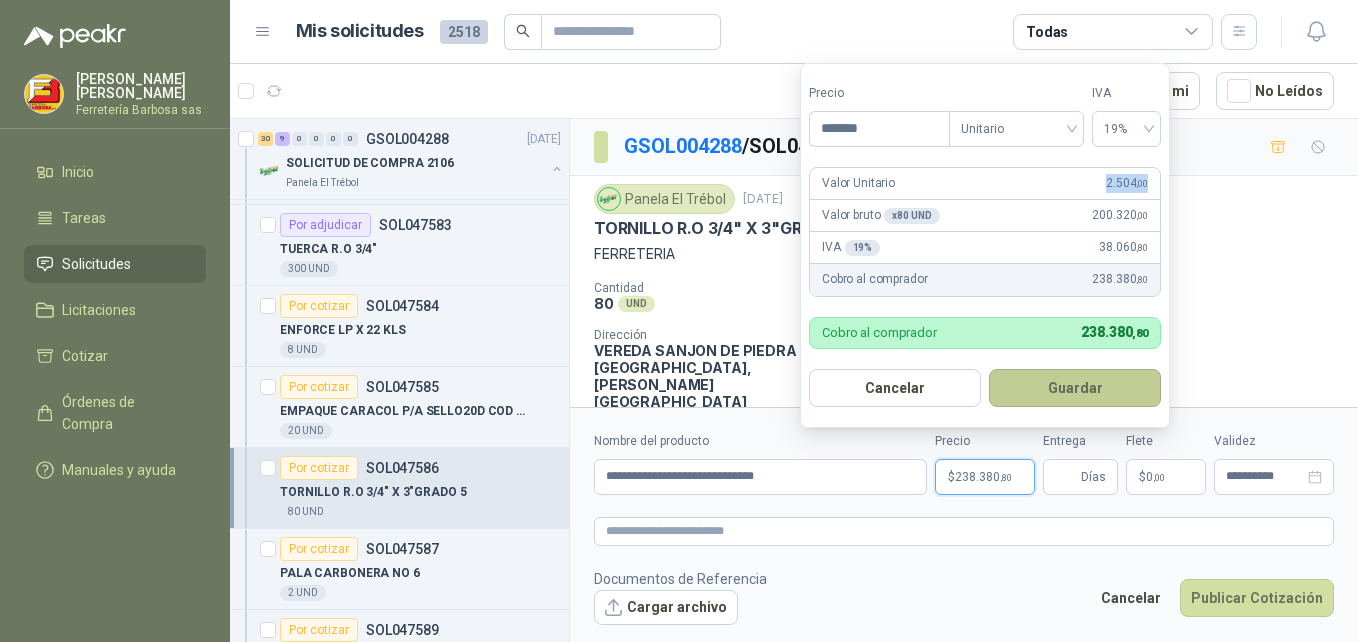 click on "Guardar" at bounding box center (1075, 388) 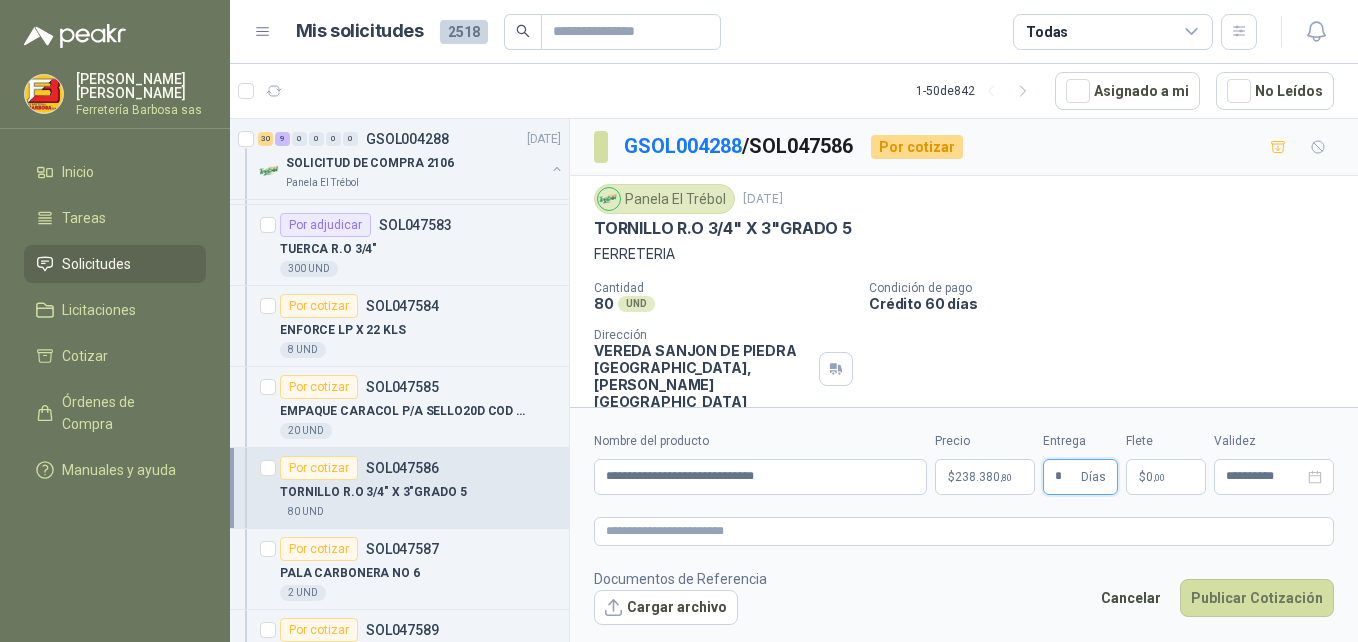 type on "*" 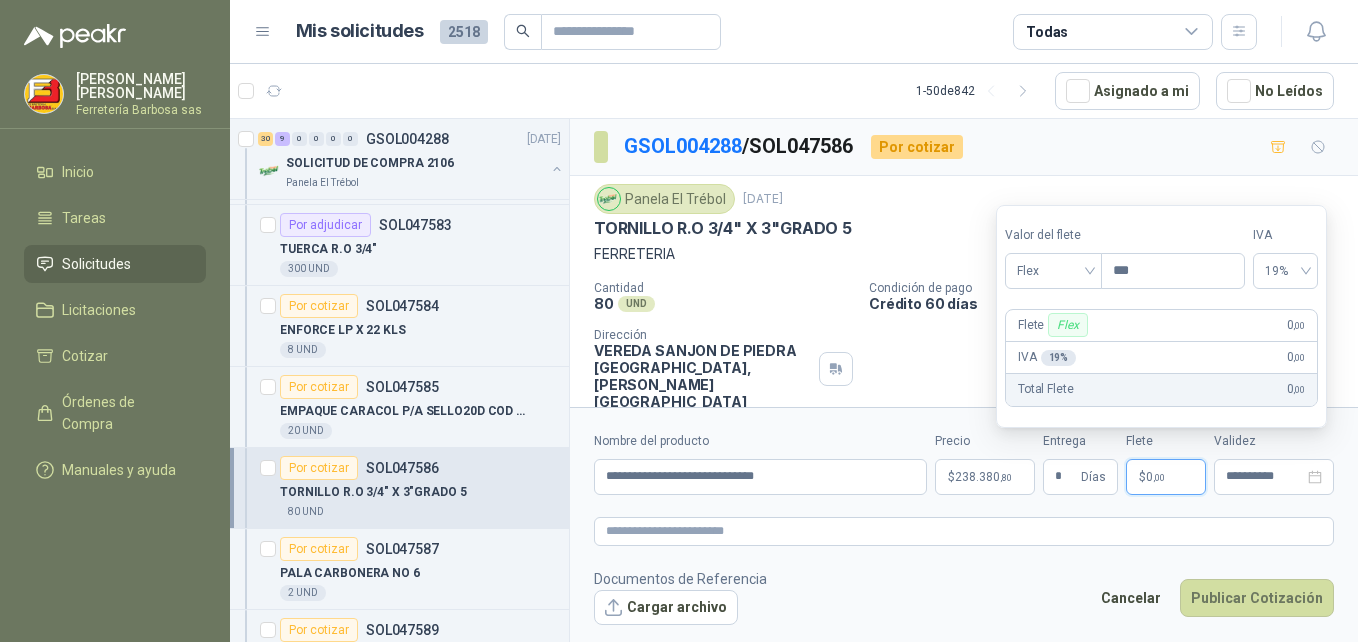 click on "$    0 ,00" at bounding box center [1166, 477] 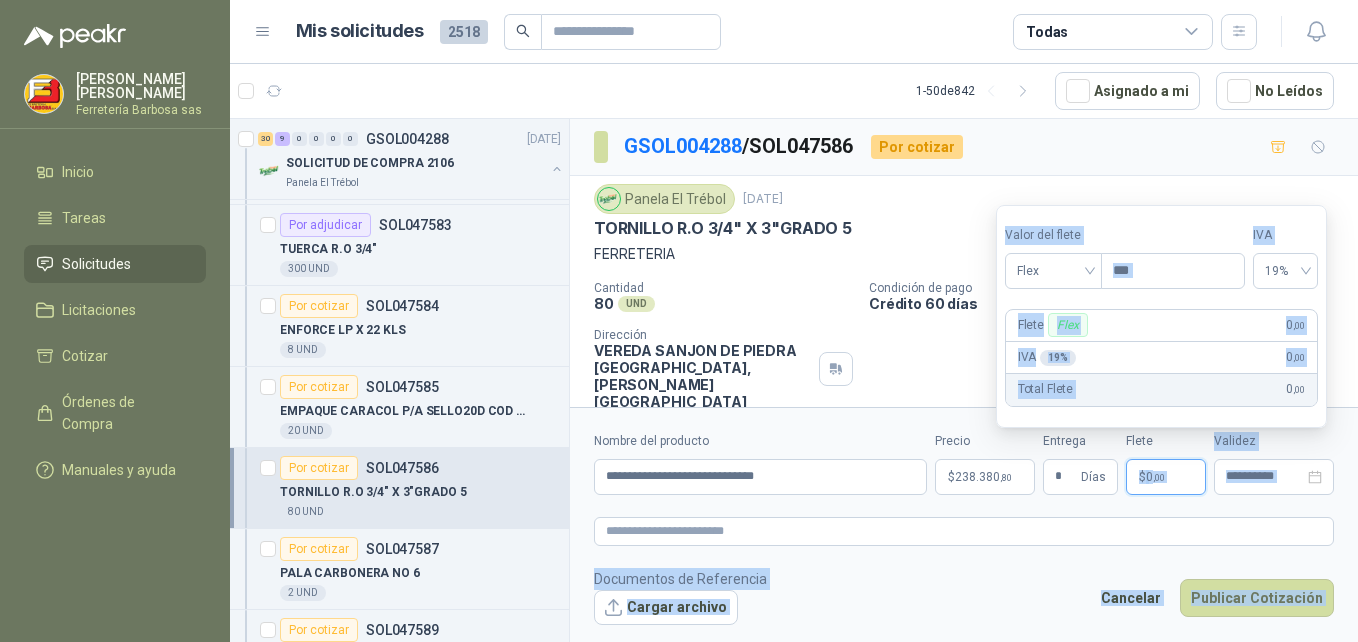 drag, startPoint x: 1131, startPoint y: 475, endPoint x: 1195, endPoint y: 365, distance: 127.263504 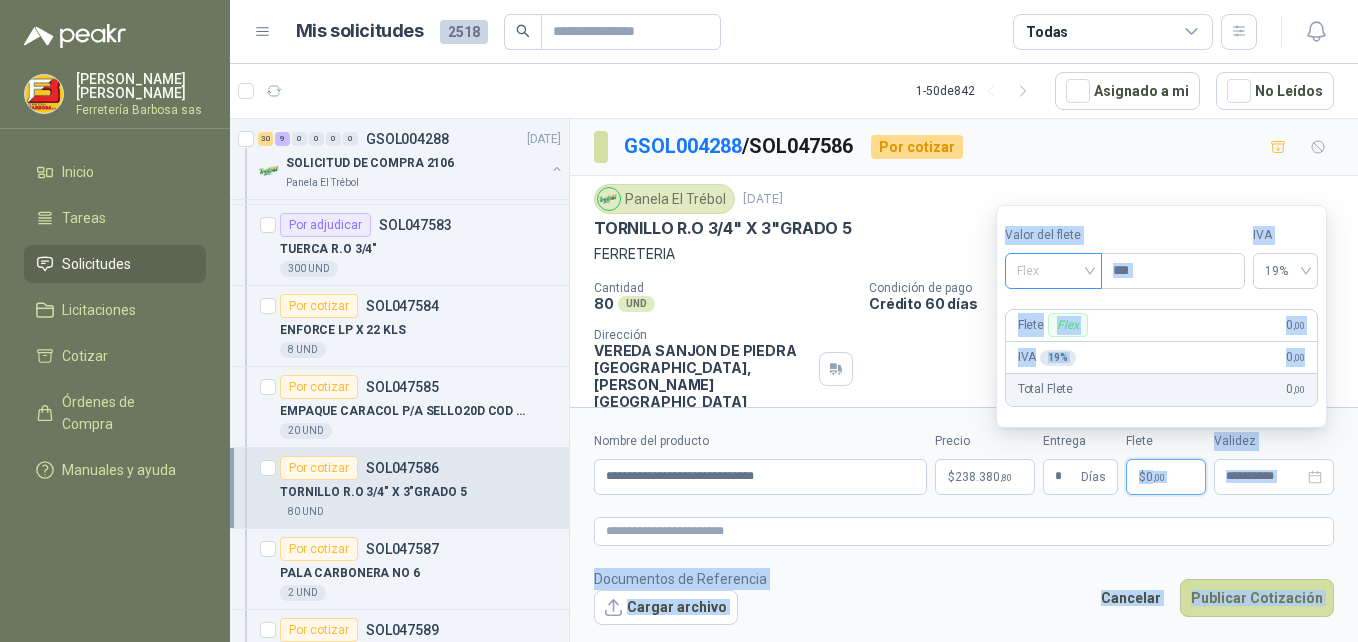 drag, startPoint x: 1195, startPoint y: 365, endPoint x: 1098, endPoint y: 277, distance: 130.96947 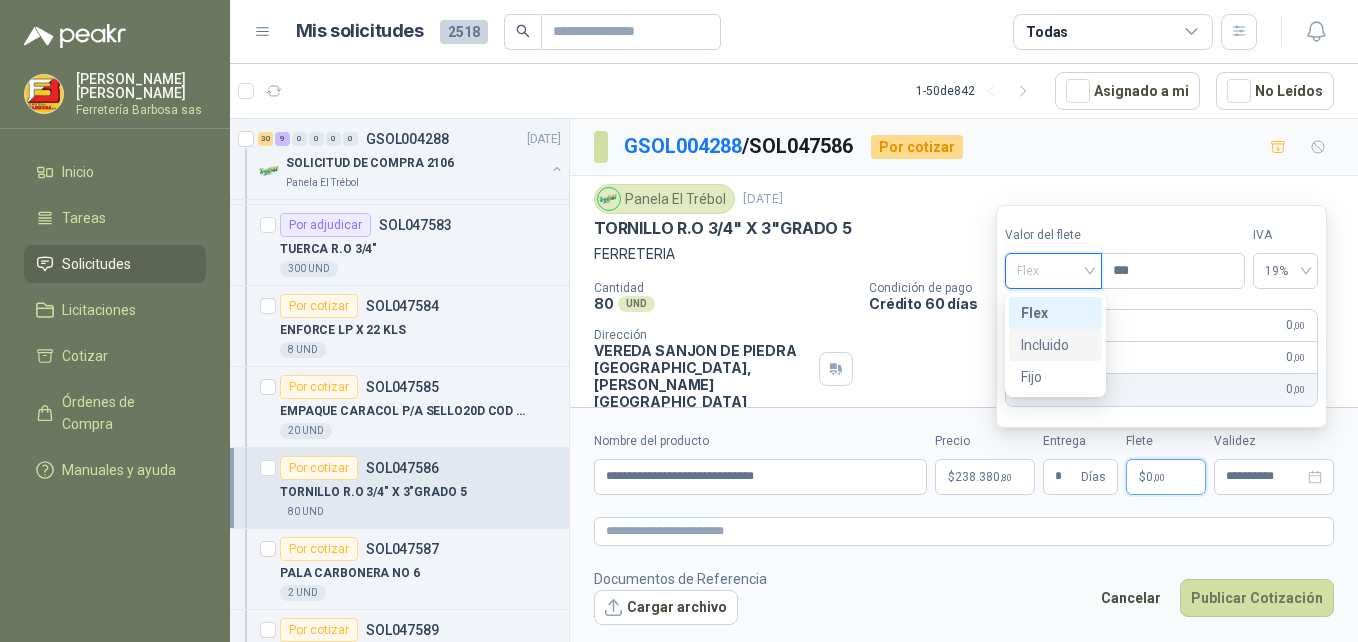 click on "Incluido" at bounding box center [1055, 345] 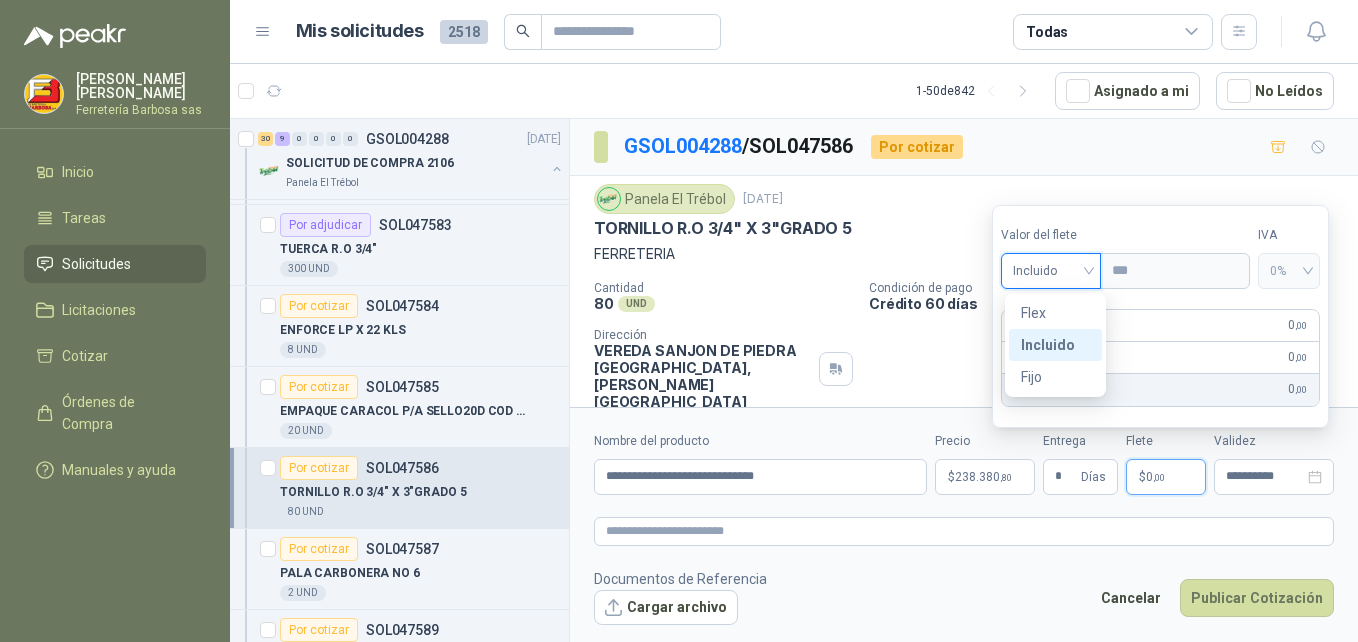 click on "Incluido" at bounding box center (1074, 325) 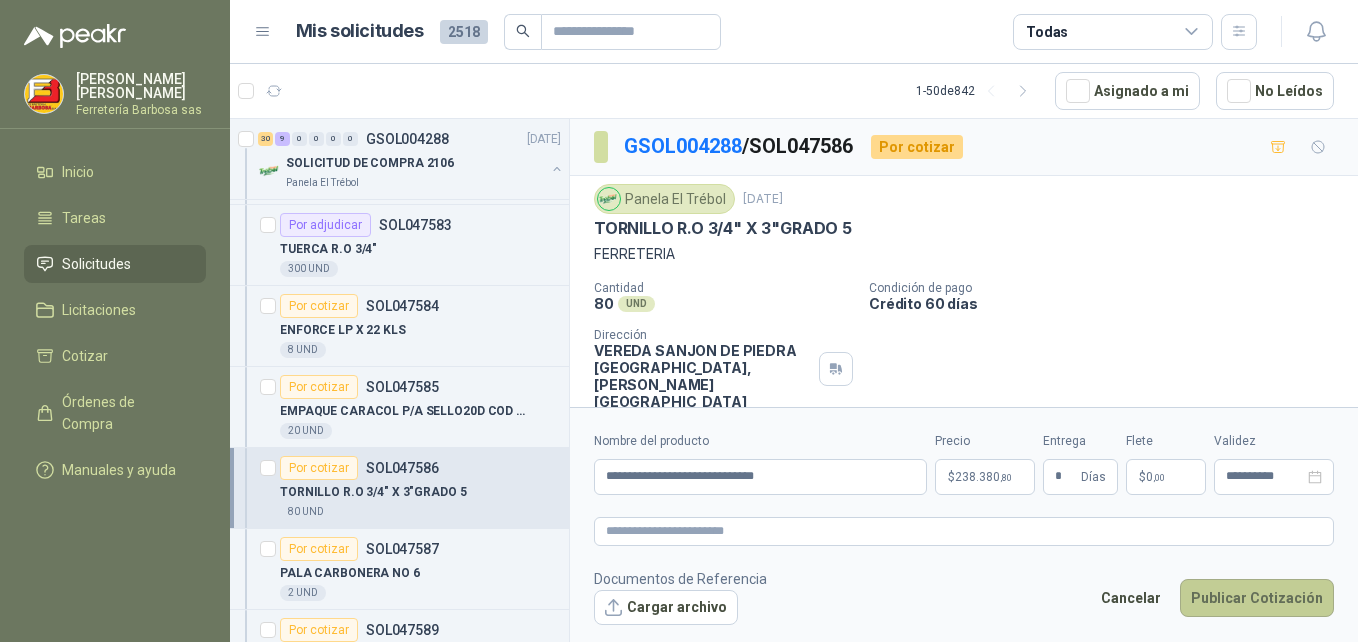 click on "Publicar Cotización" at bounding box center [1257, 598] 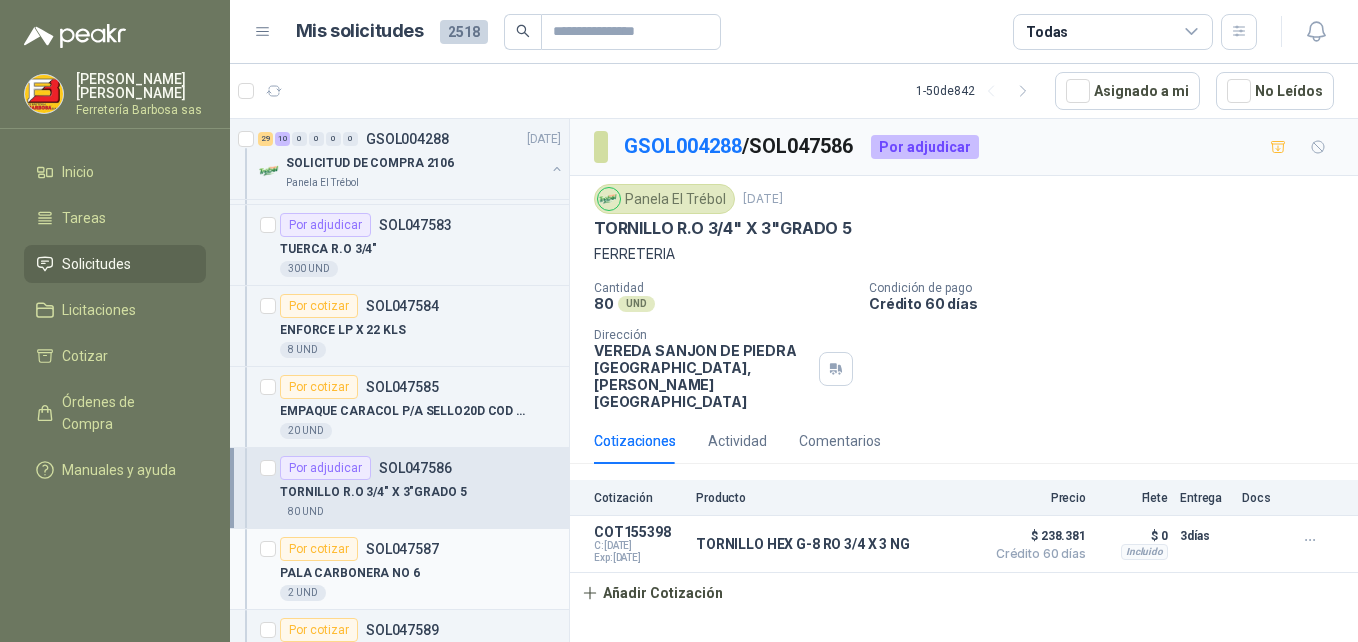 click on "Por cotizar" at bounding box center [319, 549] 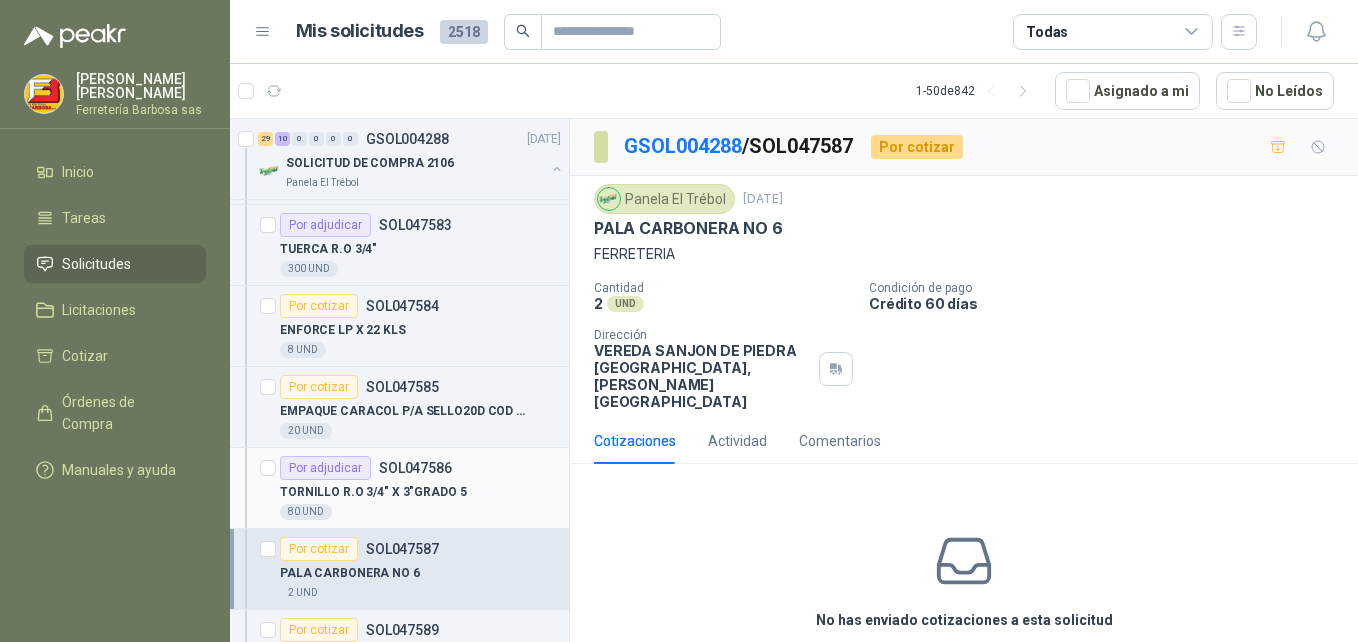 drag, startPoint x: 952, startPoint y: 621, endPoint x: 499, endPoint y: 520, distance: 464.12283 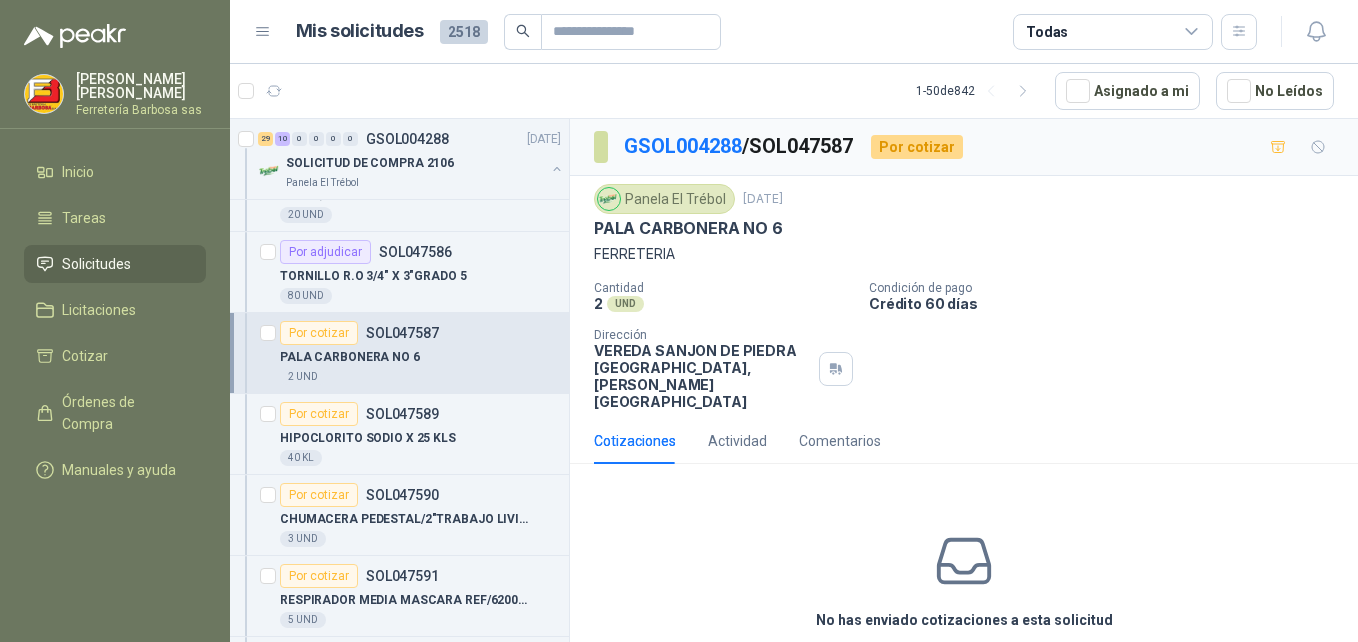 scroll, scrollTop: 2109, scrollLeft: 2, axis: both 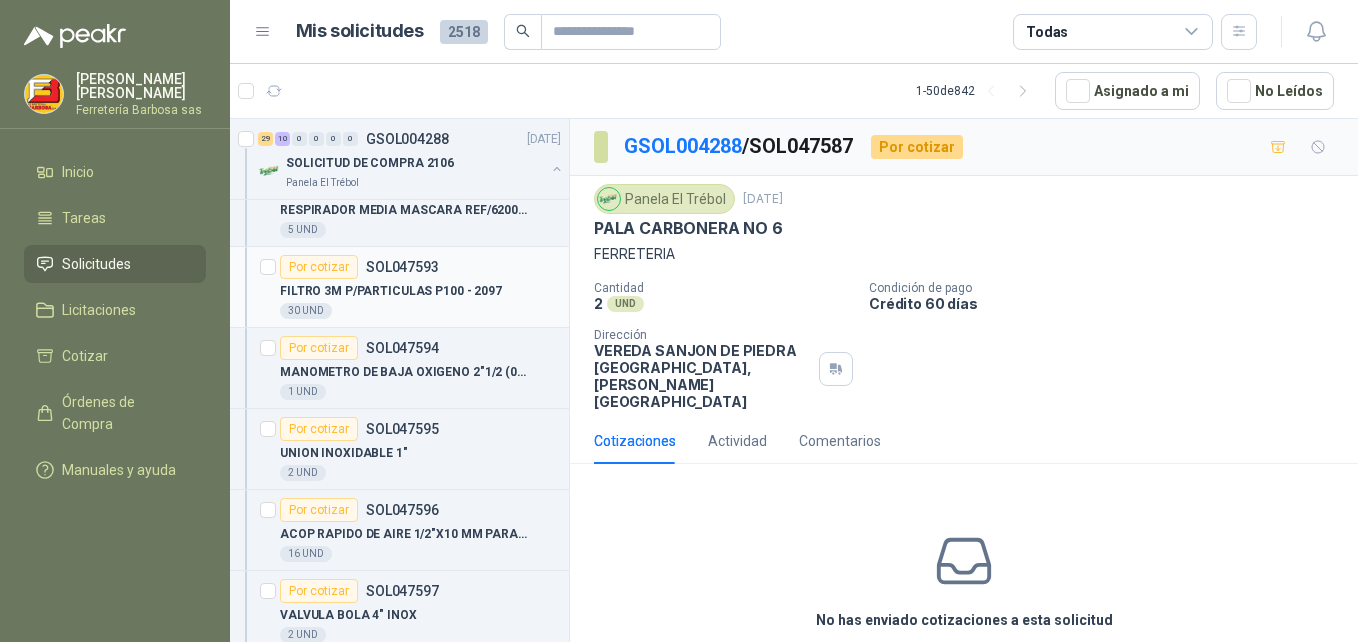 click on "Por cotizar SOL047593 FILTRO 3M P/PARTICULAS P100 - 2097 30   UND" at bounding box center (399, 287) 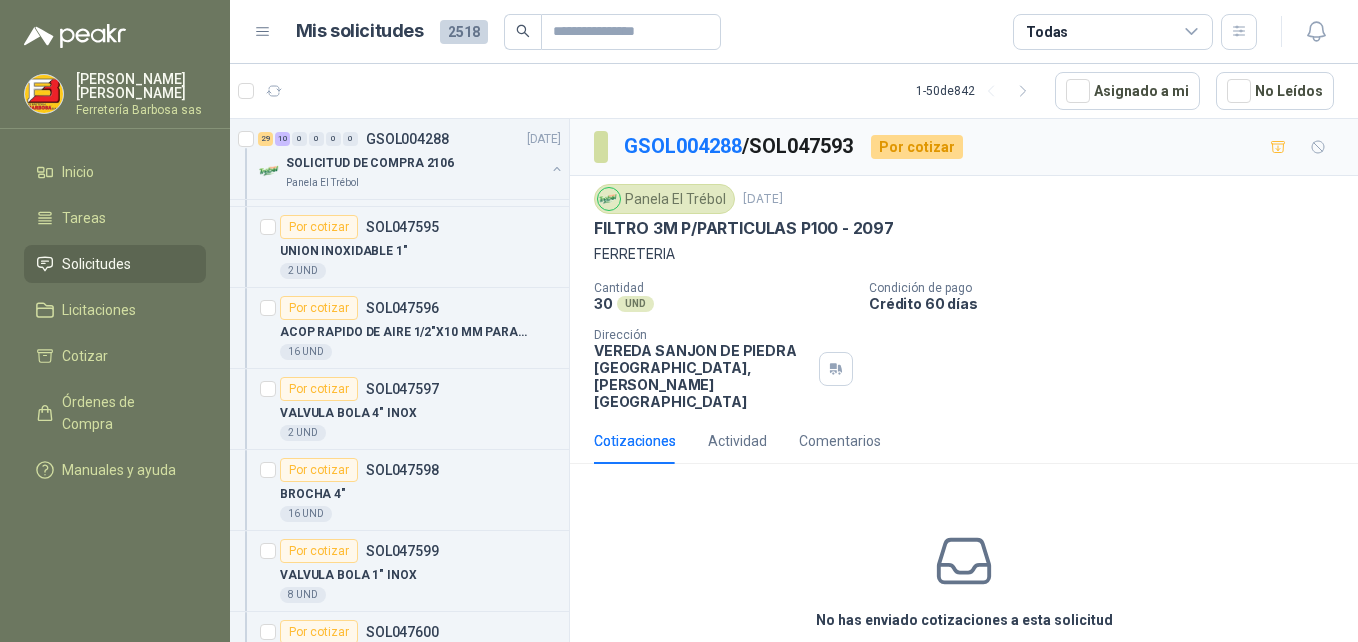 scroll, scrollTop: 2702, scrollLeft: 2, axis: both 